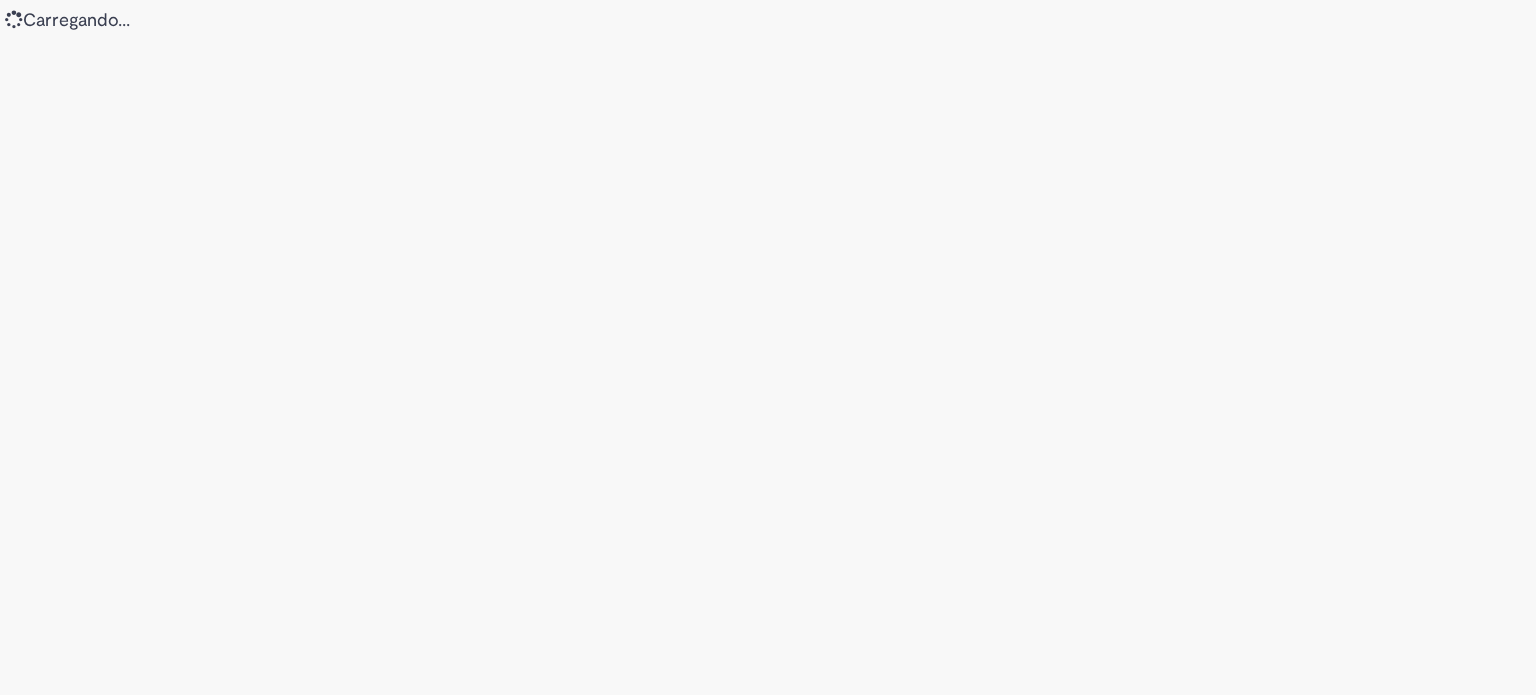 scroll, scrollTop: 0, scrollLeft: 0, axis: both 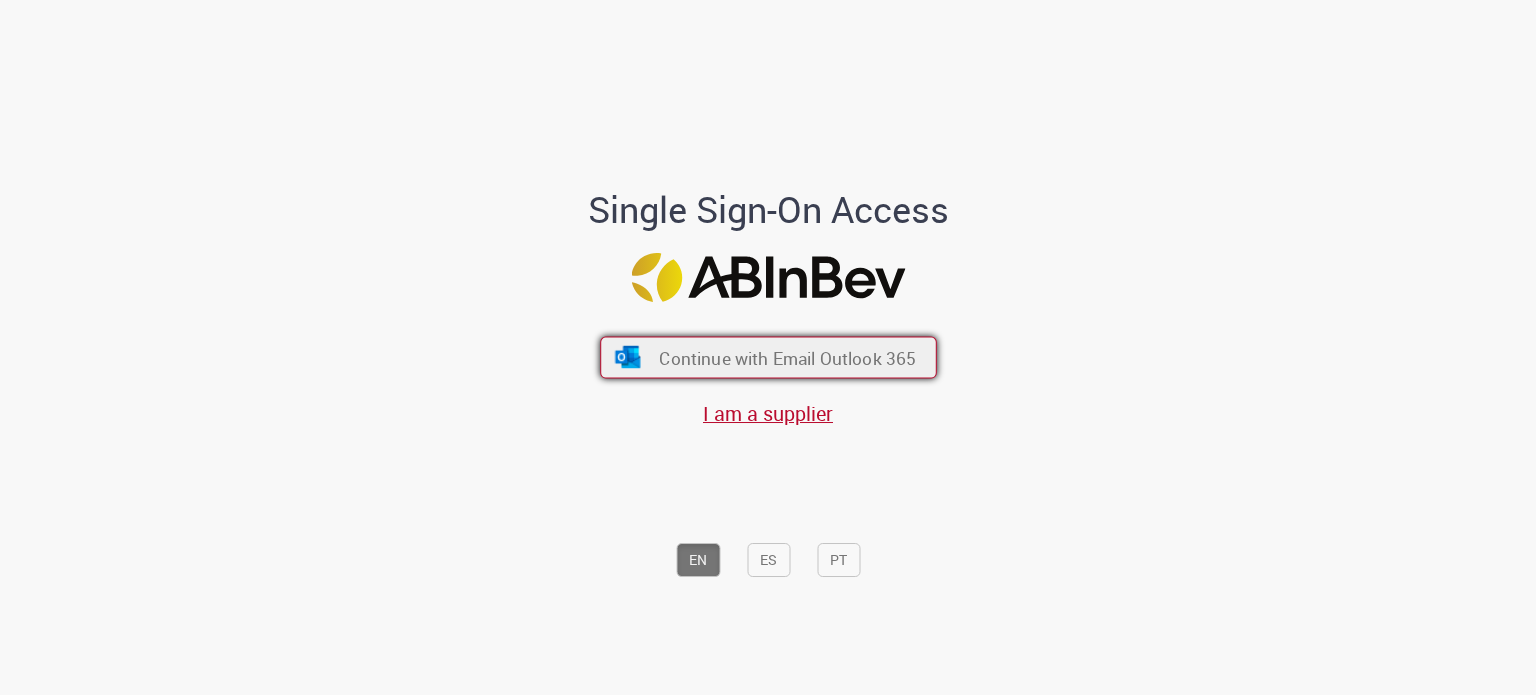 click on "Continue with Email Outlook 365" at bounding box center (768, 358) 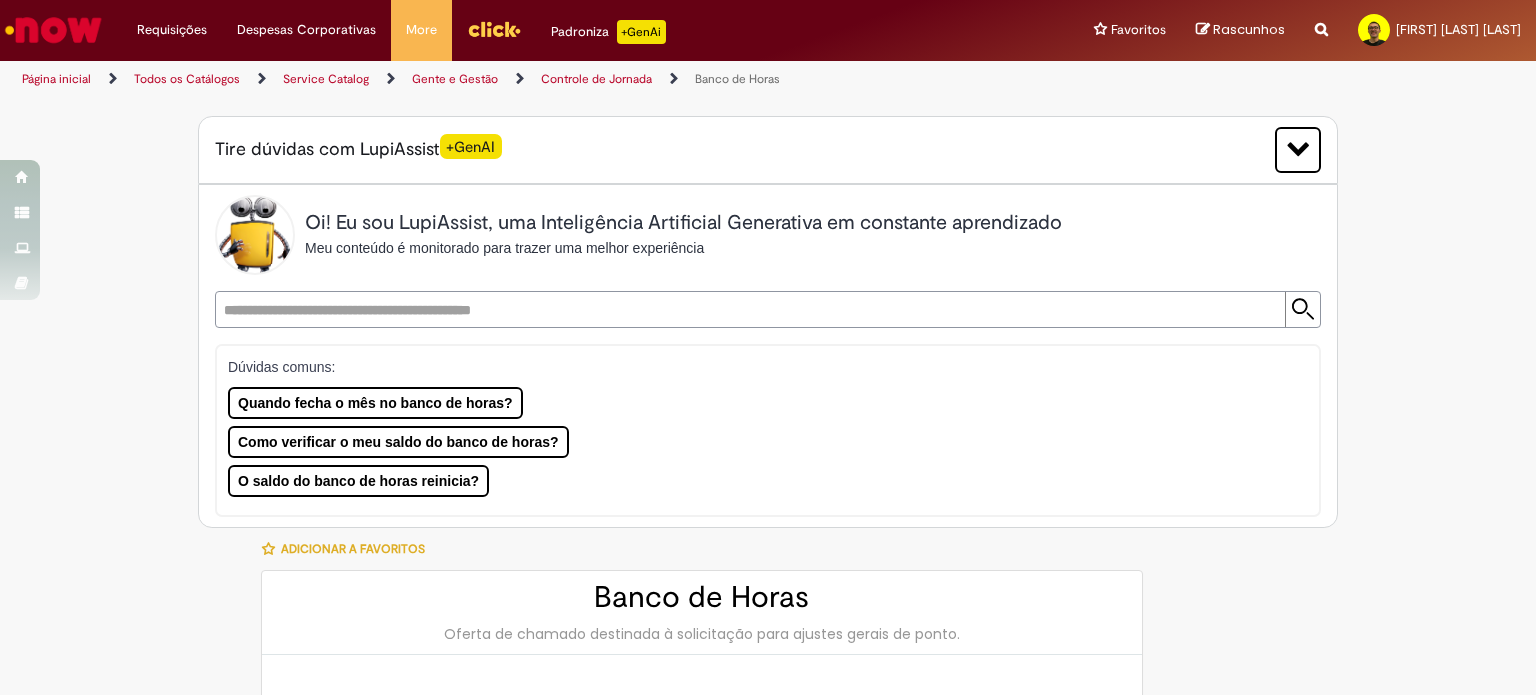 scroll, scrollTop: 0, scrollLeft: 0, axis: both 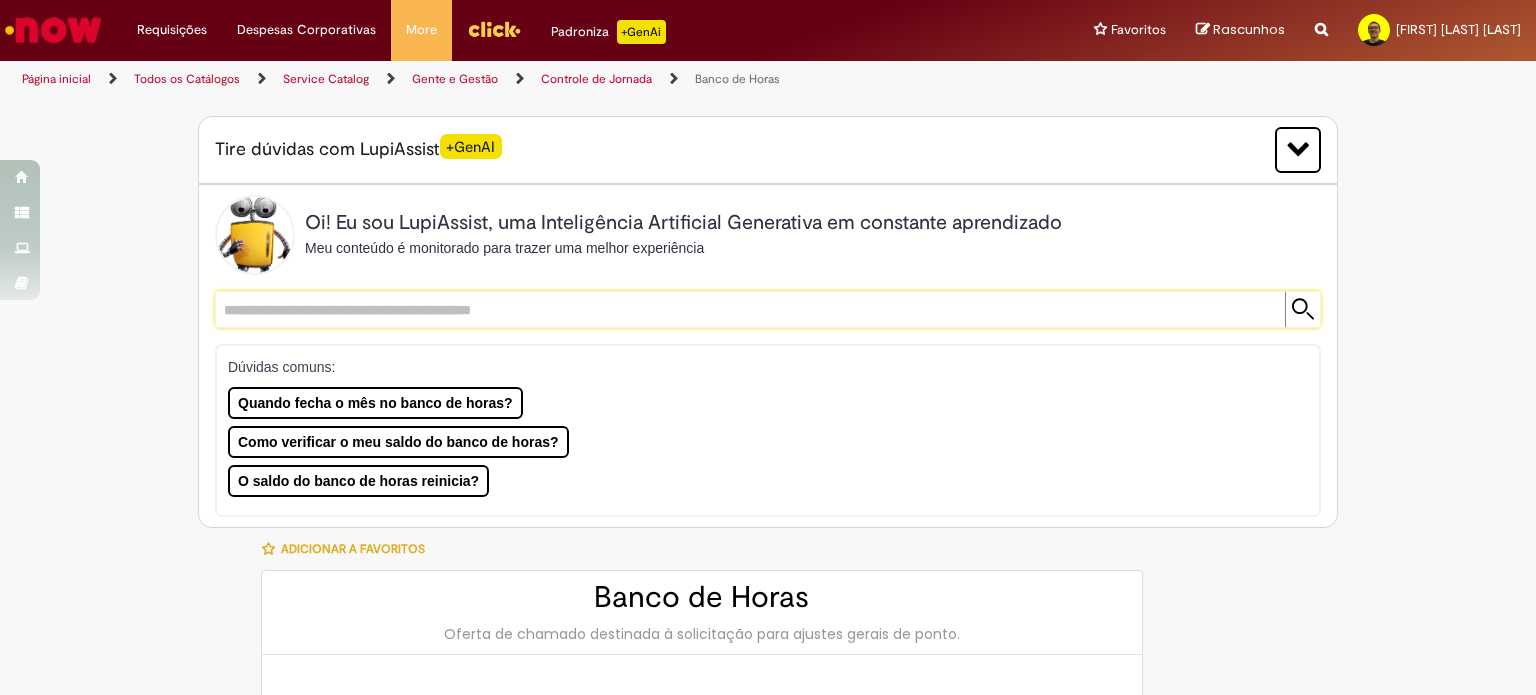click at bounding box center [748, 309] 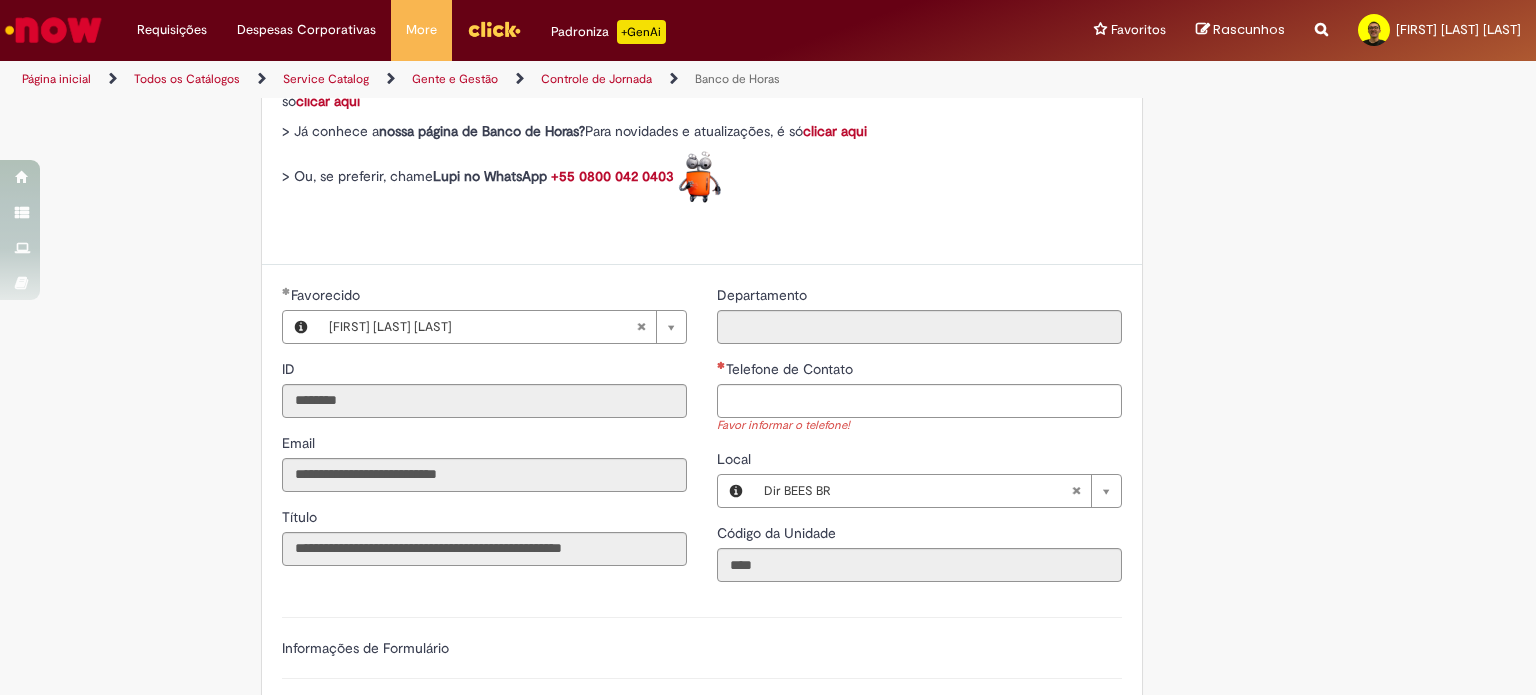 scroll, scrollTop: 900, scrollLeft: 0, axis: vertical 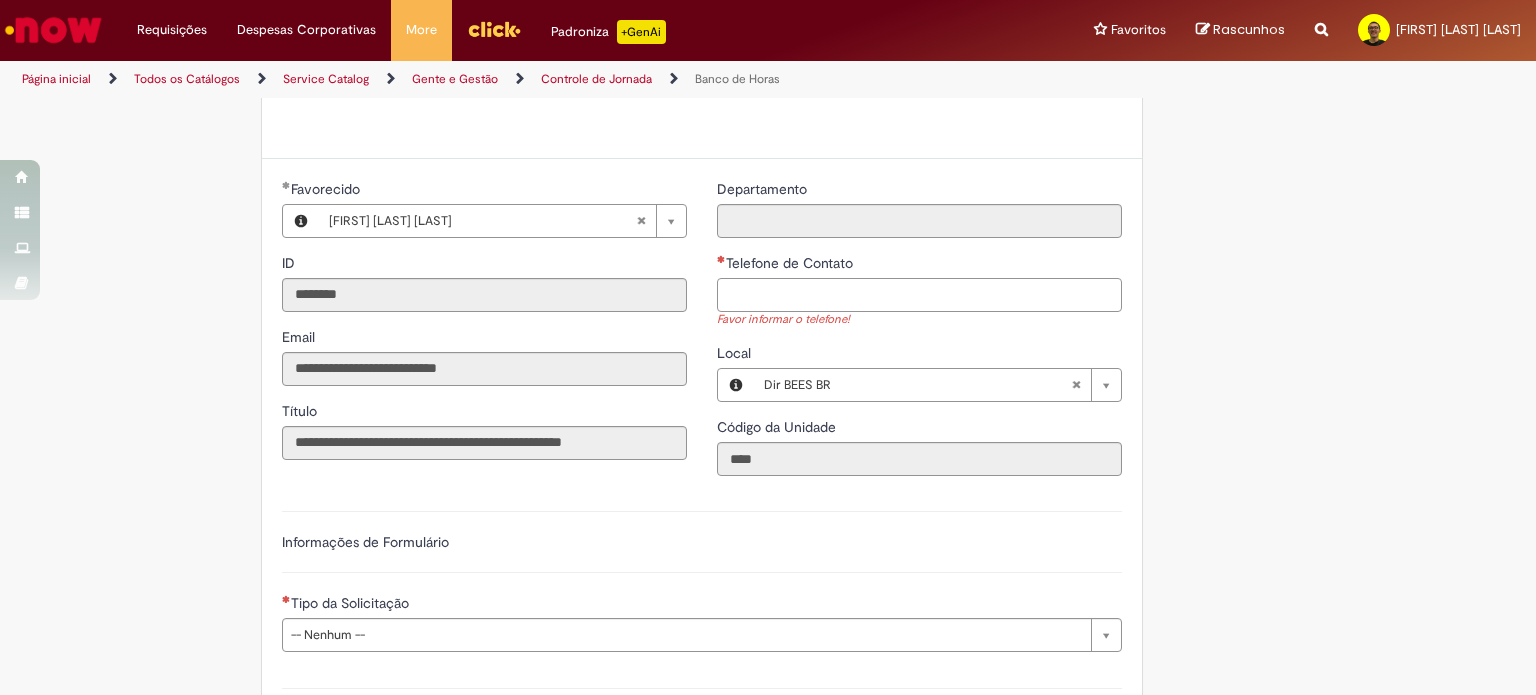 click on "Telefone de Contato" at bounding box center [919, 295] 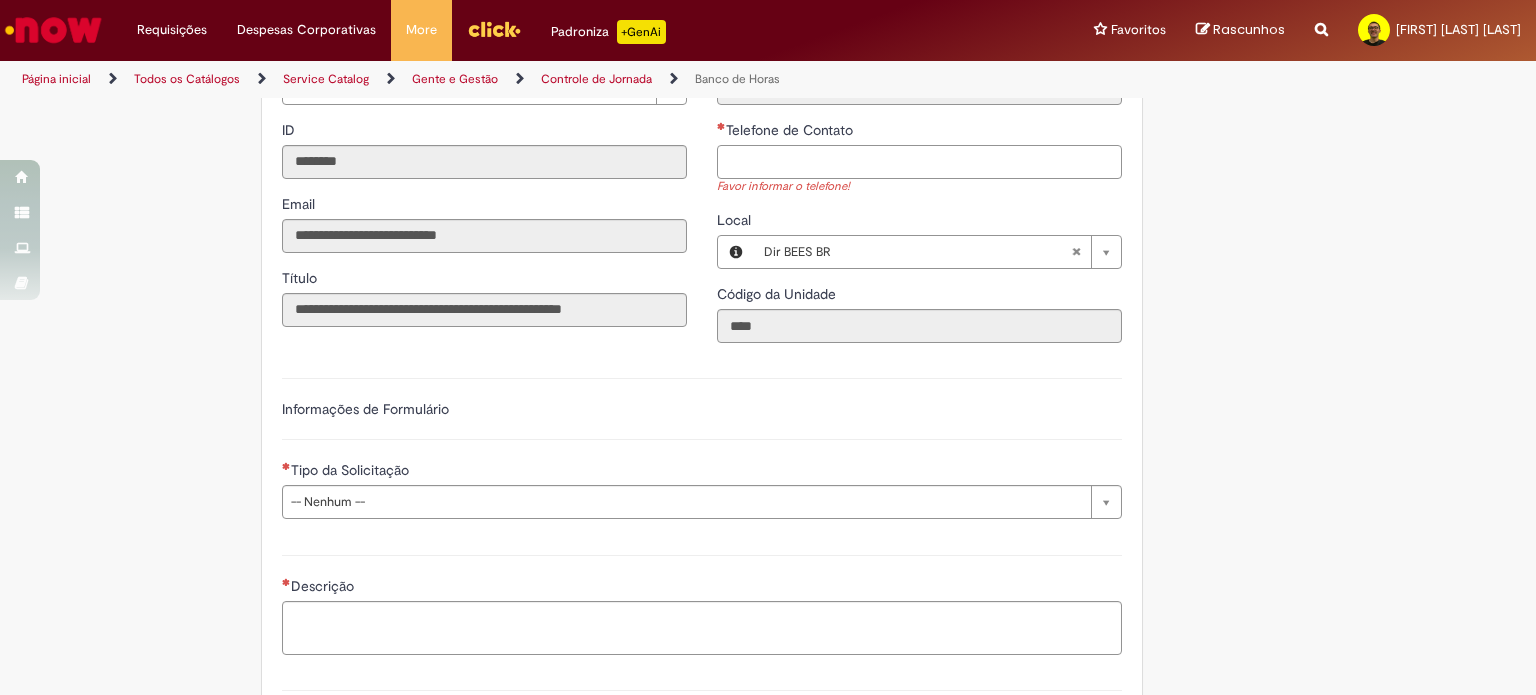 scroll, scrollTop: 1200, scrollLeft: 0, axis: vertical 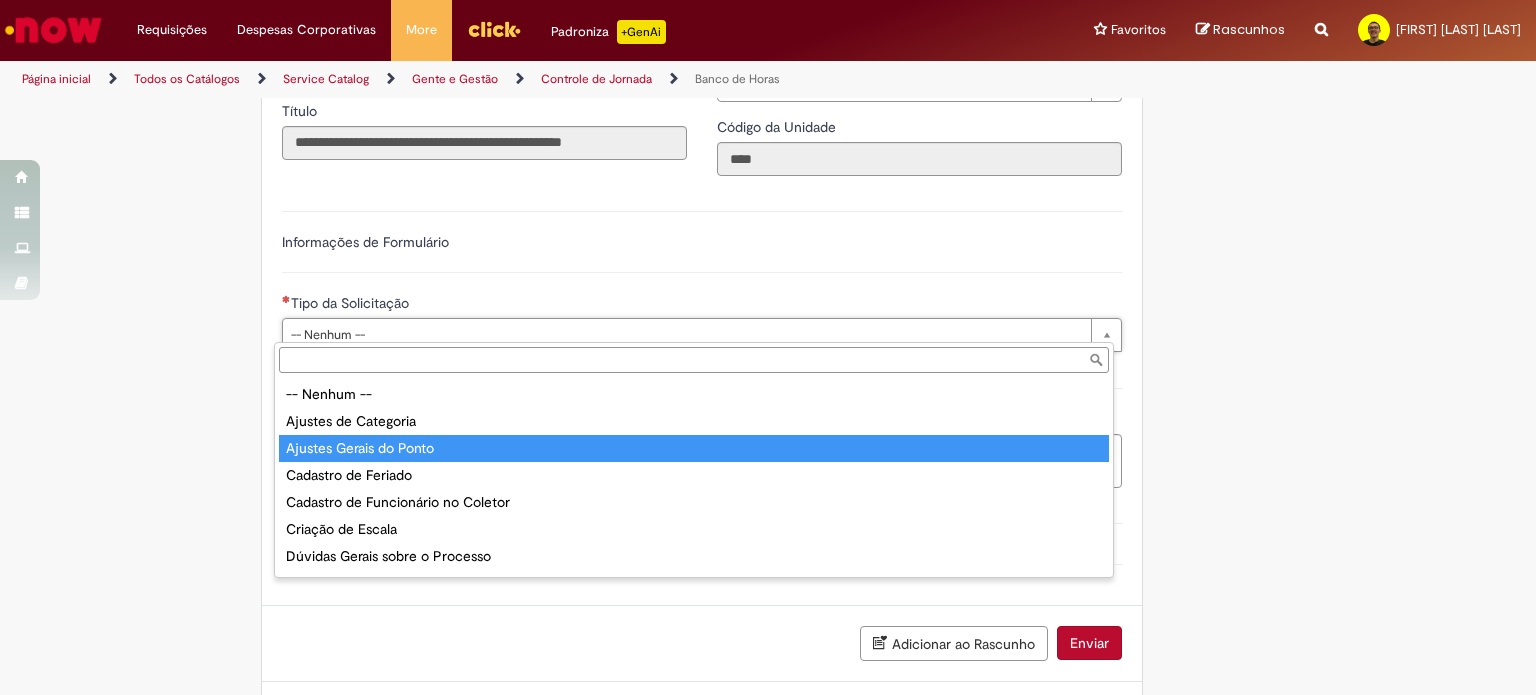 type on "**********" 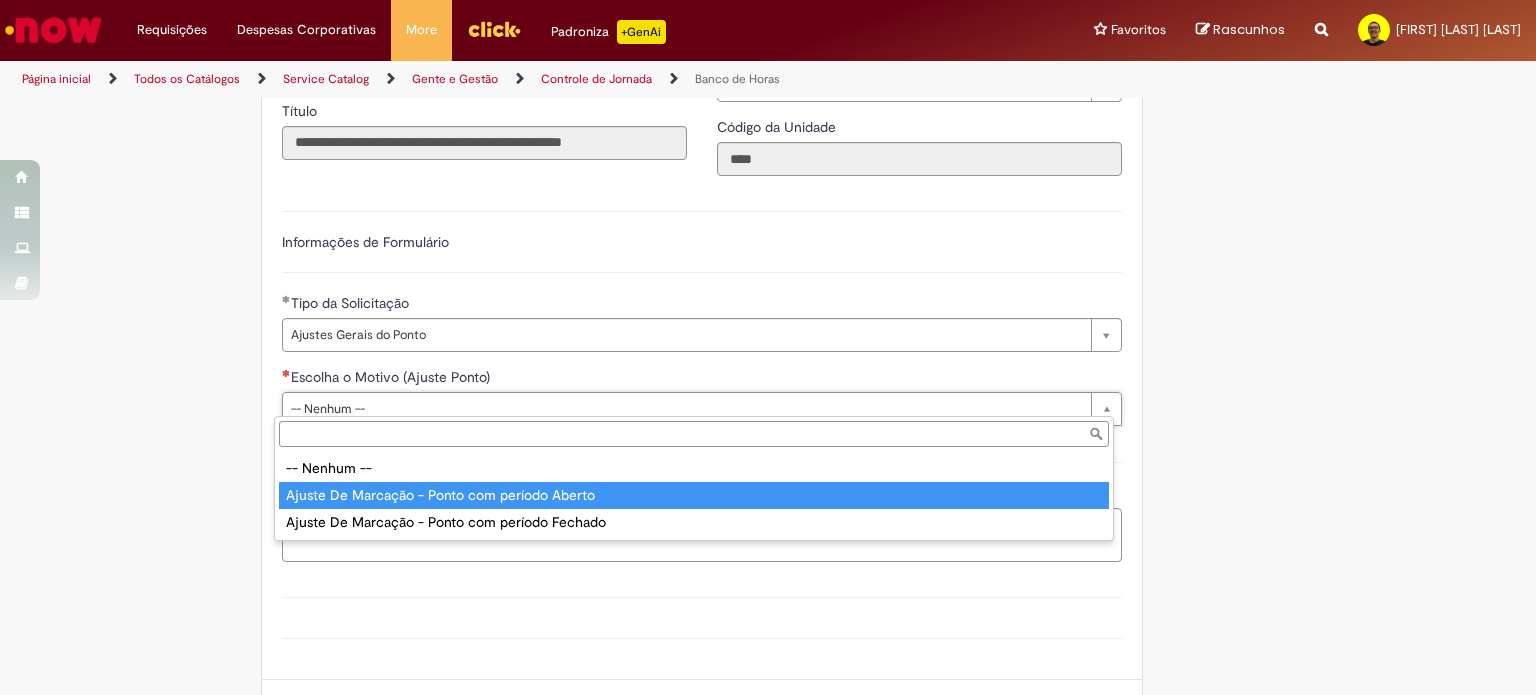 type on "**********" 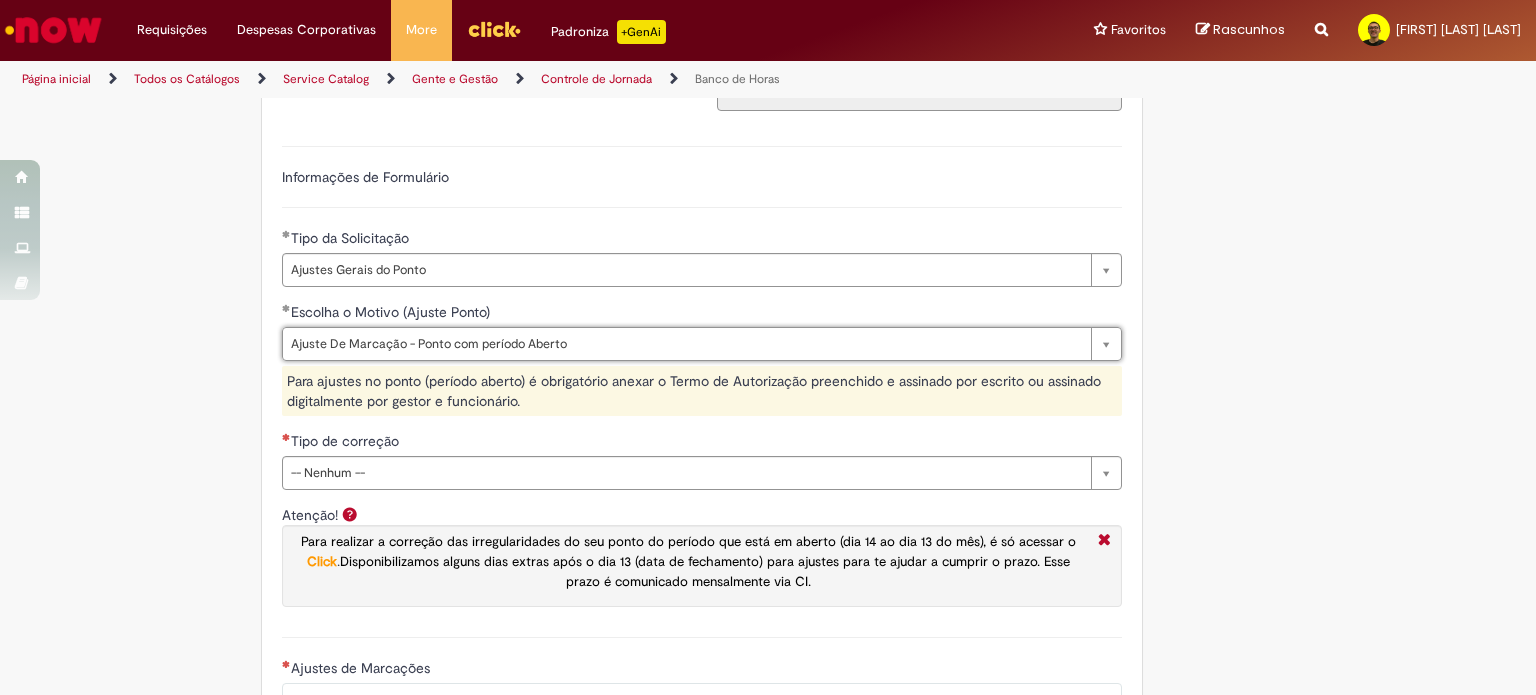 scroll, scrollTop: 1300, scrollLeft: 0, axis: vertical 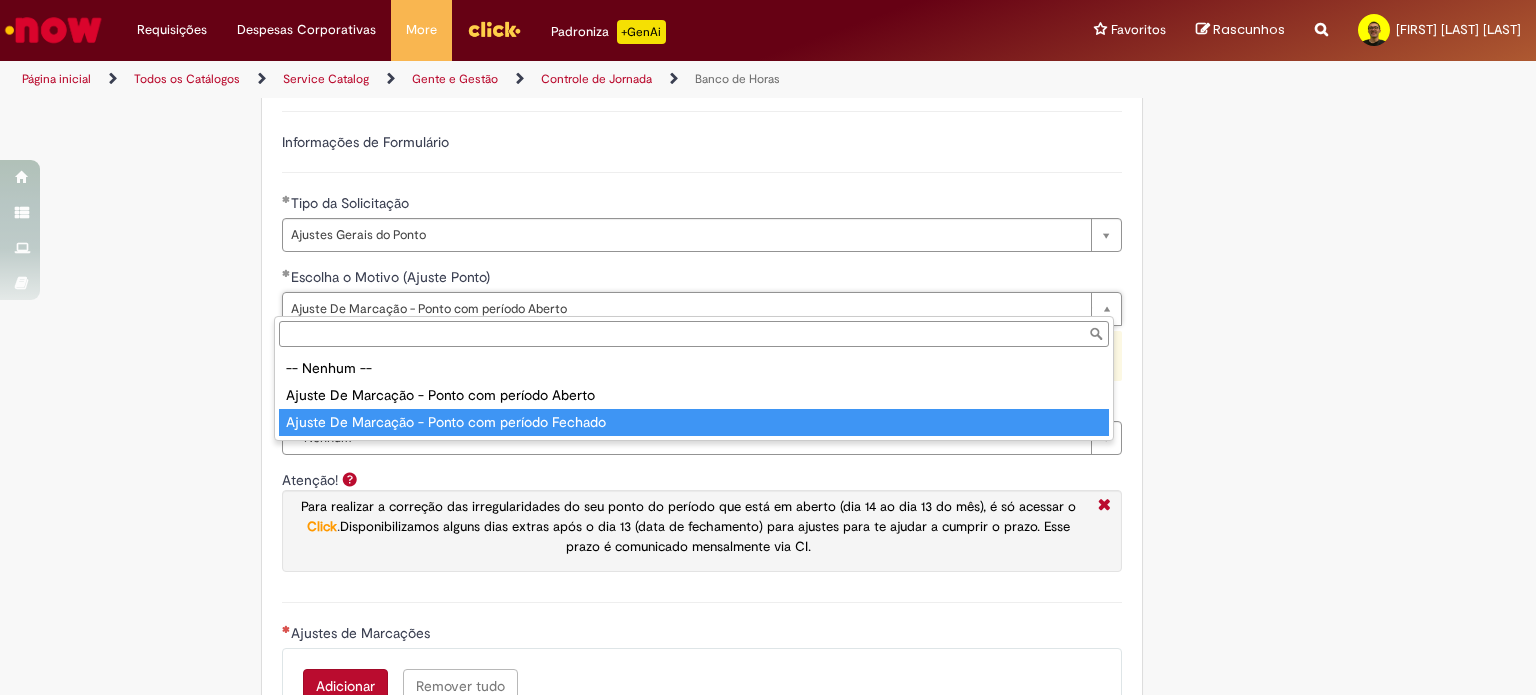 type on "**********" 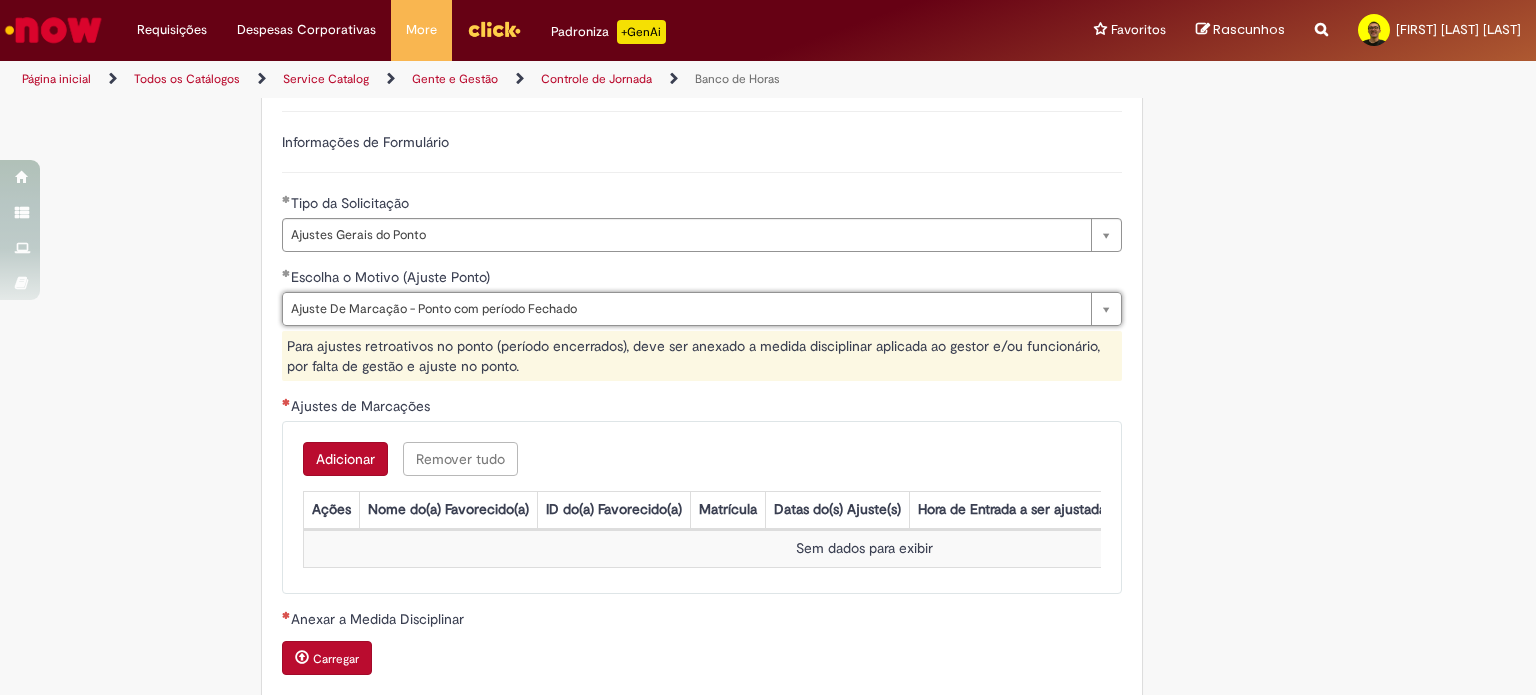 scroll, scrollTop: 0, scrollLeft: 305, axis: horizontal 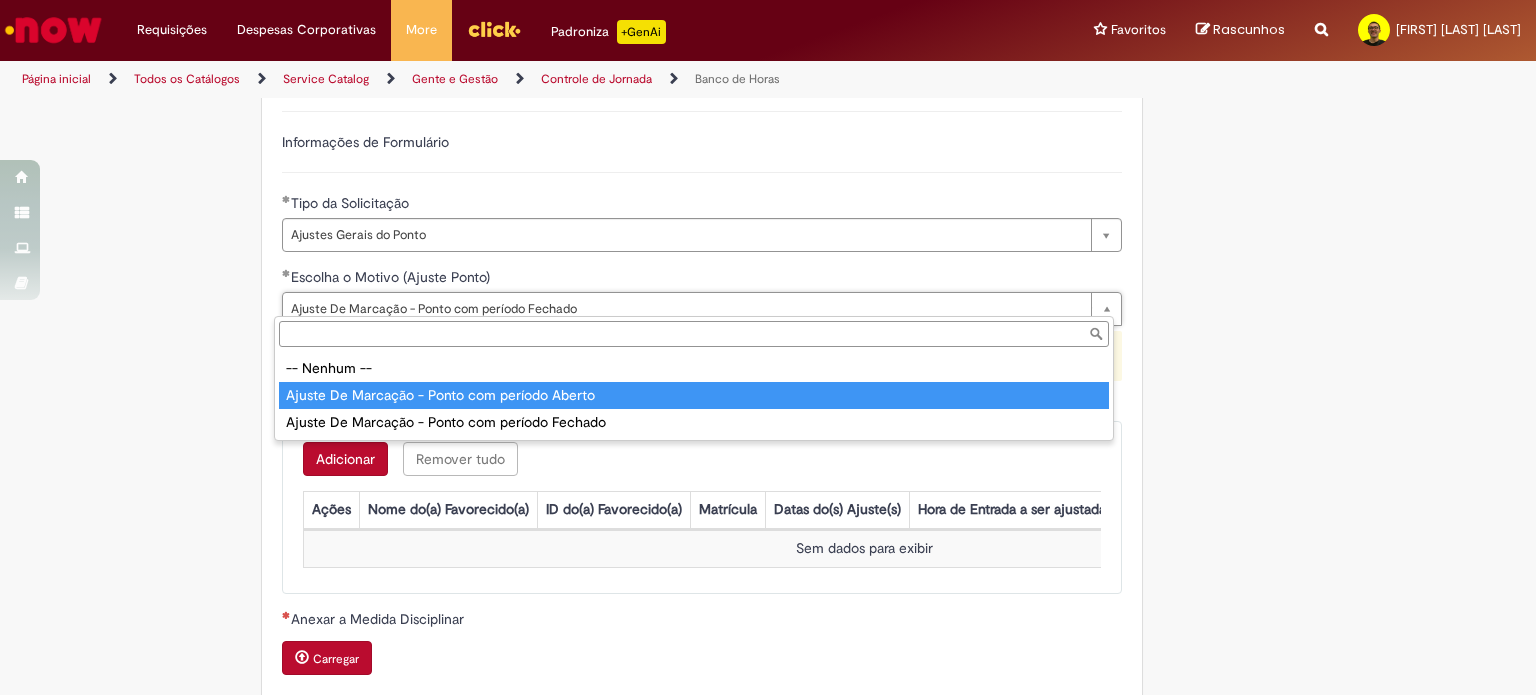 type on "**********" 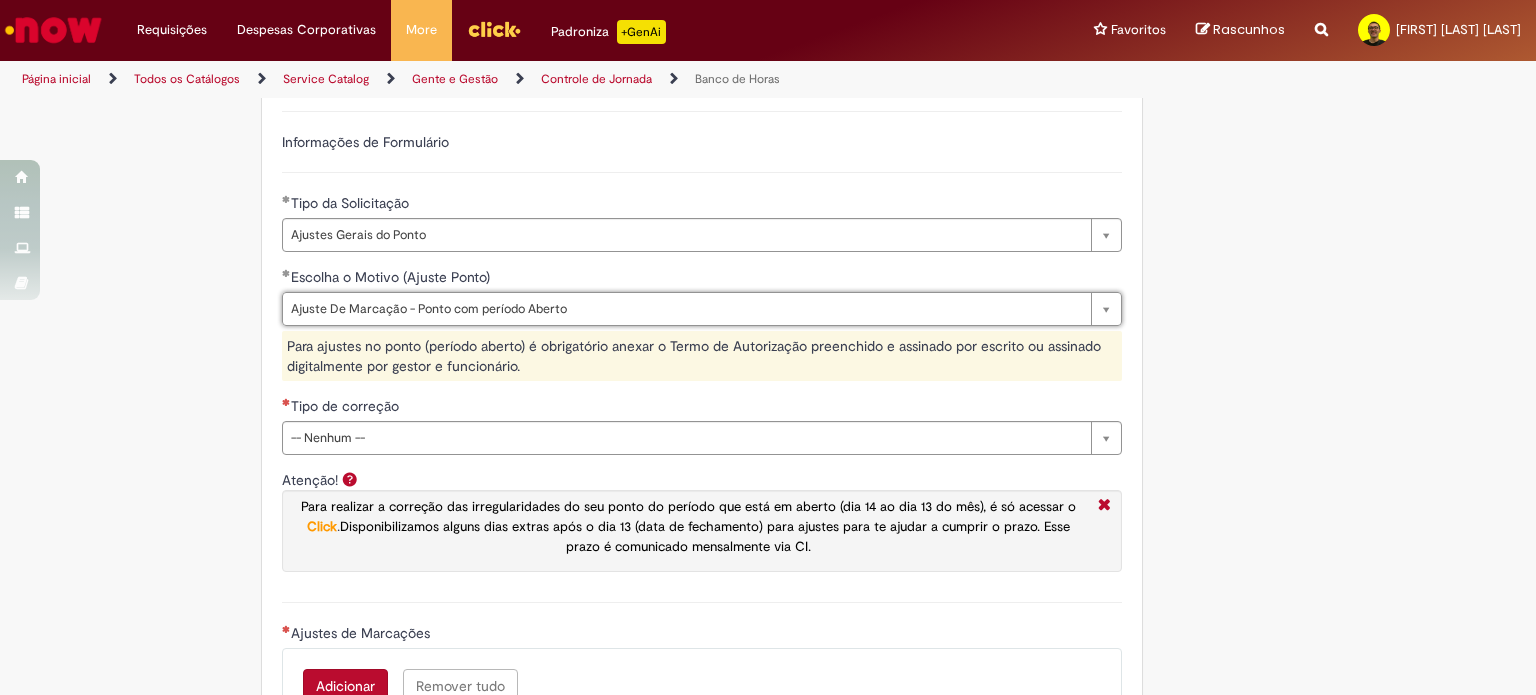 scroll, scrollTop: 0, scrollLeft: 306, axis: horizontal 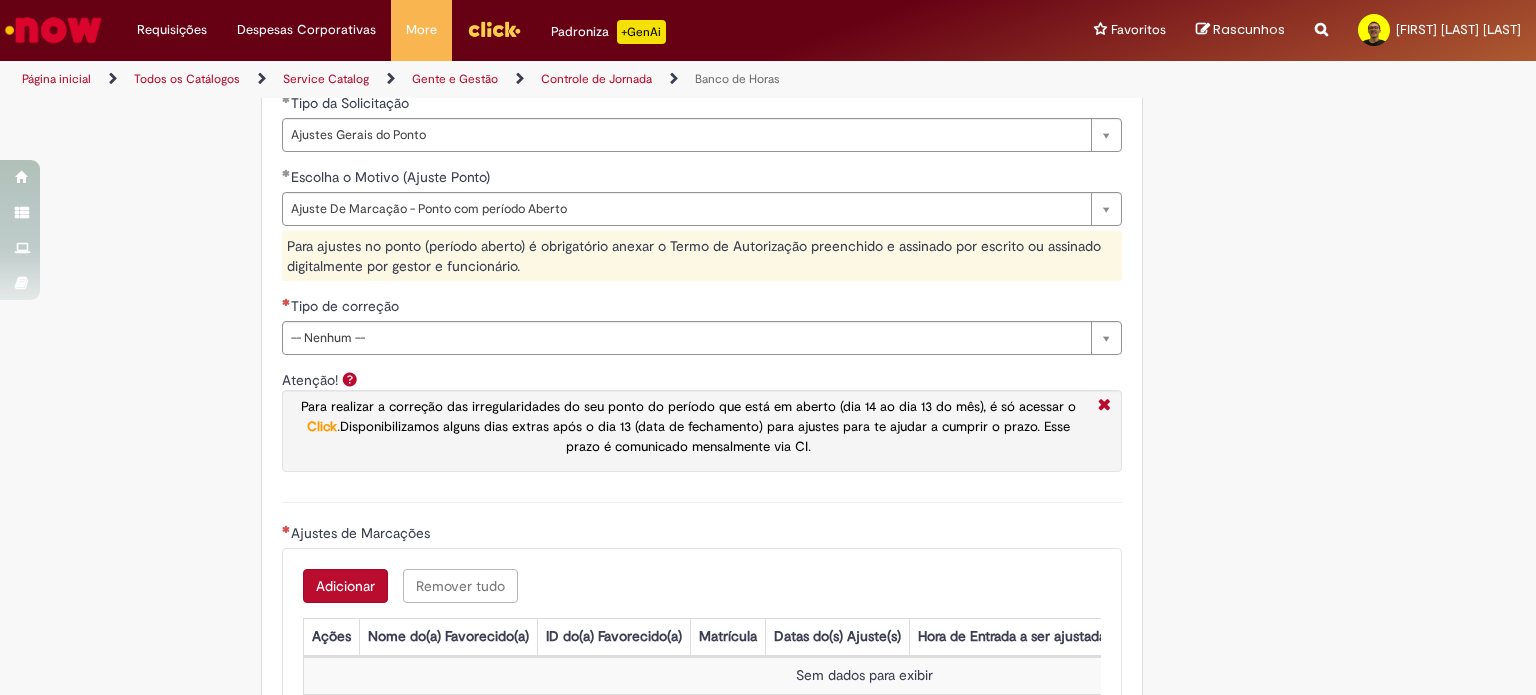 click on "**********" at bounding box center [702, 363] 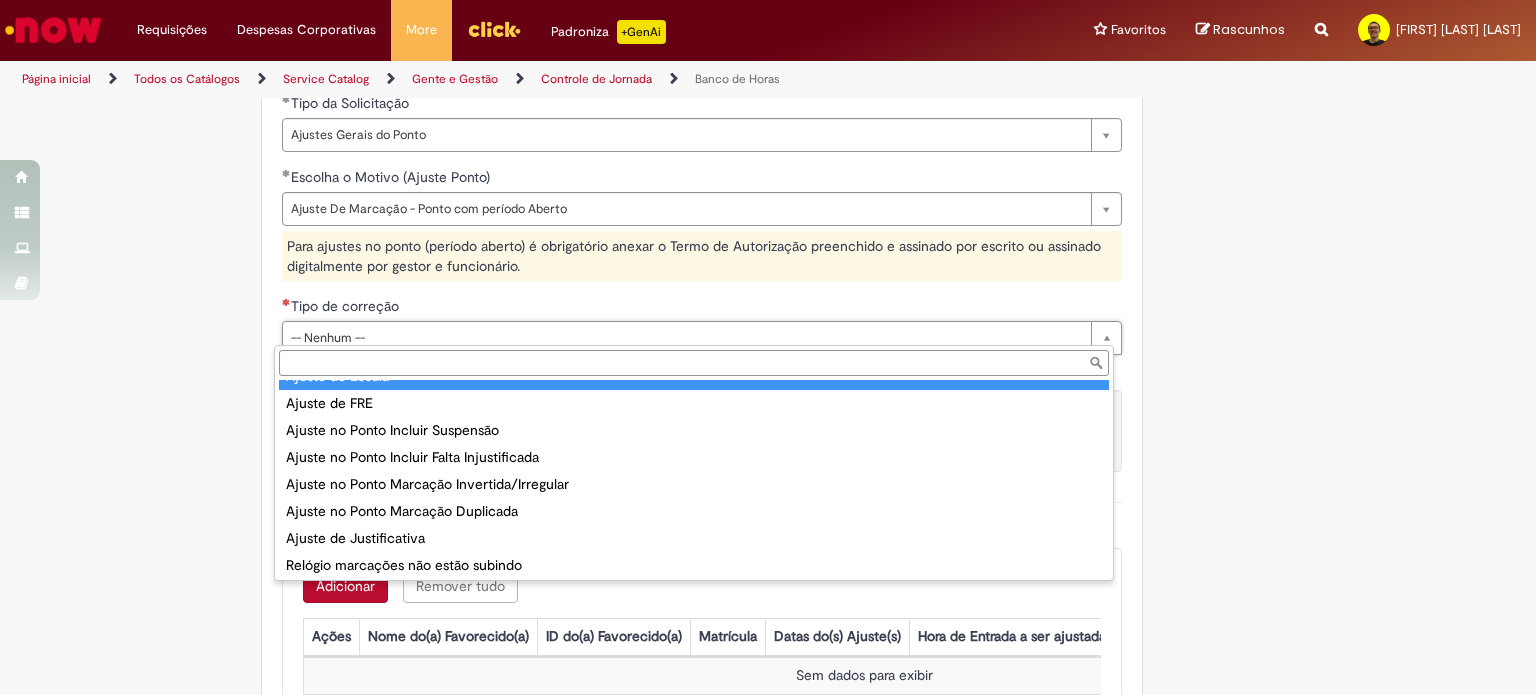scroll, scrollTop: 104, scrollLeft: 0, axis: vertical 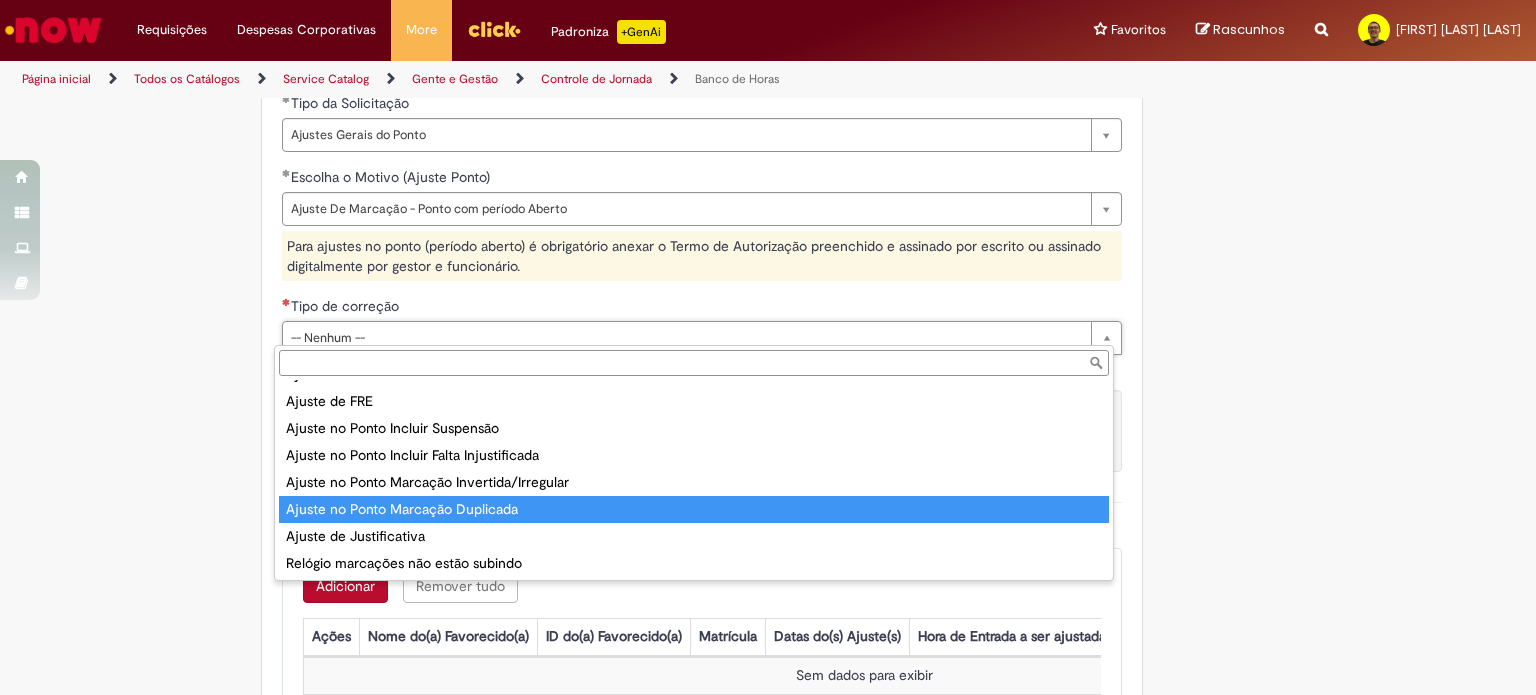 type on "**********" 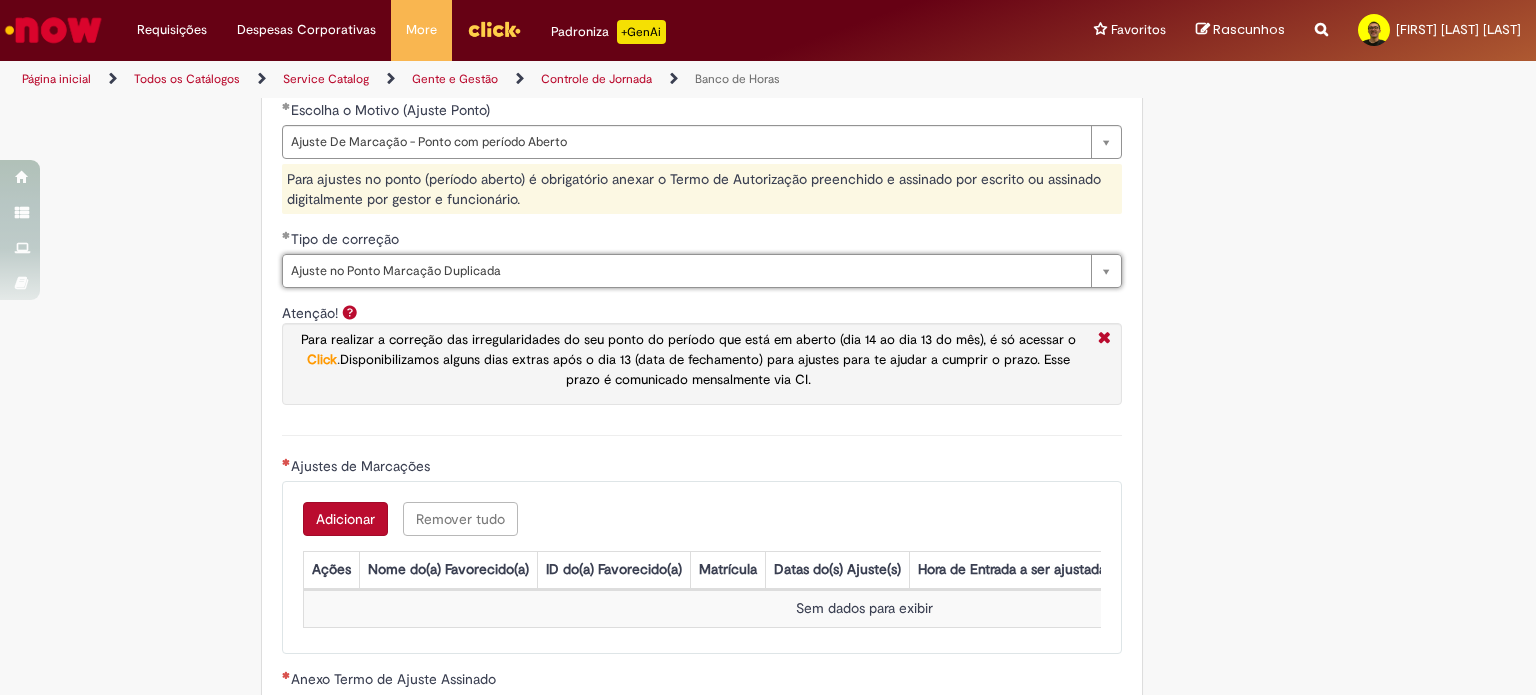 scroll, scrollTop: 1600, scrollLeft: 0, axis: vertical 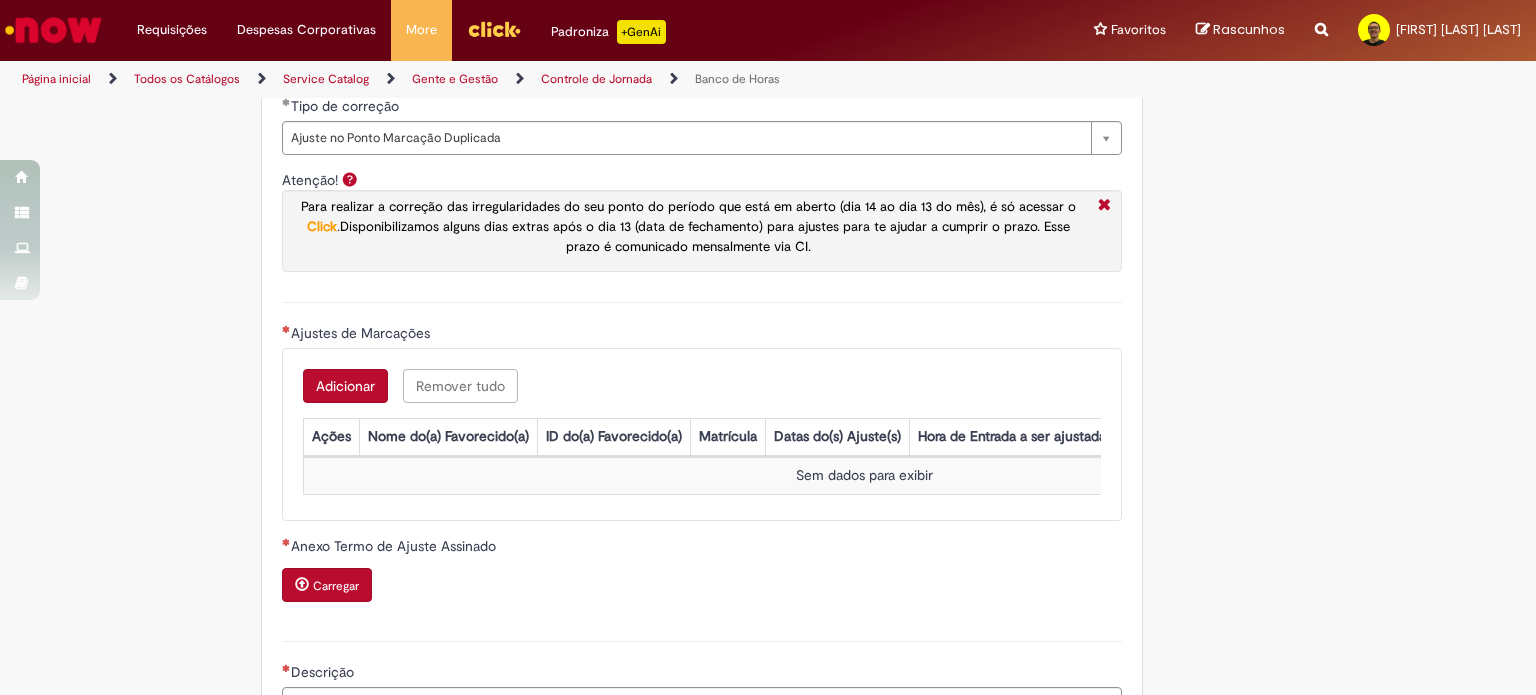click on "Adicionar" at bounding box center [345, 386] 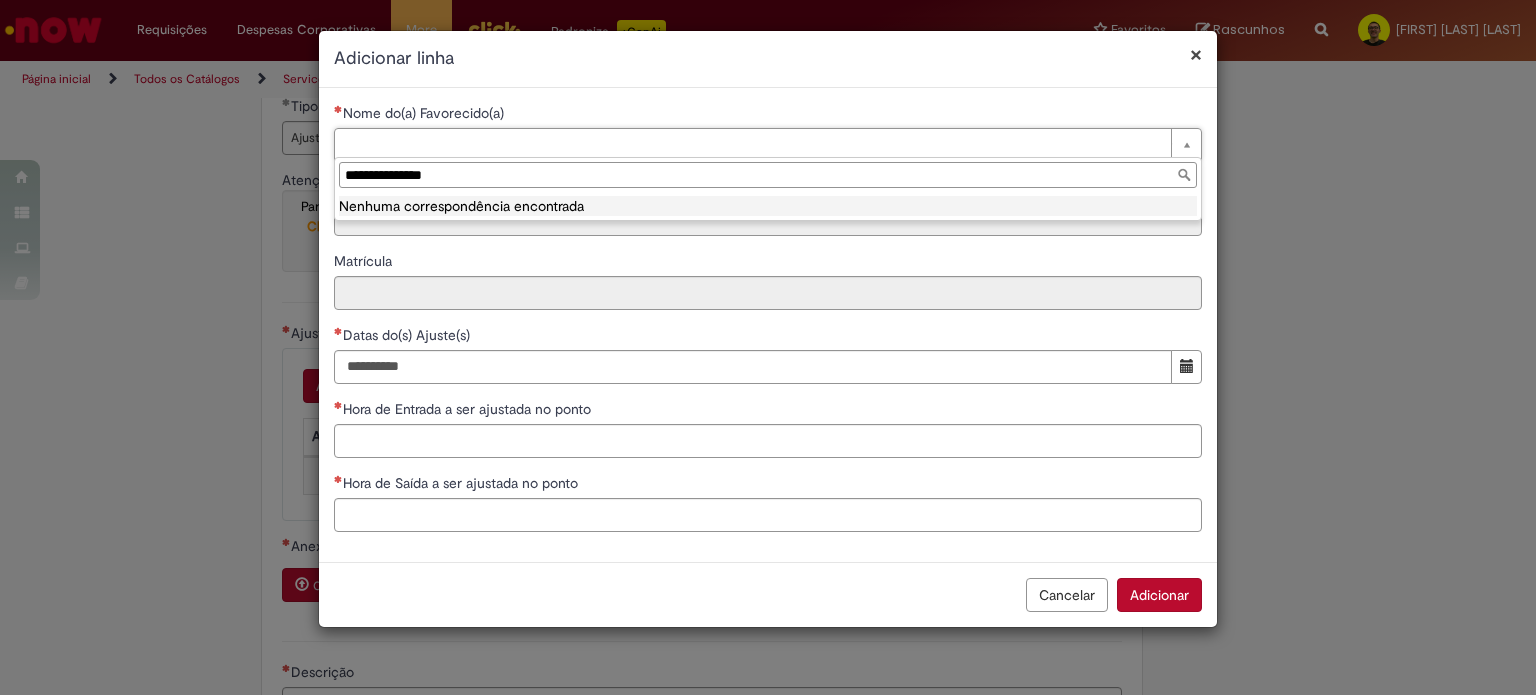 scroll, scrollTop: 0, scrollLeft: 0, axis: both 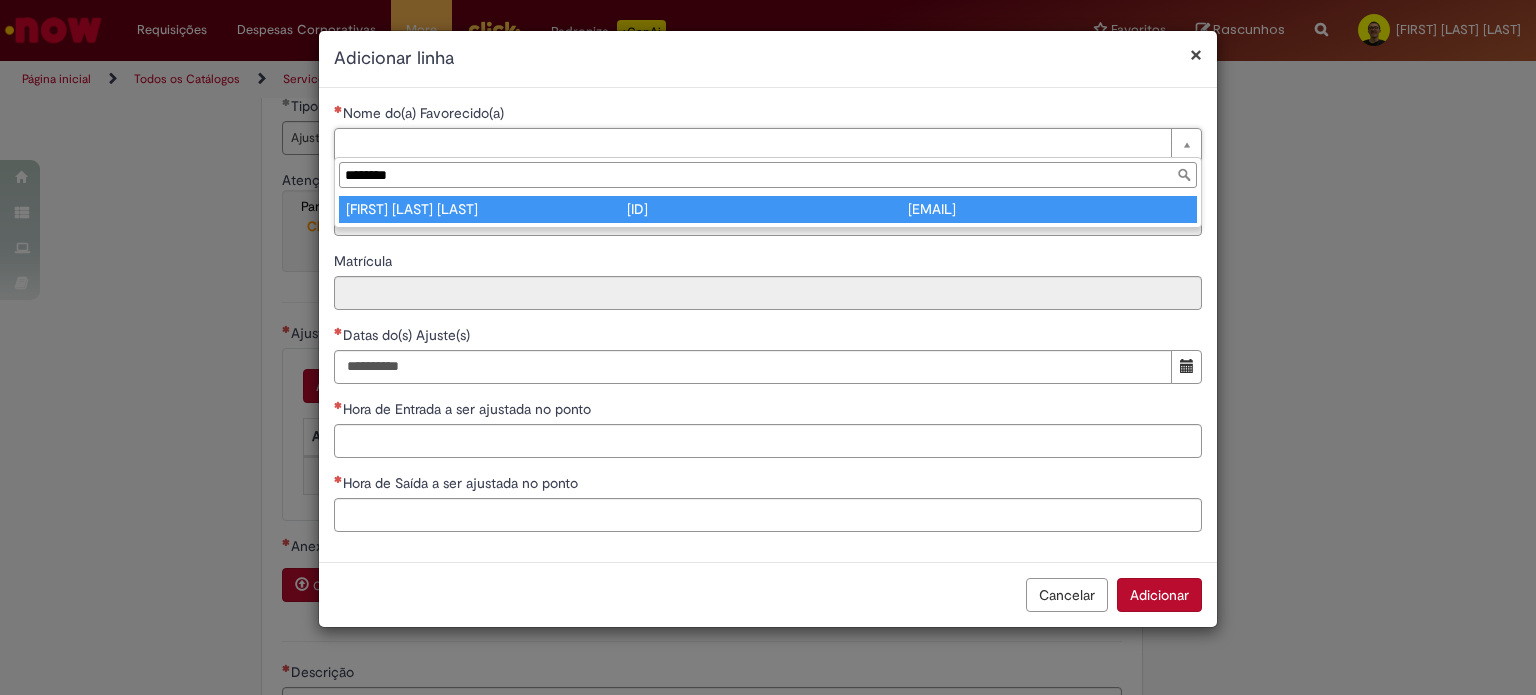 type on "********" 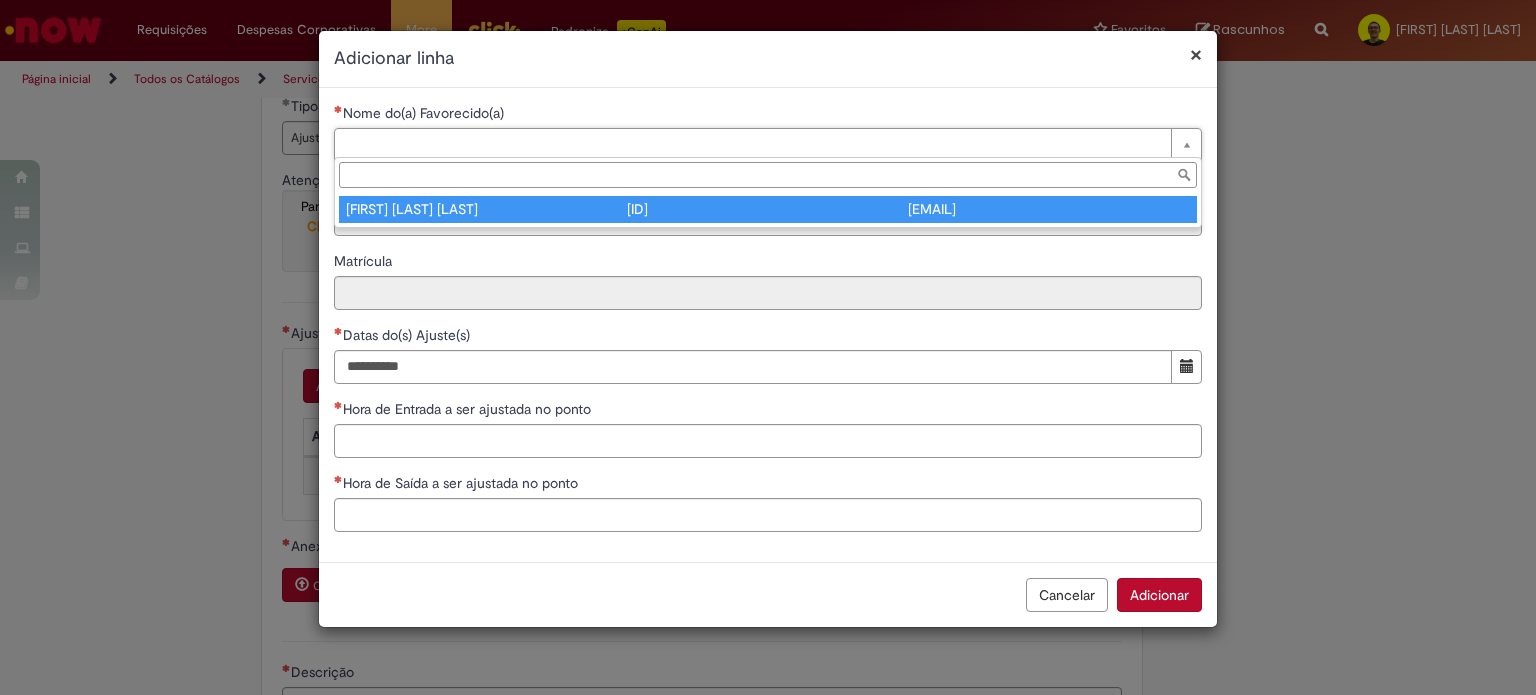 type on "********" 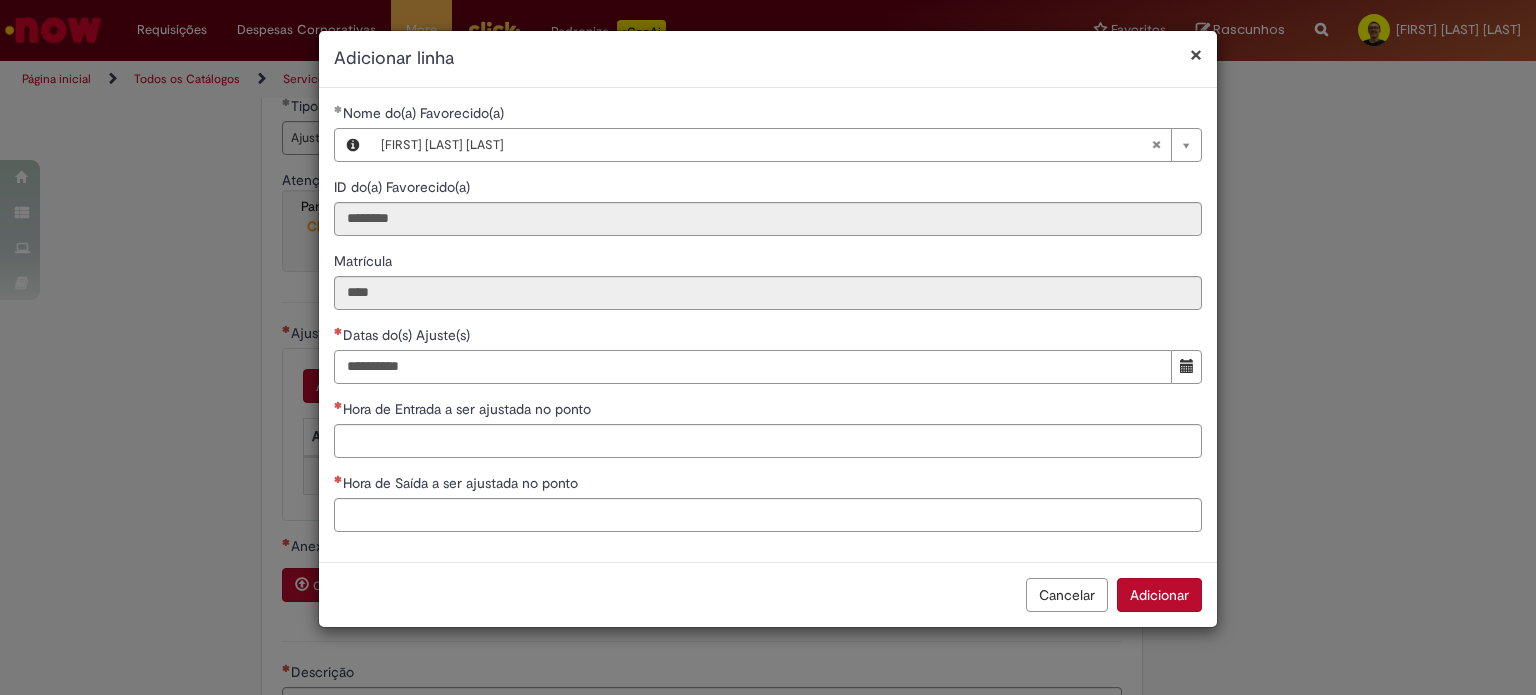 click on "Datas do(s) Ajuste(s)" at bounding box center [753, 367] 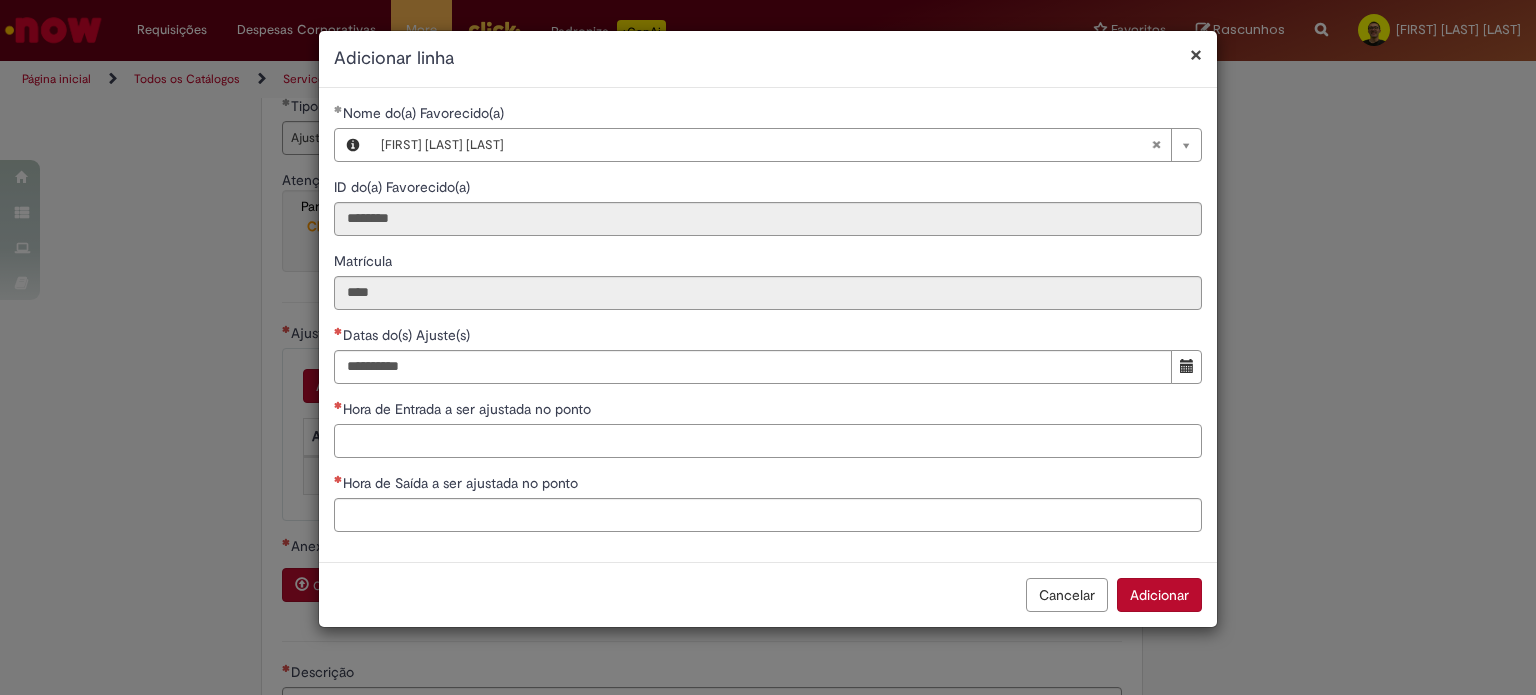 click on "Hora de Entrada a ser ajustada no ponto" at bounding box center (768, 441) 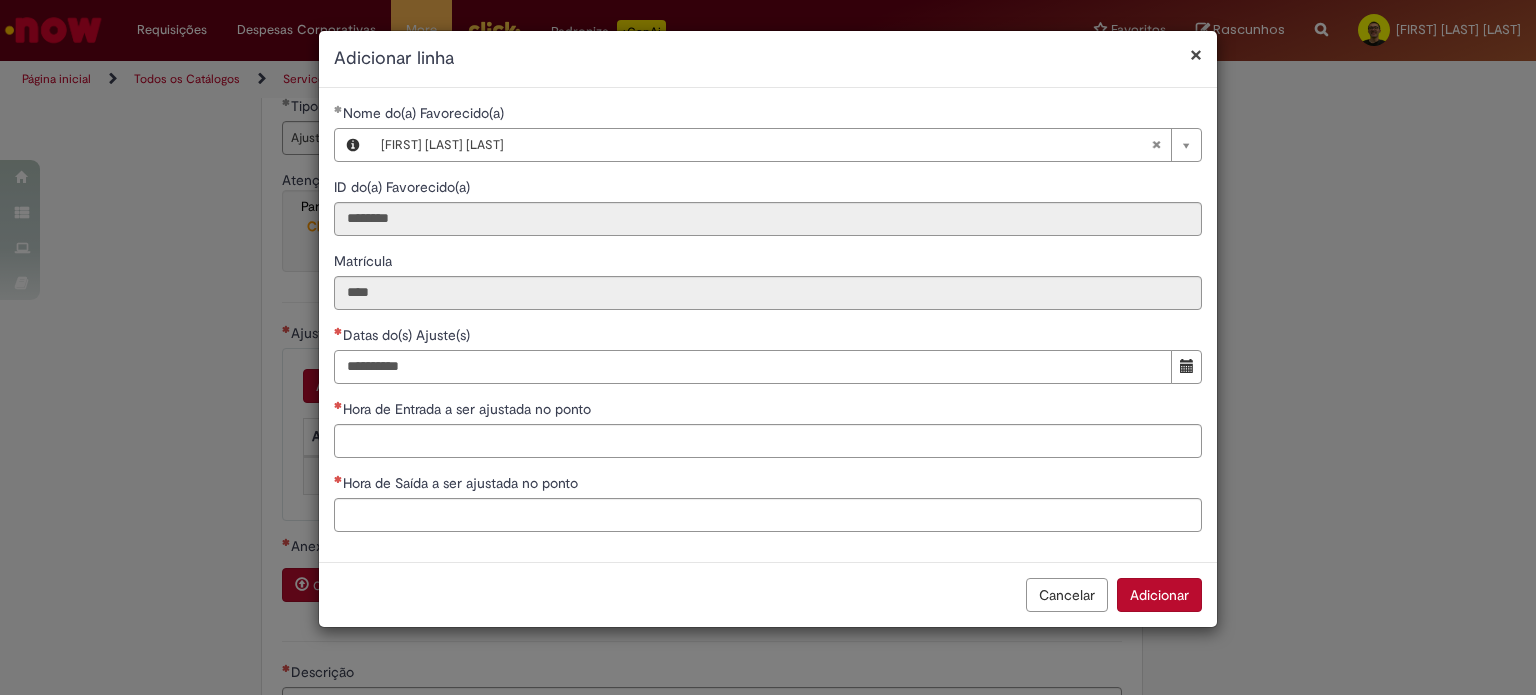 click on "Datas do(s) Ajuste(s)" at bounding box center (753, 367) 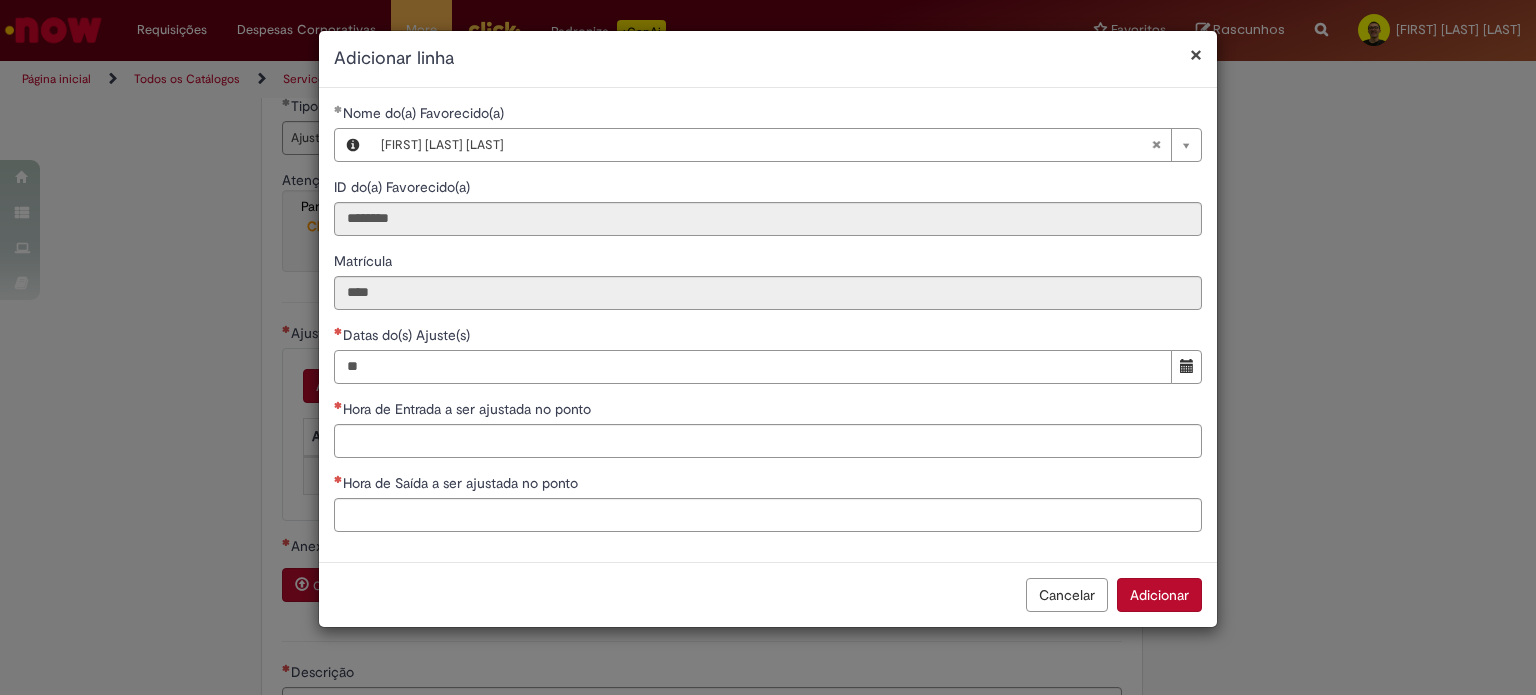 type on "*" 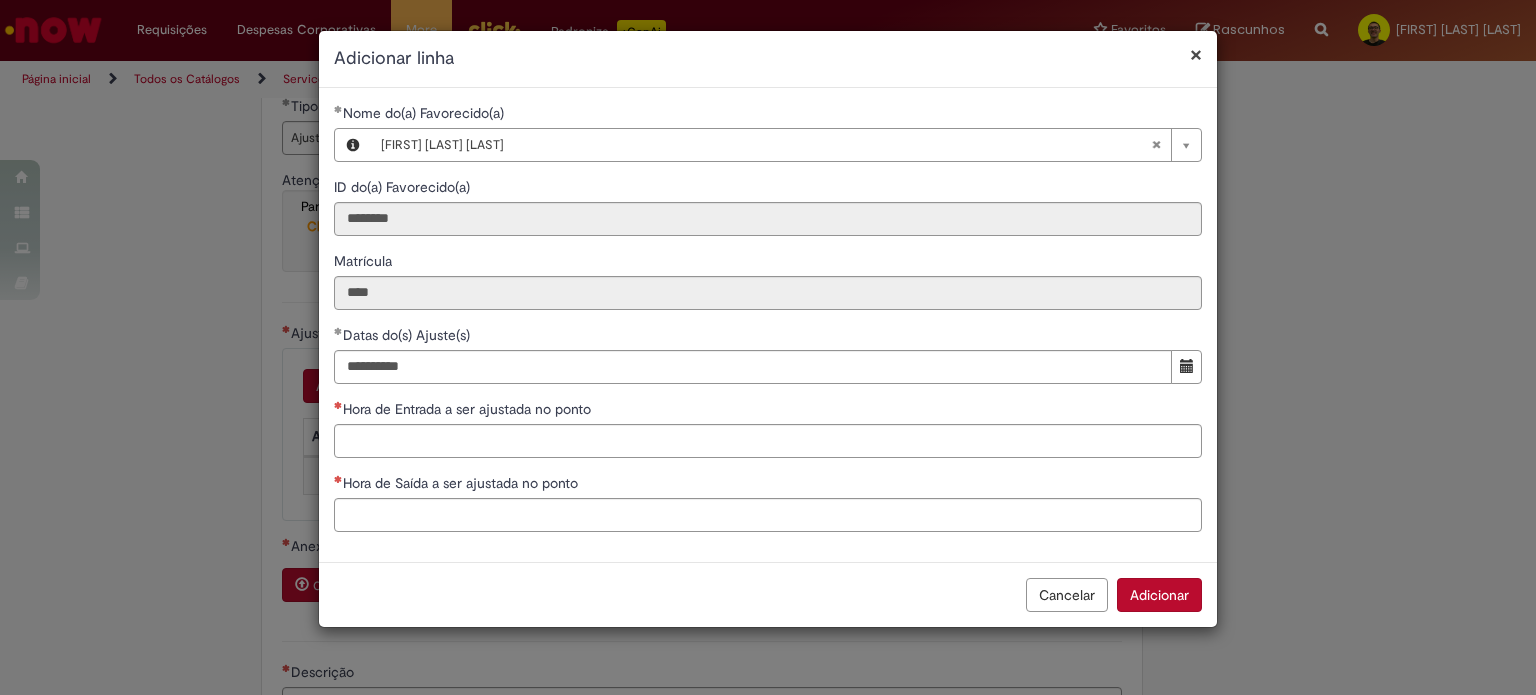 click on "Hora de Entrada a ser ajustada no ponto" at bounding box center (469, 409) 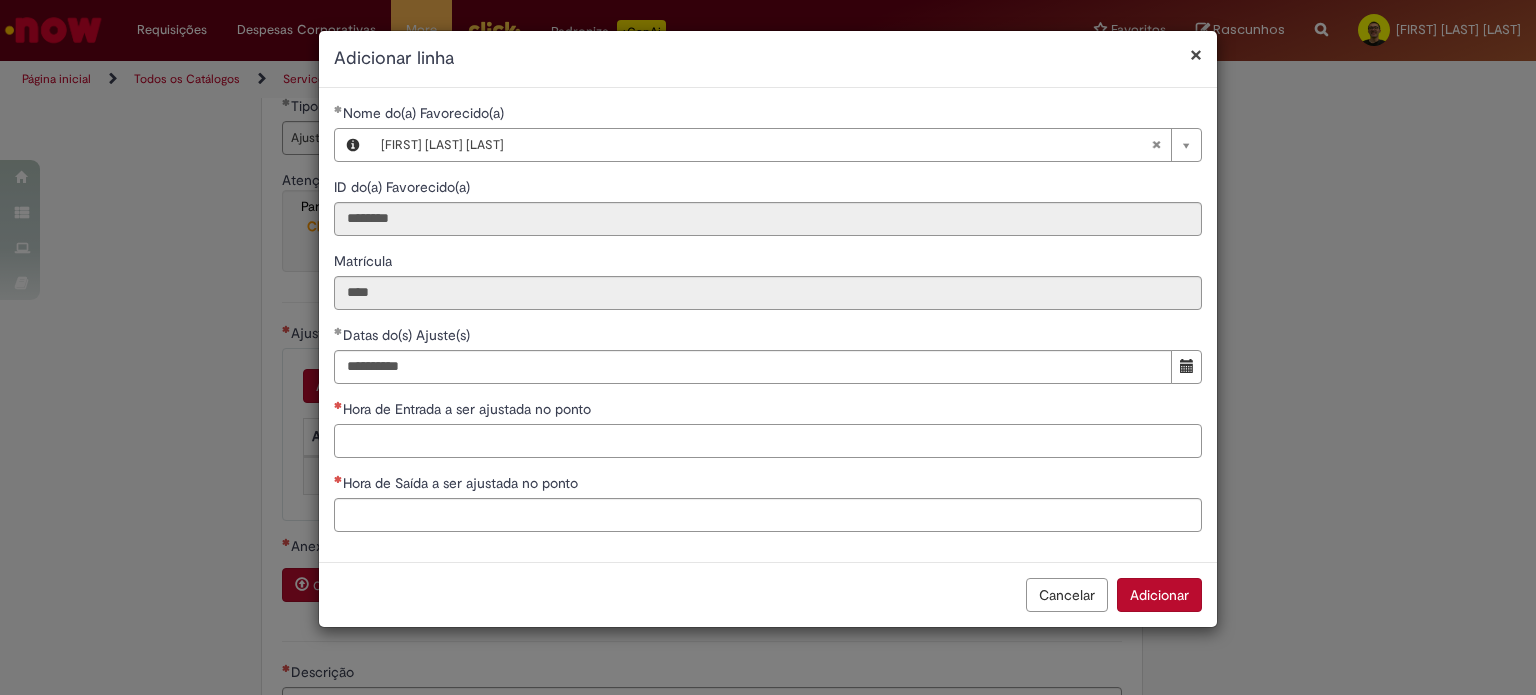 click on "Hora de Entrada a ser ajustada no ponto" at bounding box center (768, 441) 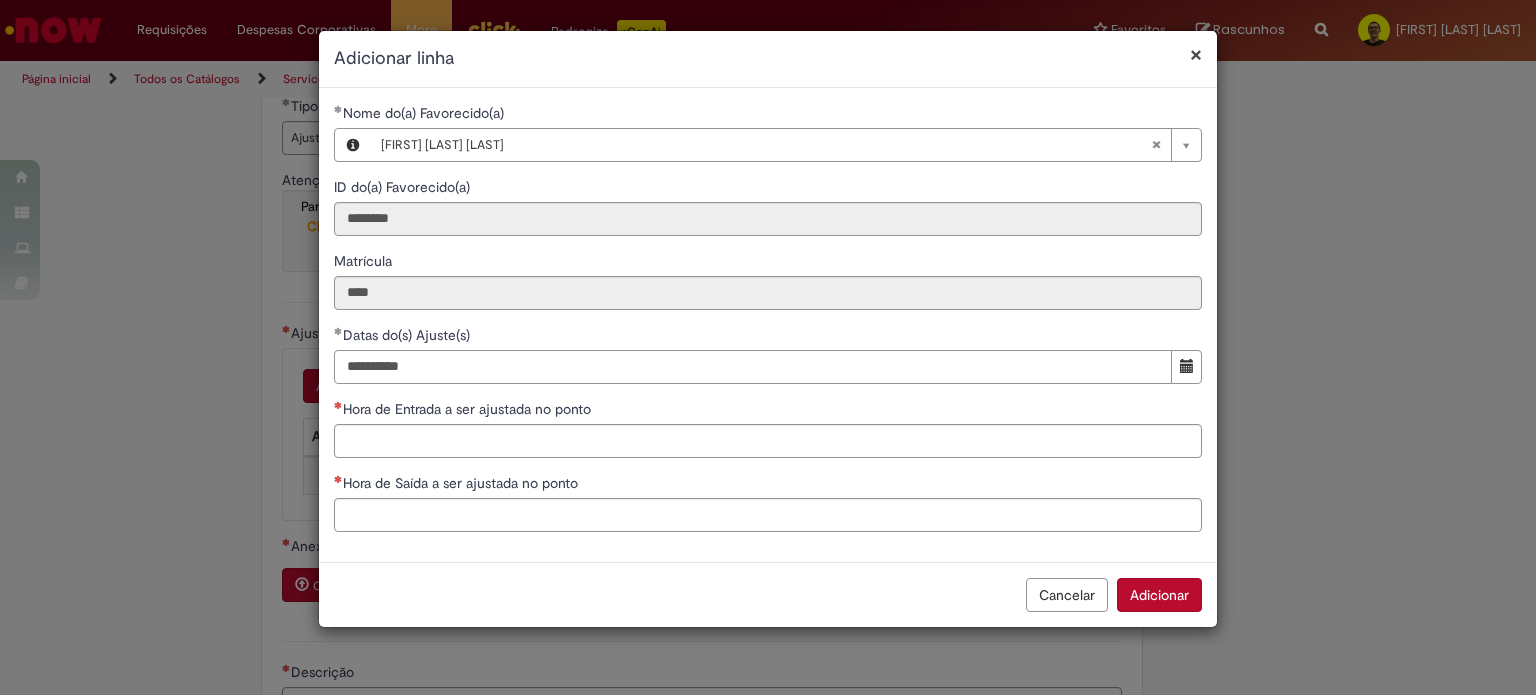 click on "**********" at bounding box center [753, 367] 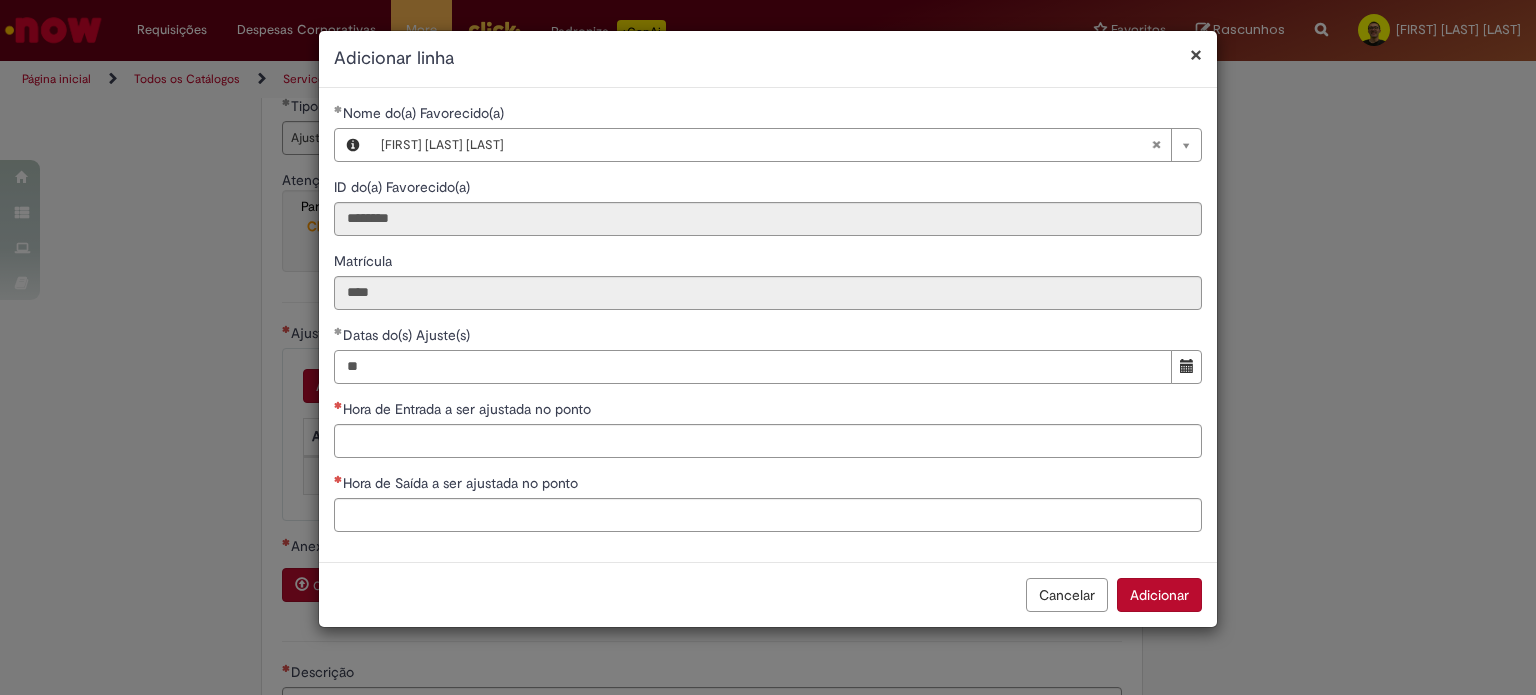 type on "*" 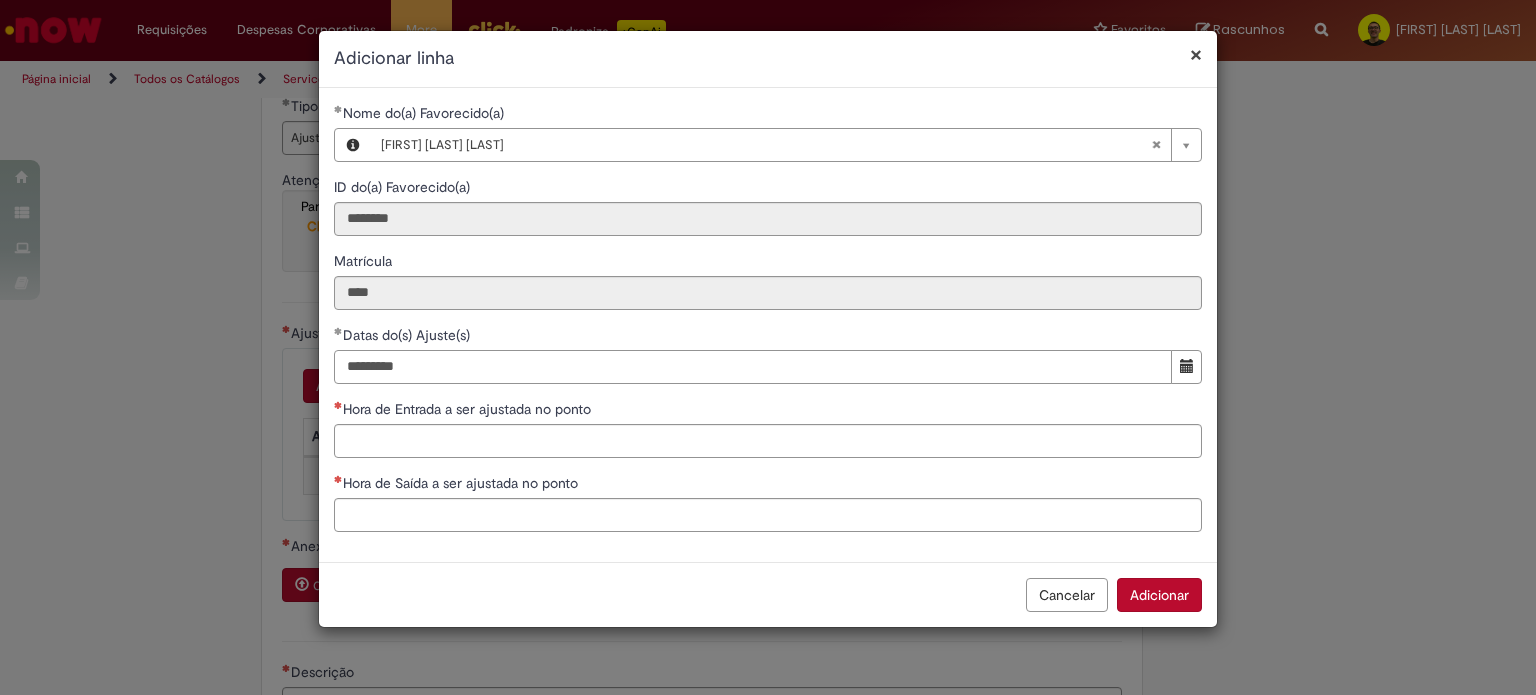 type on "**********" 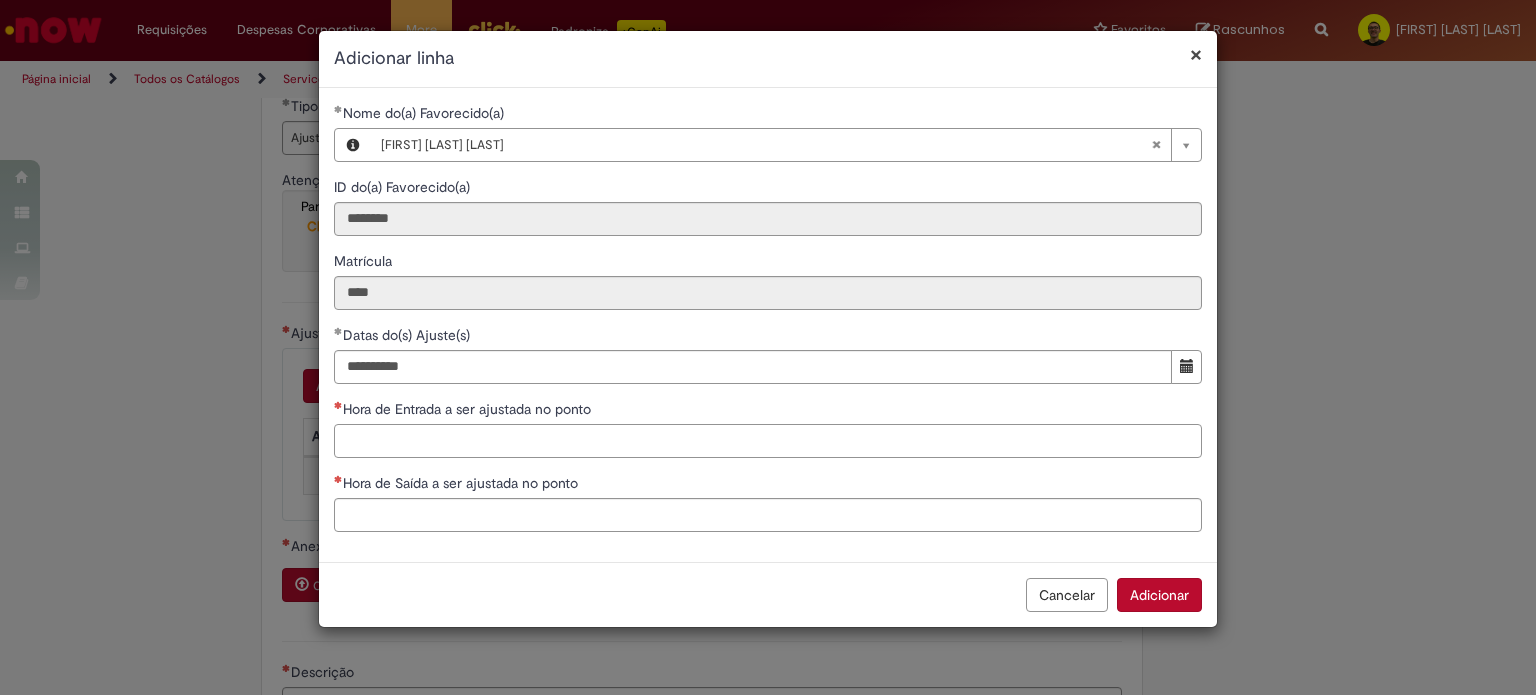 click on "Hora de Entrada a ser ajustada no ponto" at bounding box center (768, 441) 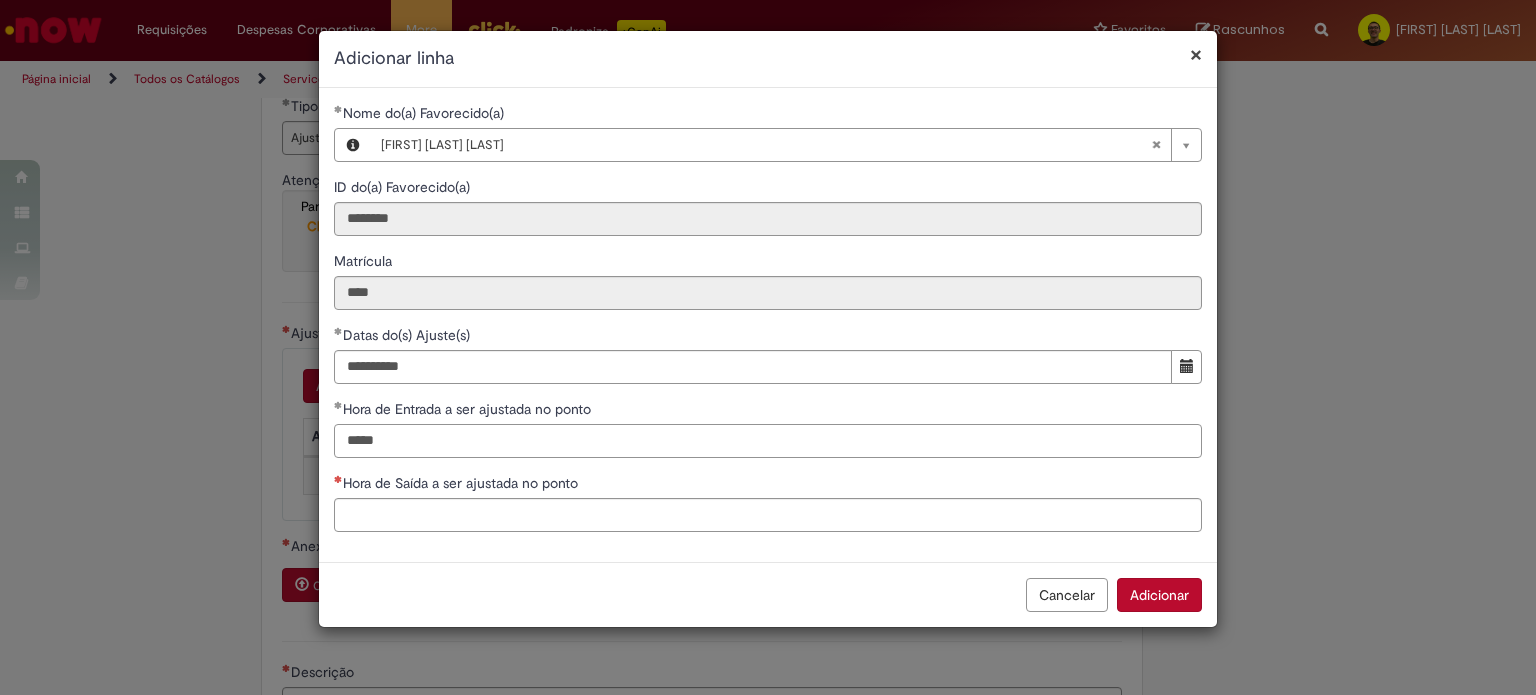 type on "*****" 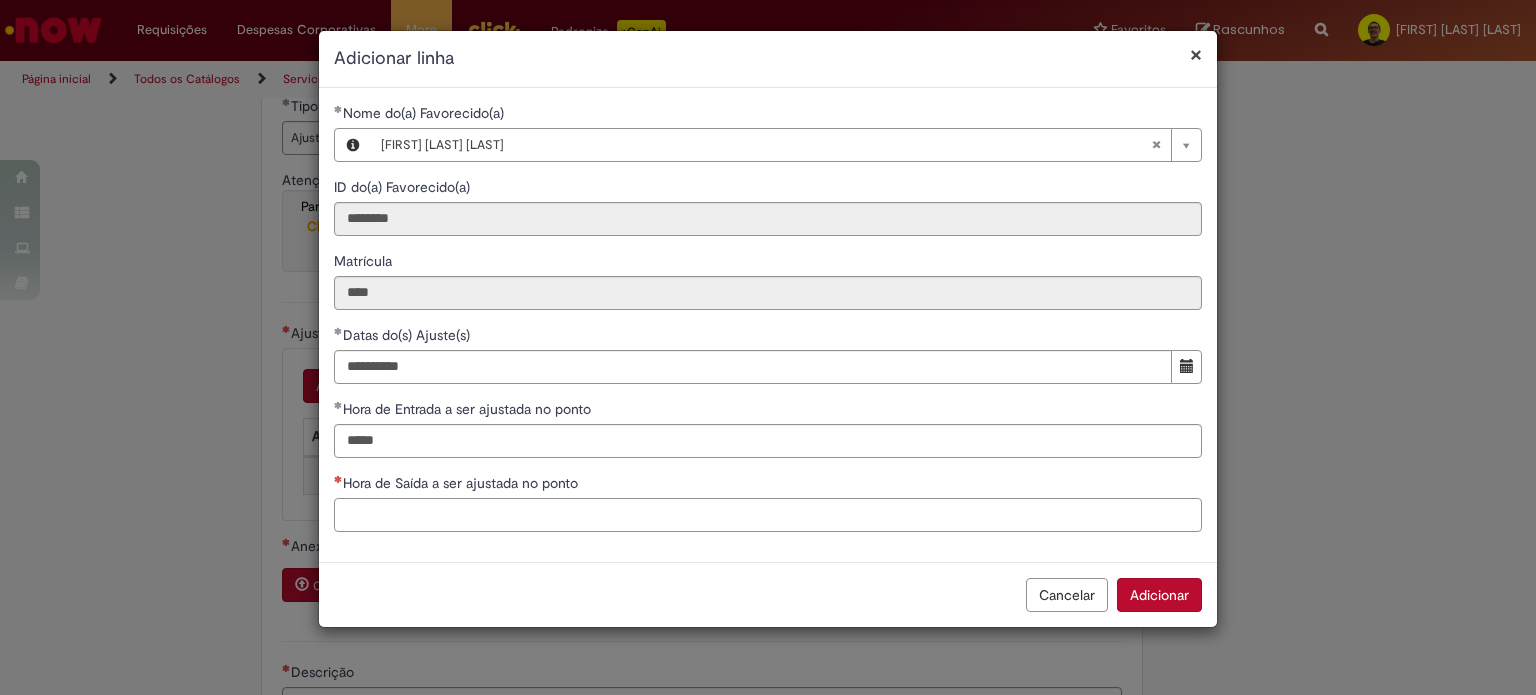 click on "Hora de Saída a ser ajustada no ponto" at bounding box center (768, 515) 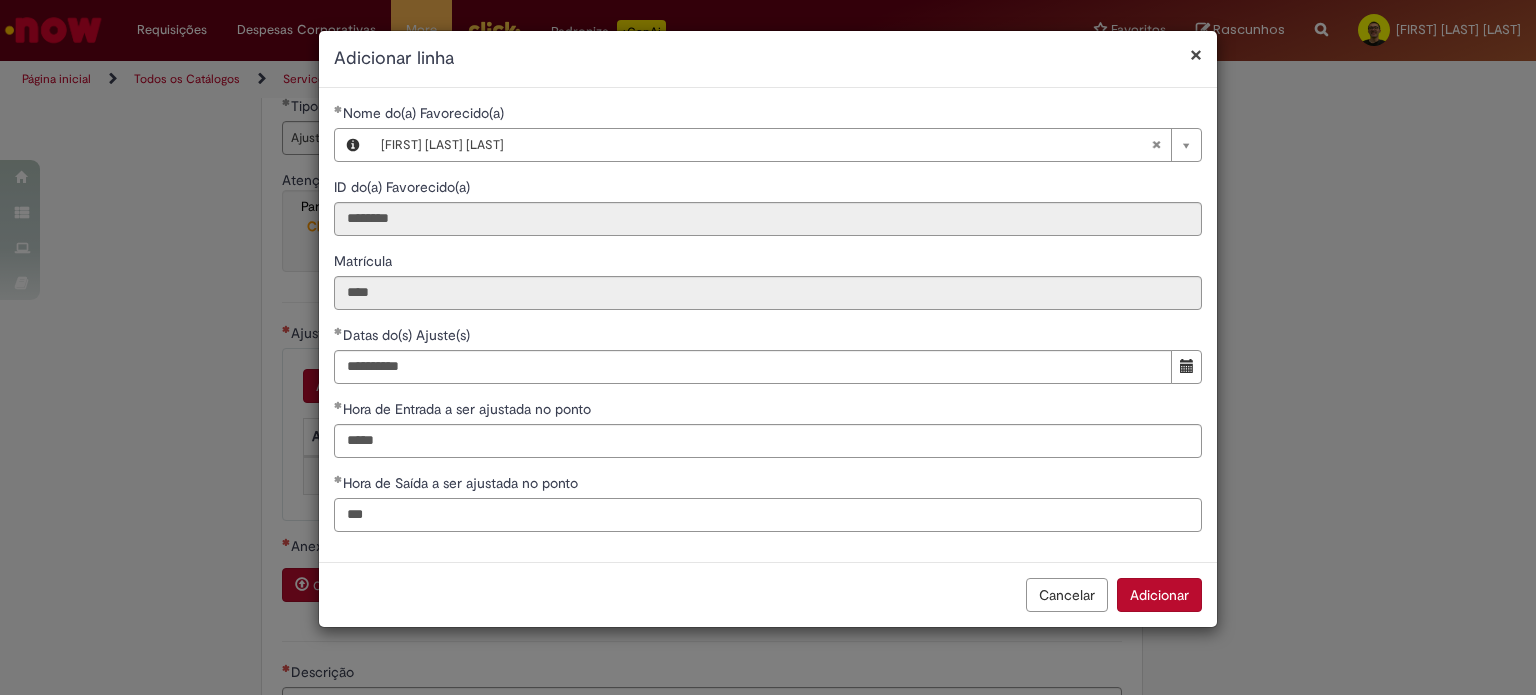 type on "***" 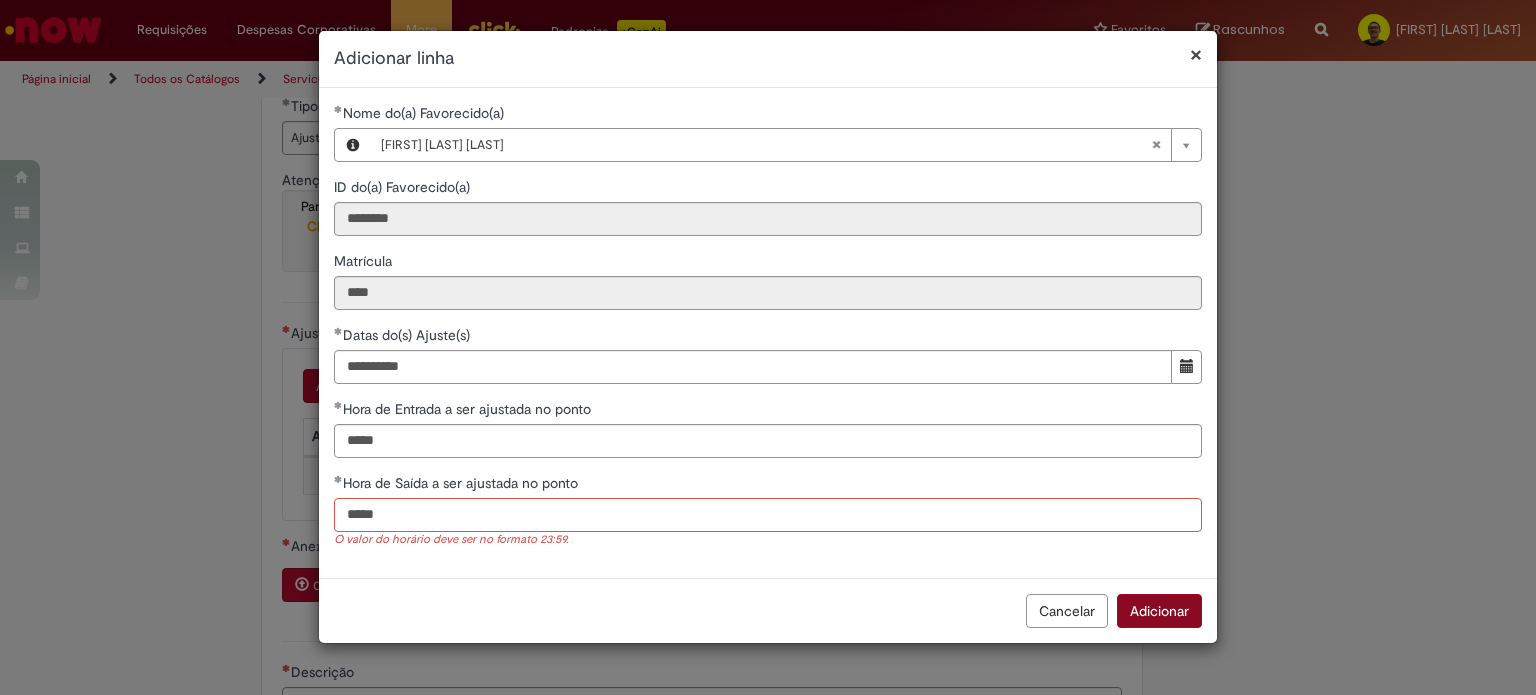 type on "*****" 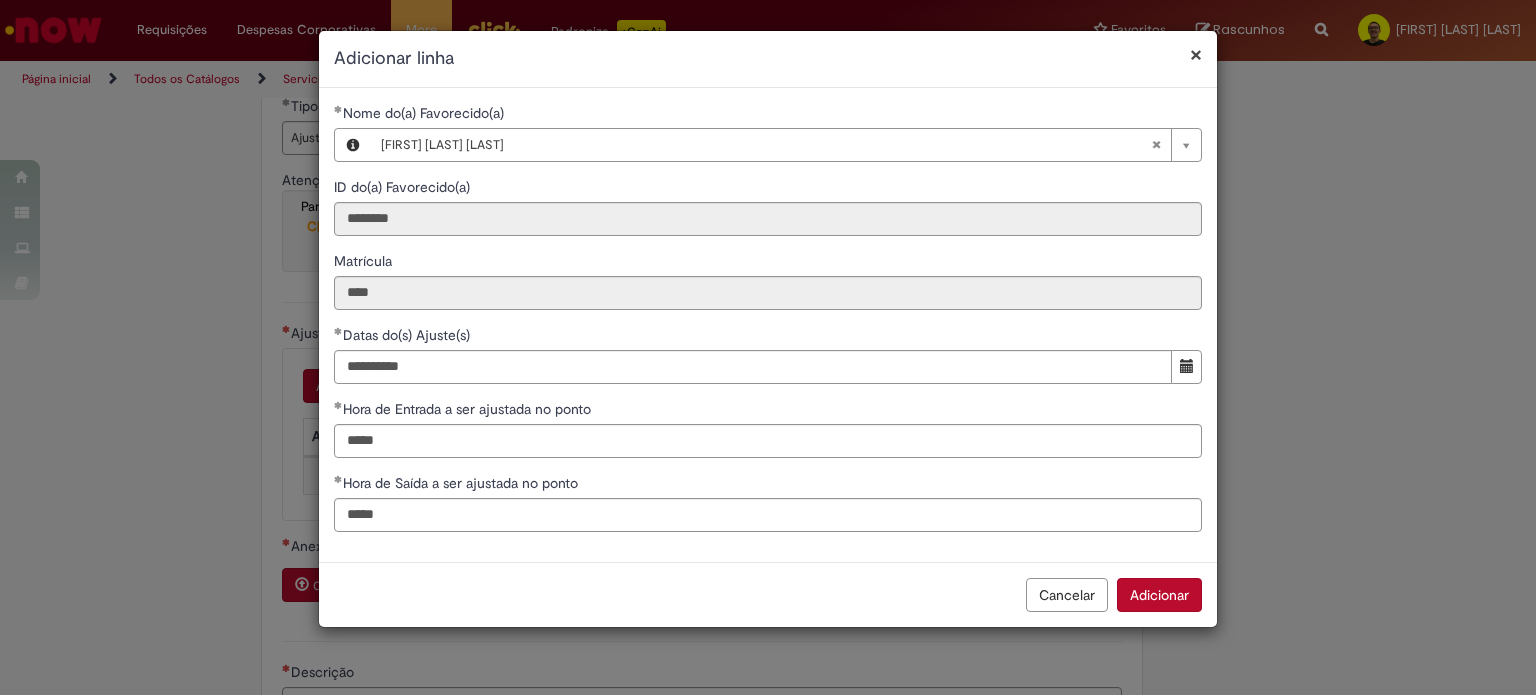 click on "Adicionar" at bounding box center [1159, 595] 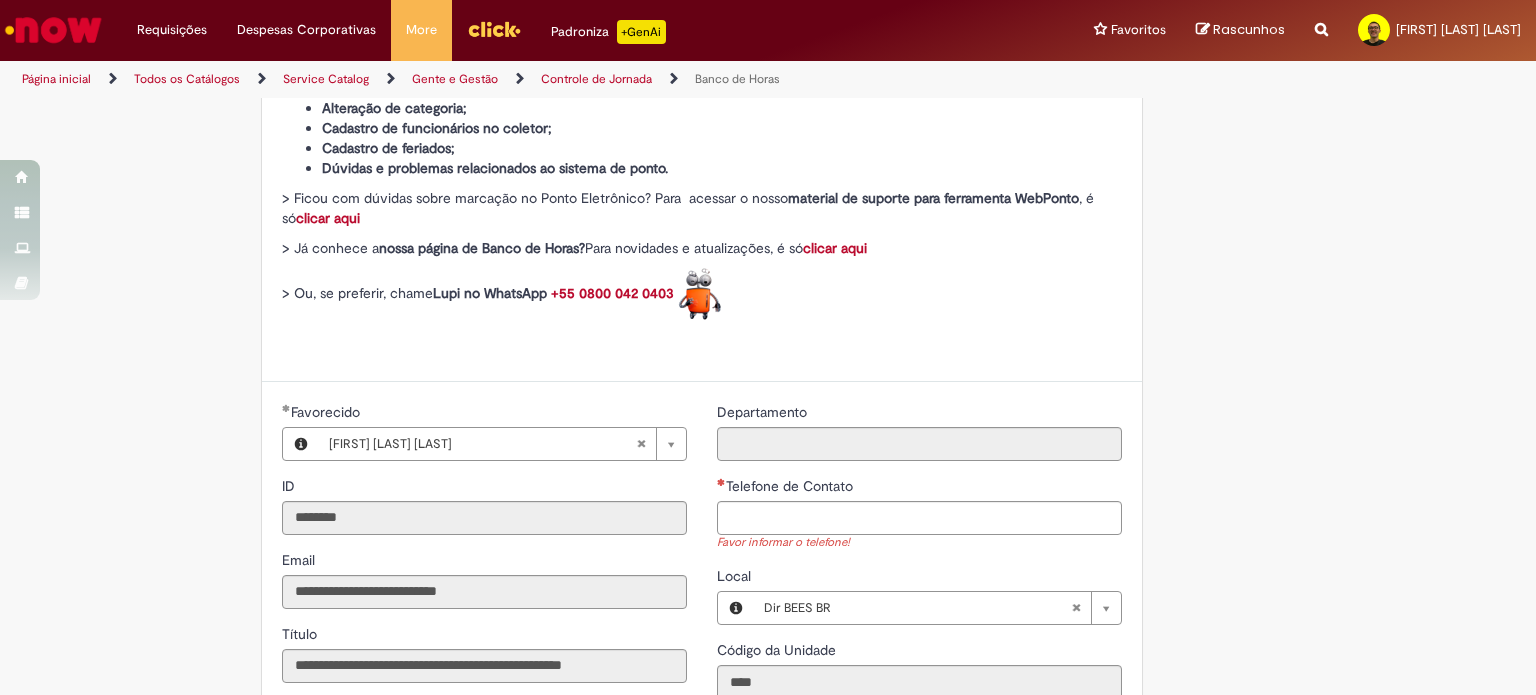 scroll, scrollTop: 800, scrollLeft: 0, axis: vertical 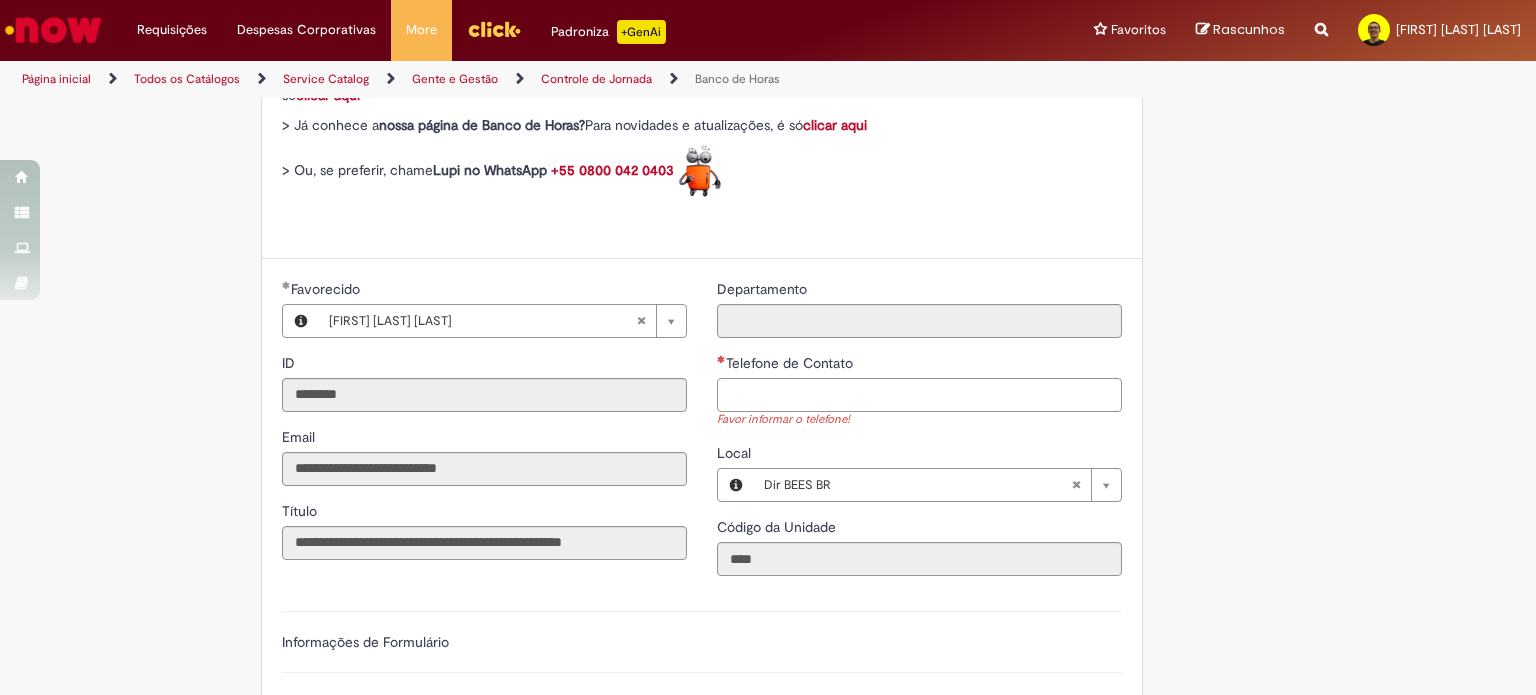 click on "Telefone de Contato" at bounding box center (919, 395) 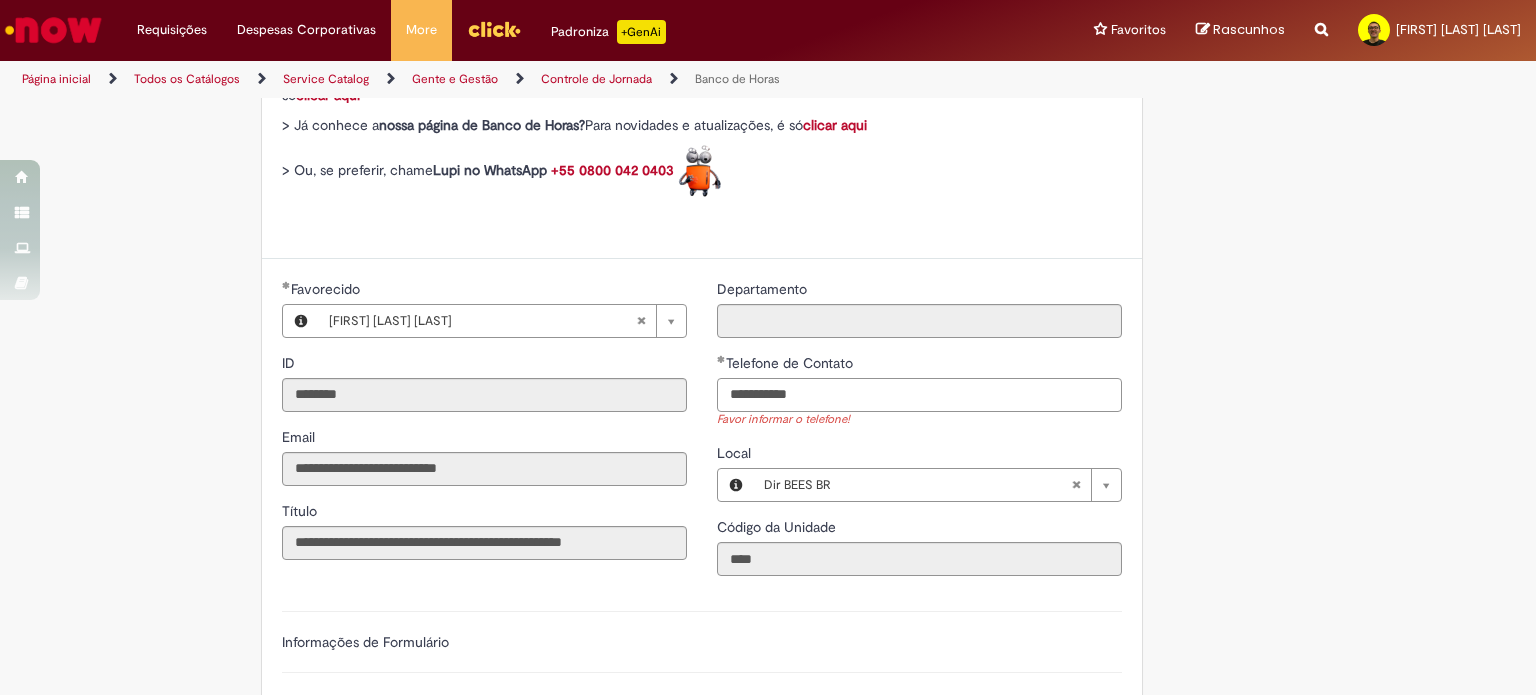 click on "**********" at bounding box center (919, 395) 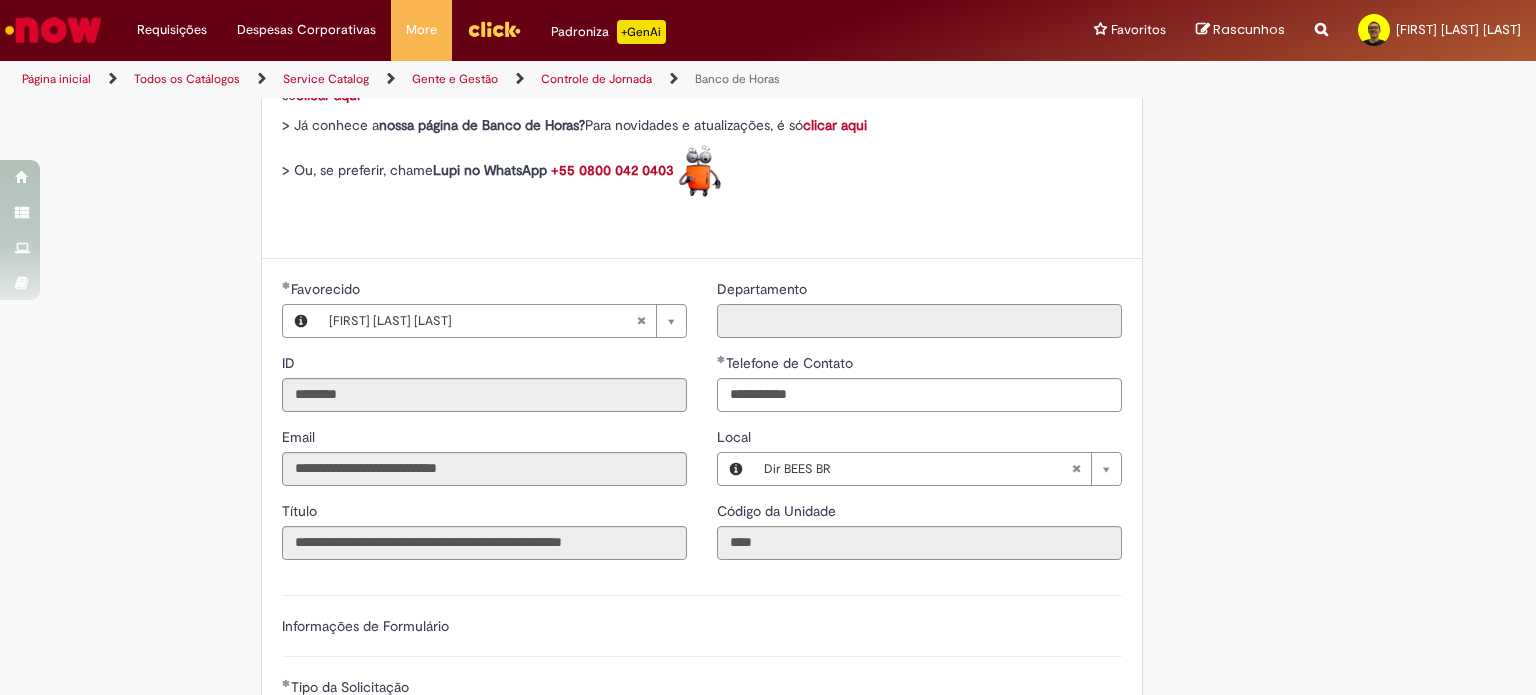 type on "**********" 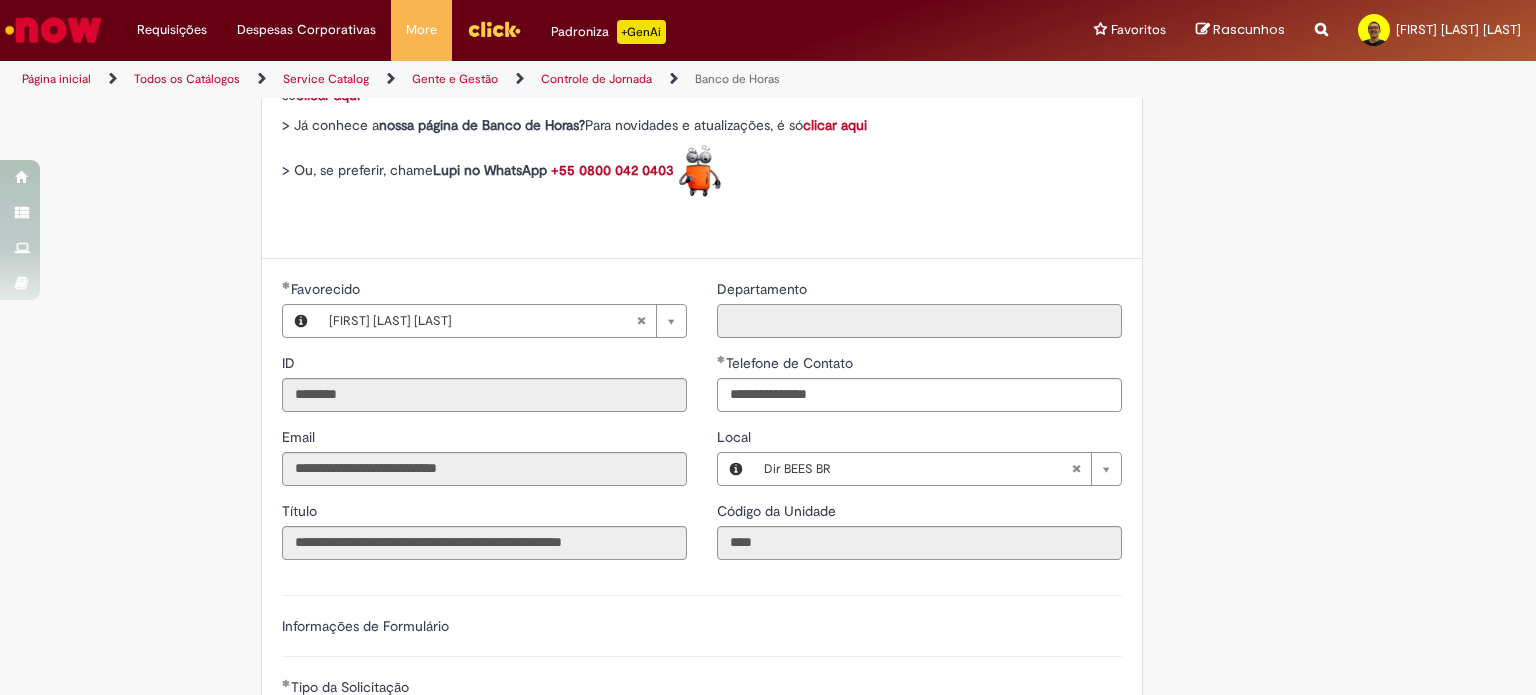 click on "Departamento" at bounding box center [919, 321] 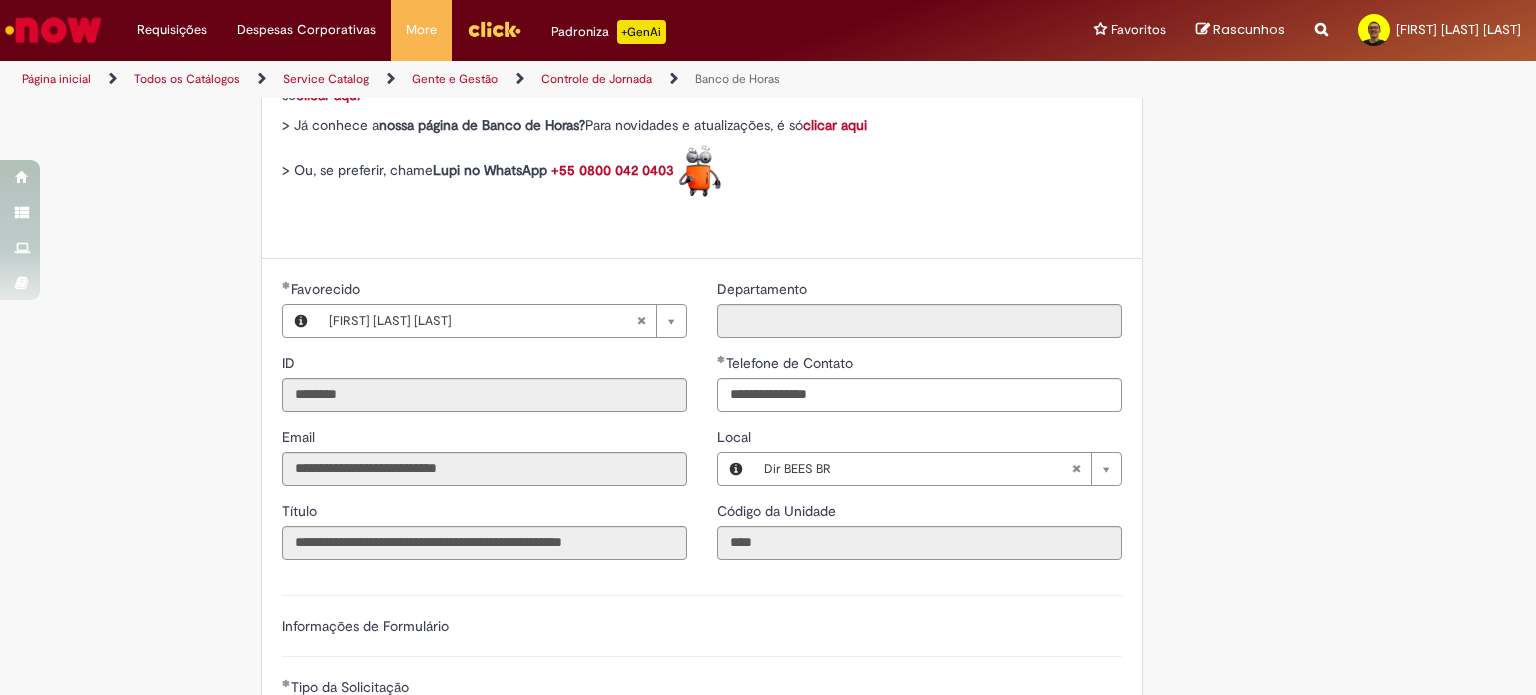click on "**********" at bounding box center (768, 778) 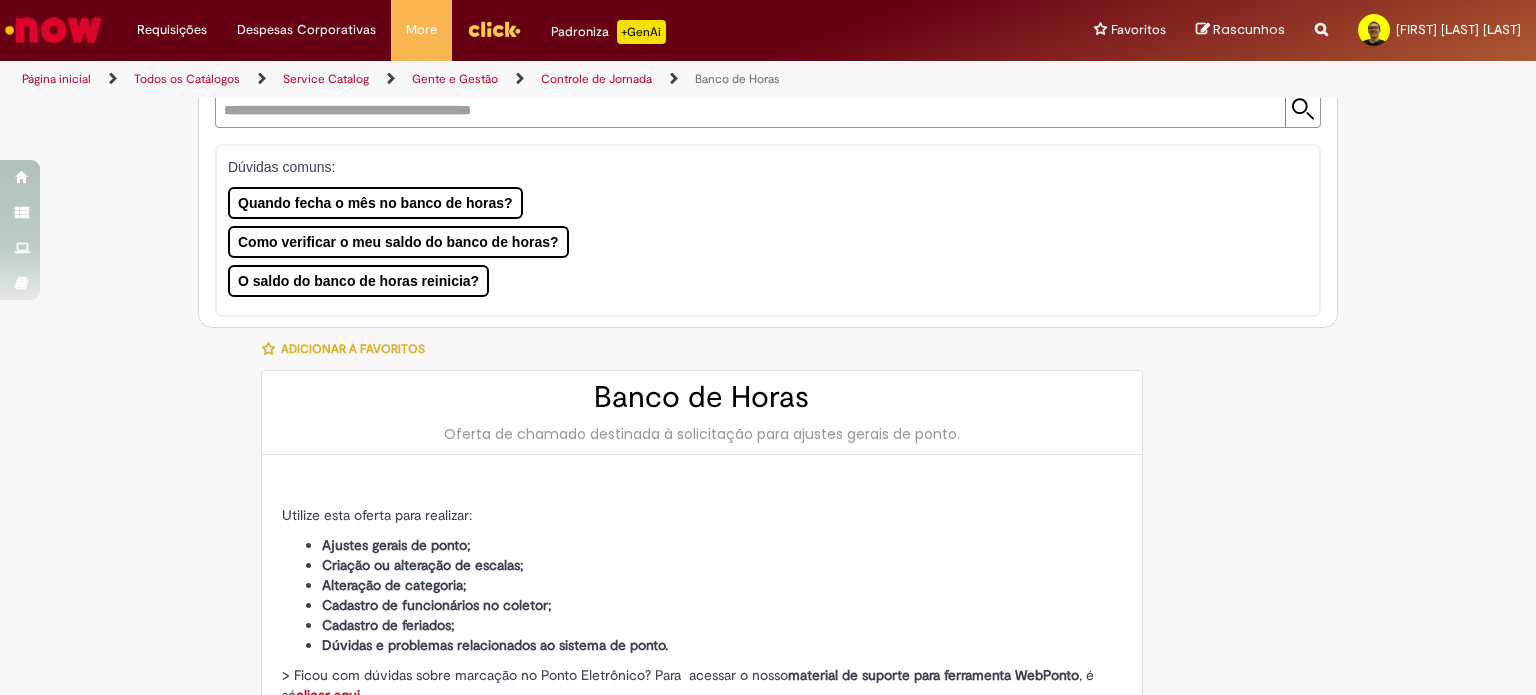 scroll, scrollTop: 400, scrollLeft: 0, axis: vertical 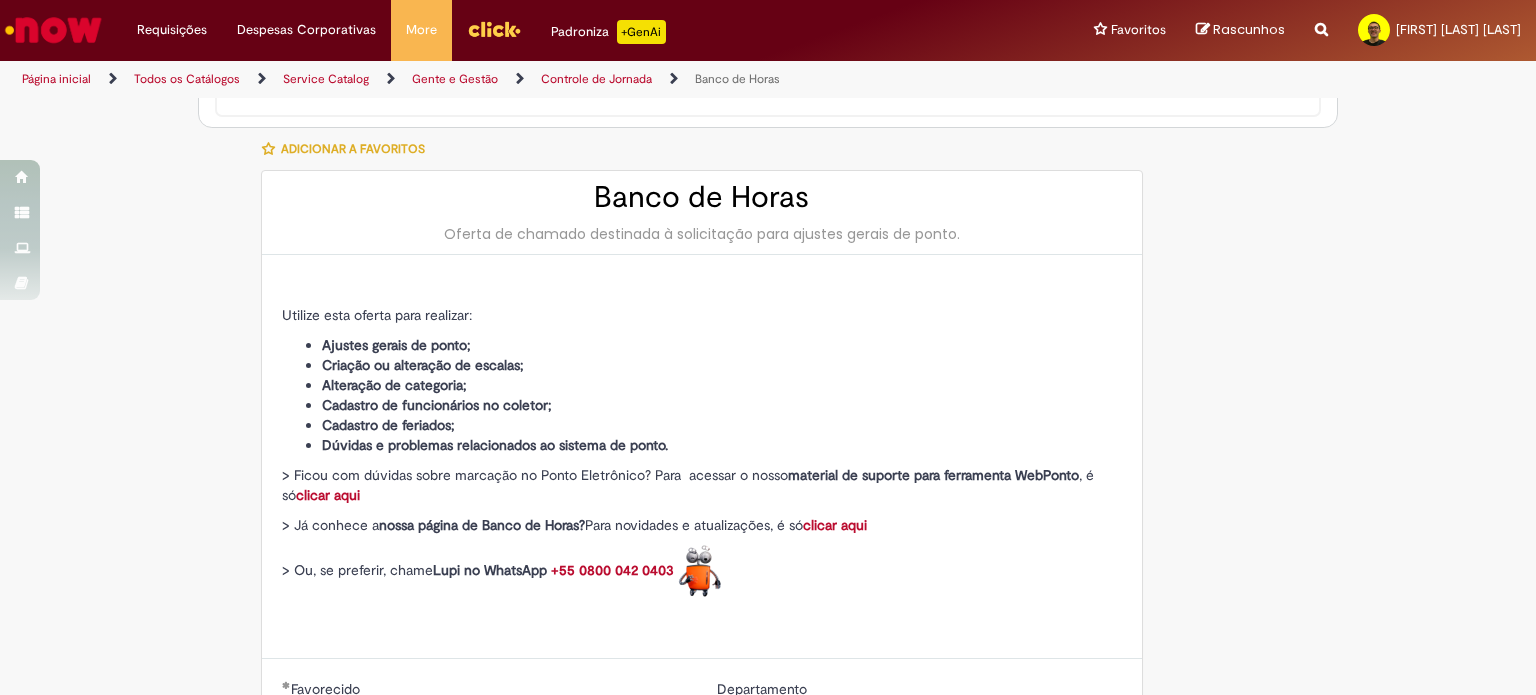 click on "clicar aqui" at bounding box center [328, 495] 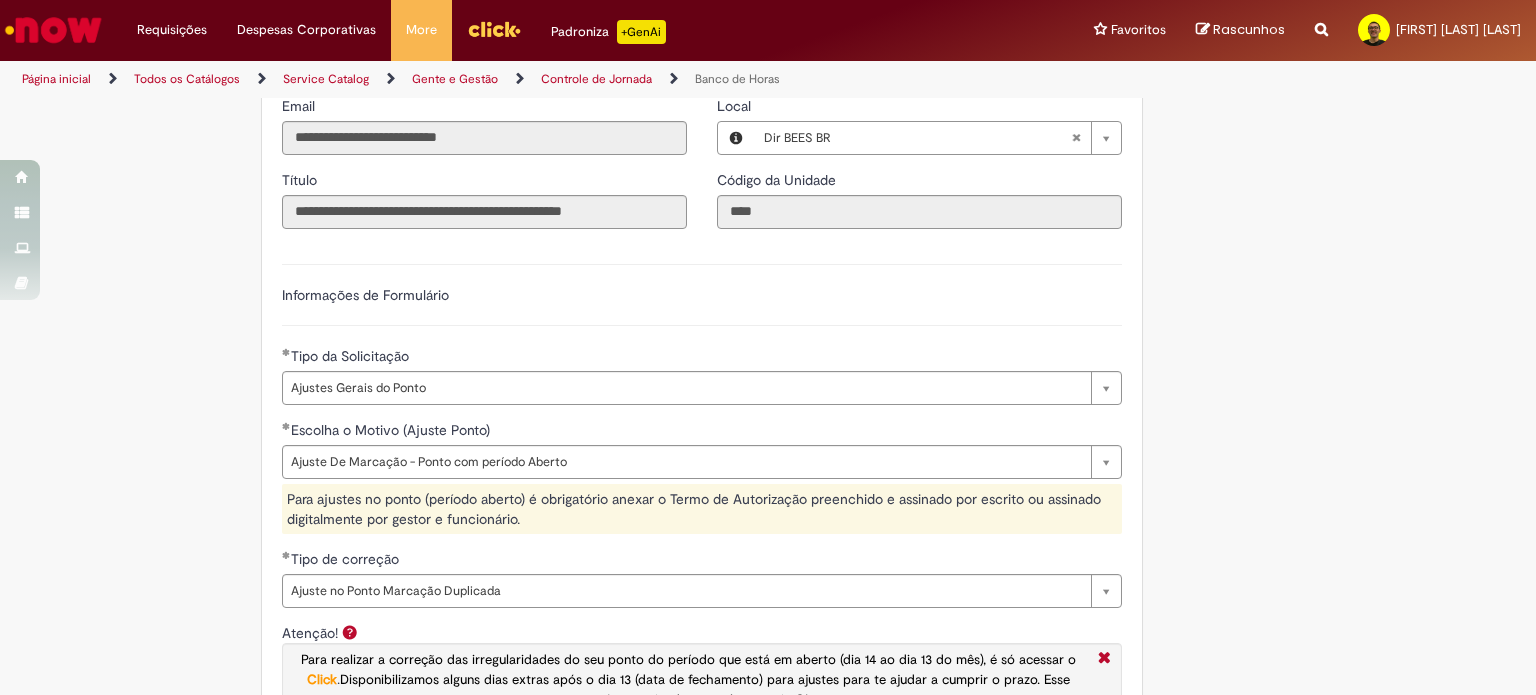 scroll, scrollTop: 1240, scrollLeft: 0, axis: vertical 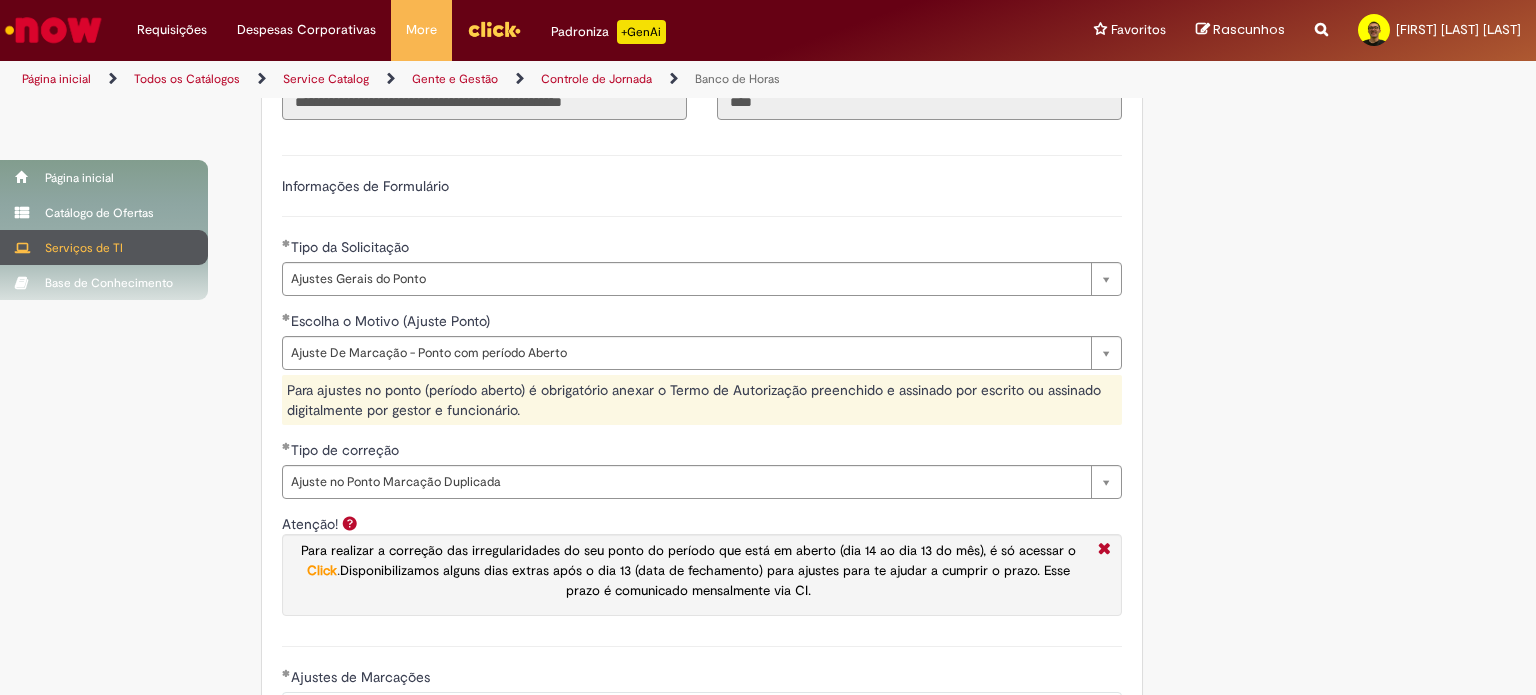 click on "Serviços de TI" at bounding box center (104, 247) 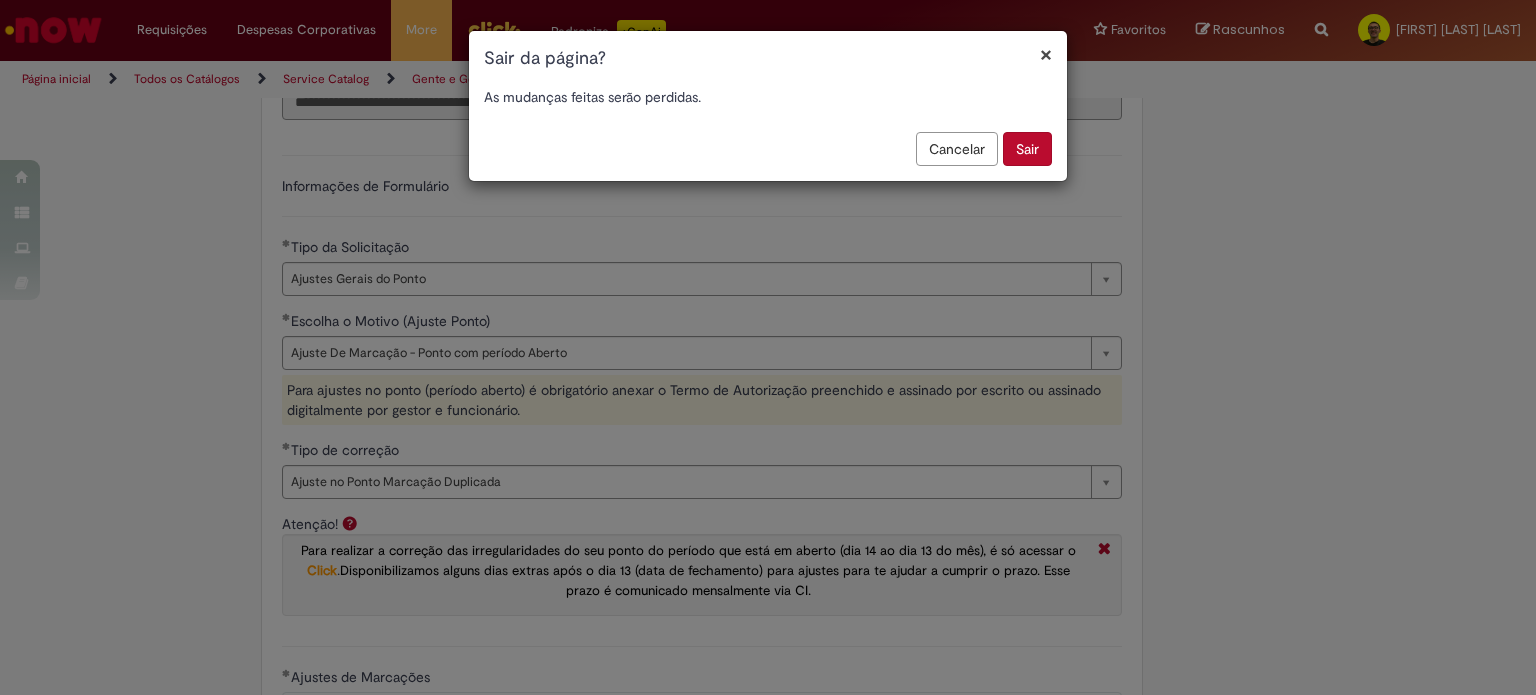 drag, startPoint x: 959, startPoint y: 149, endPoint x: 941, endPoint y: 149, distance: 18 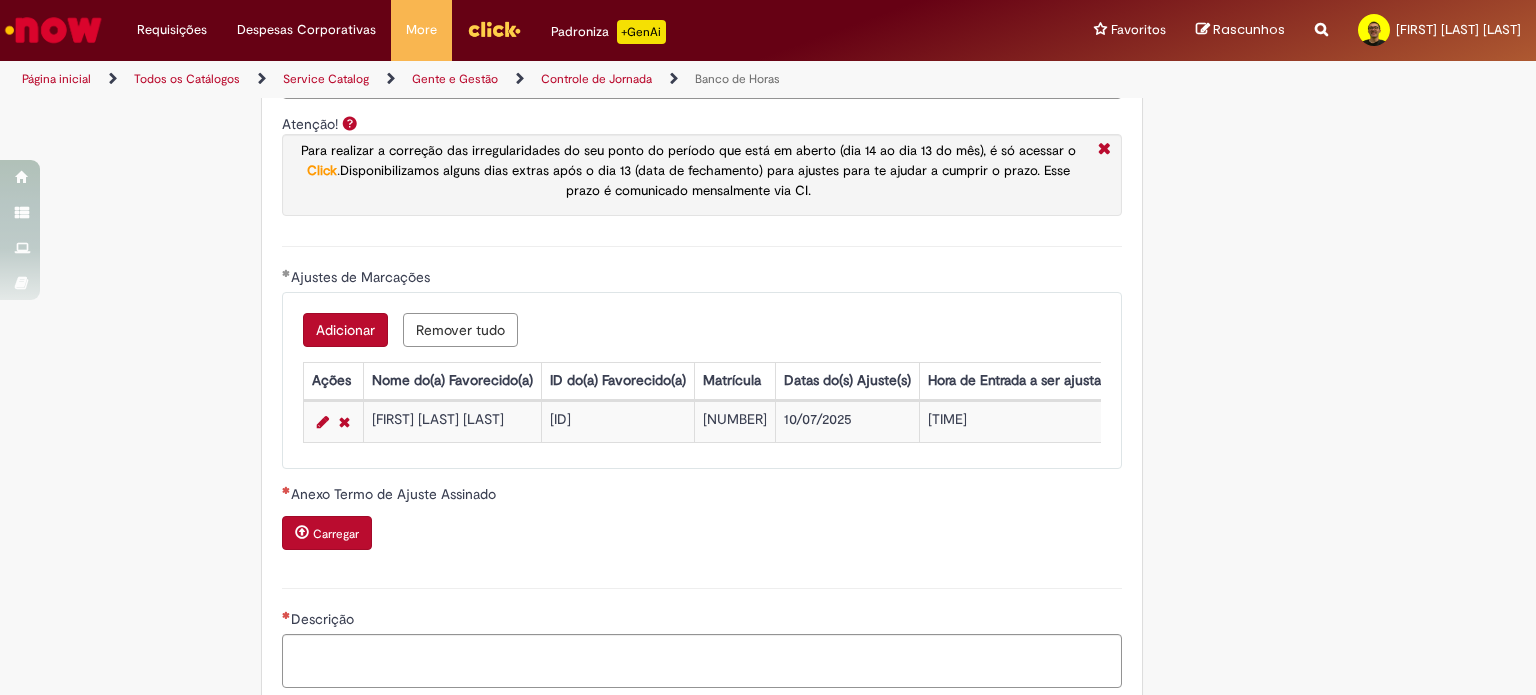 scroll, scrollTop: 1840, scrollLeft: 0, axis: vertical 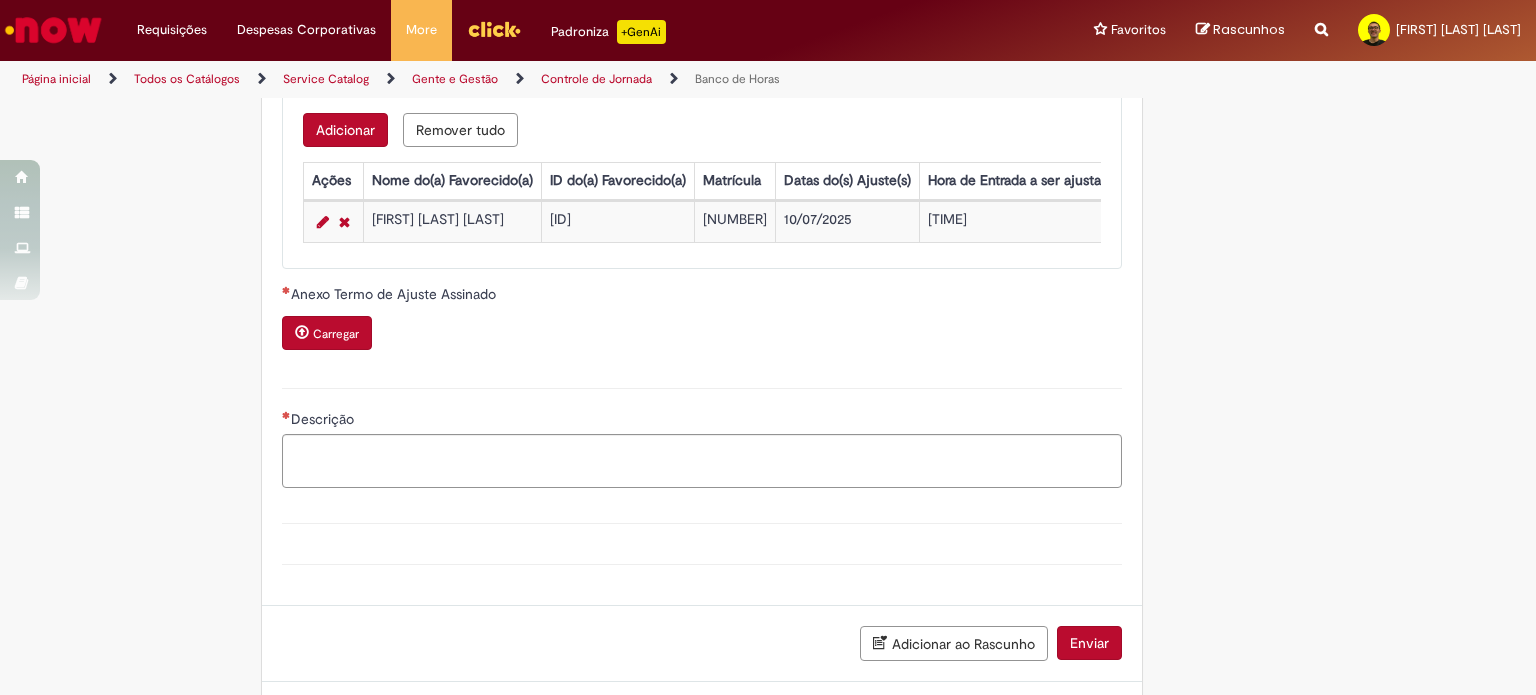 click on "Carregar" at bounding box center (336, 334) 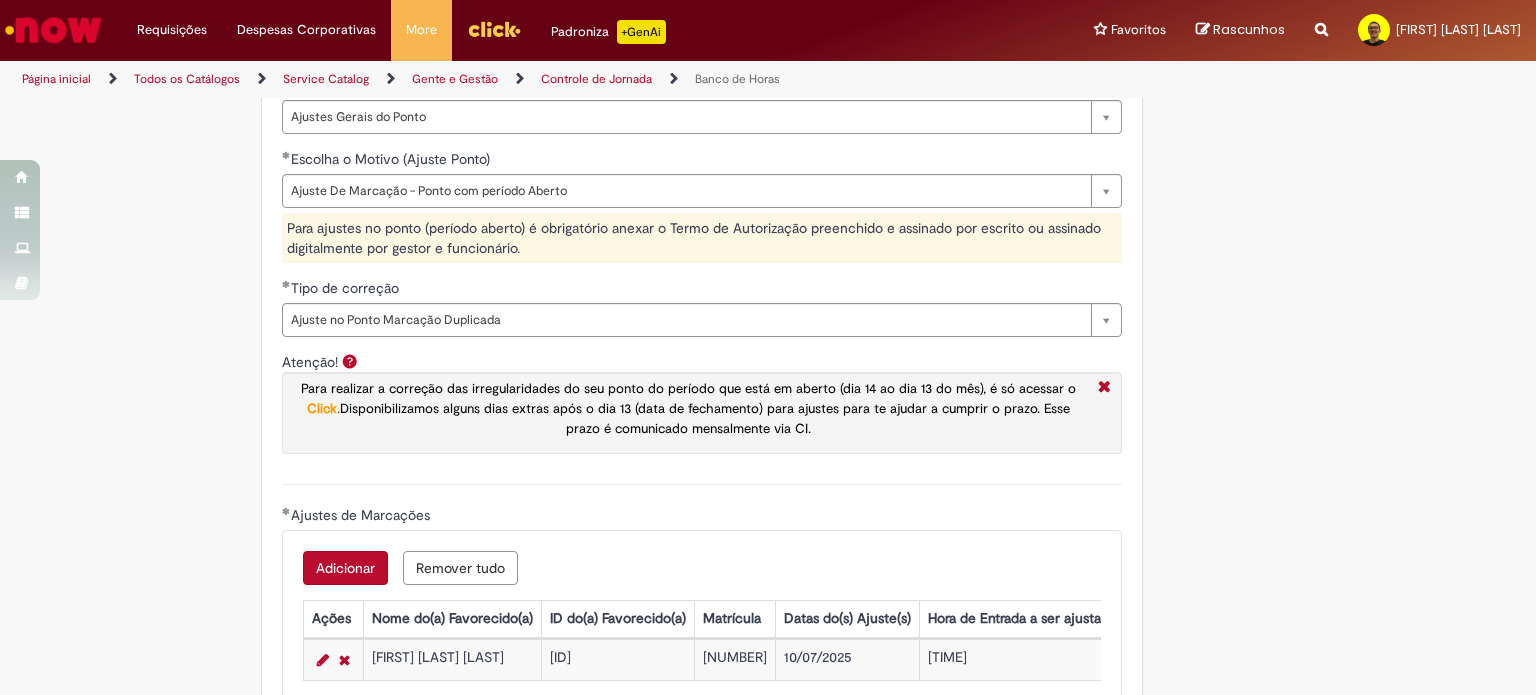 scroll, scrollTop: 1340, scrollLeft: 0, axis: vertical 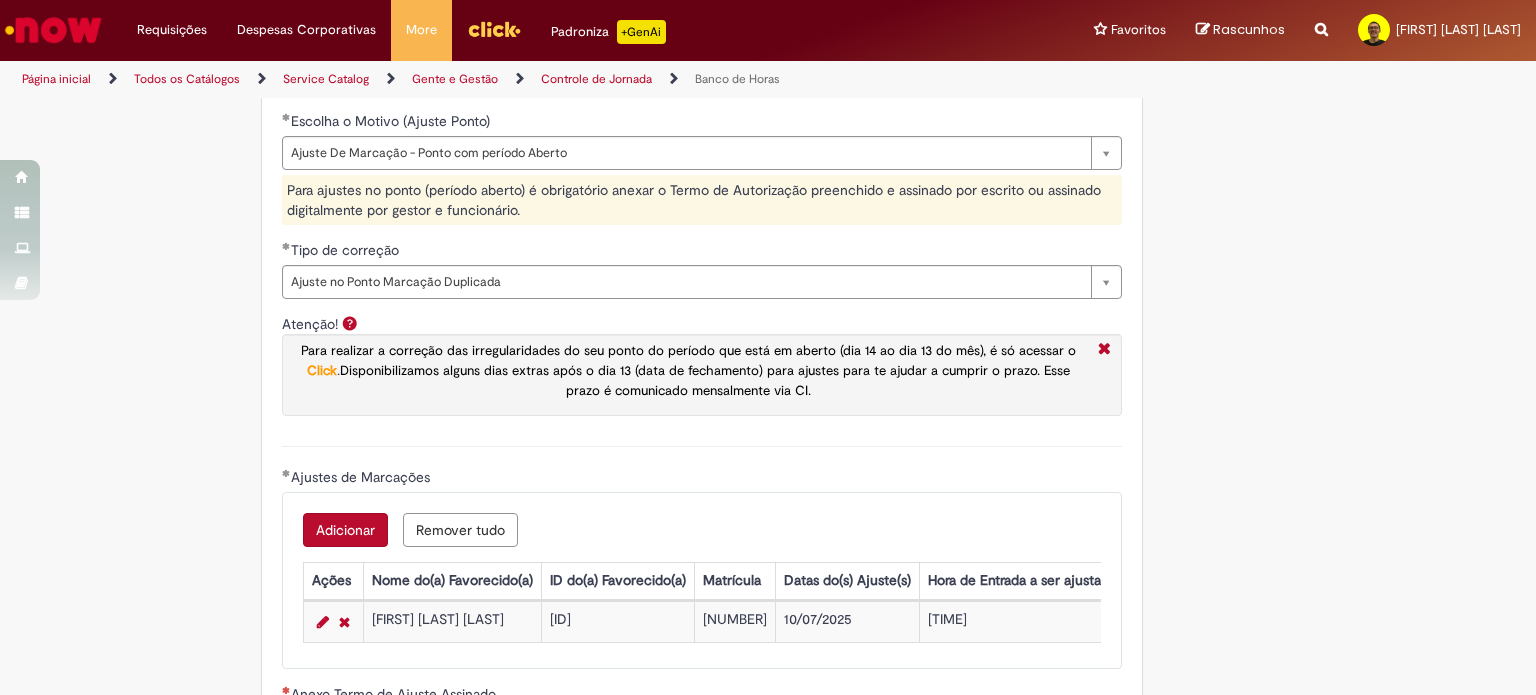click on "Para ajustes no ponto (período aberto) é obrigatório anexar o Termo de Autorização preenchido e assinado por escrito ou assinado digitalmente por gestor e funcionário." at bounding box center [702, 200] 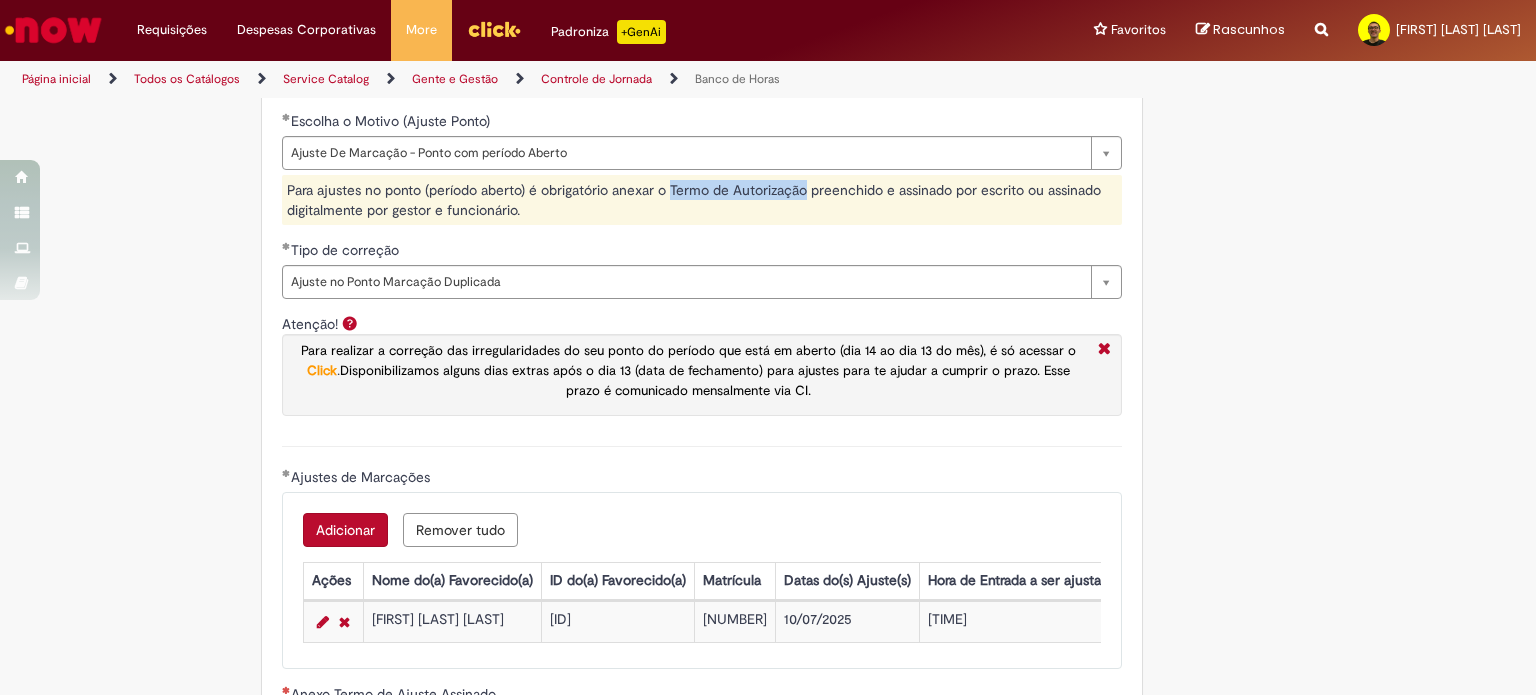 drag, startPoint x: 666, startPoint y: 179, endPoint x: 797, endPoint y: 186, distance: 131.18689 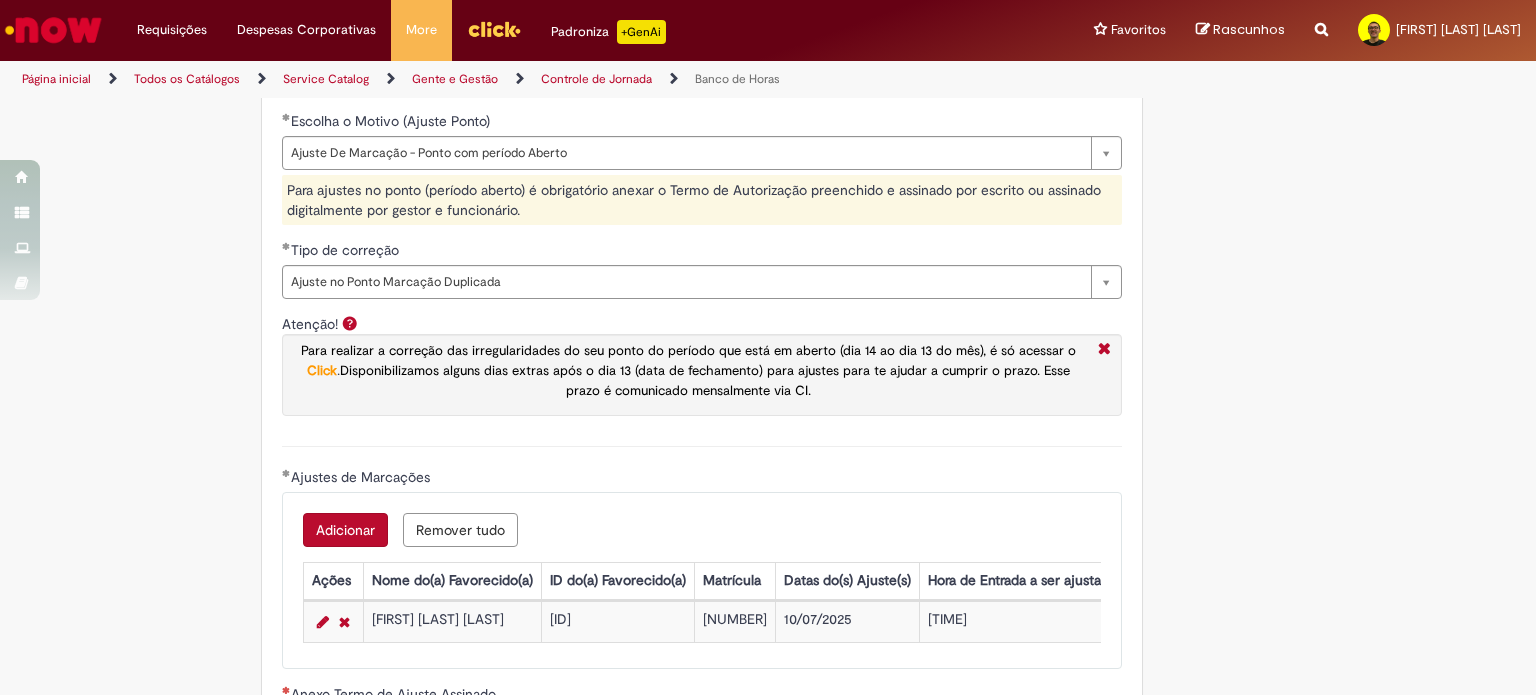 click on "Para ajustes no ponto (período aberto) é obrigatório anexar o Termo de Autorização preenchido e assinado por escrito ou assinado digitalmente por gestor e funcionário." at bounding box center [702, 200] 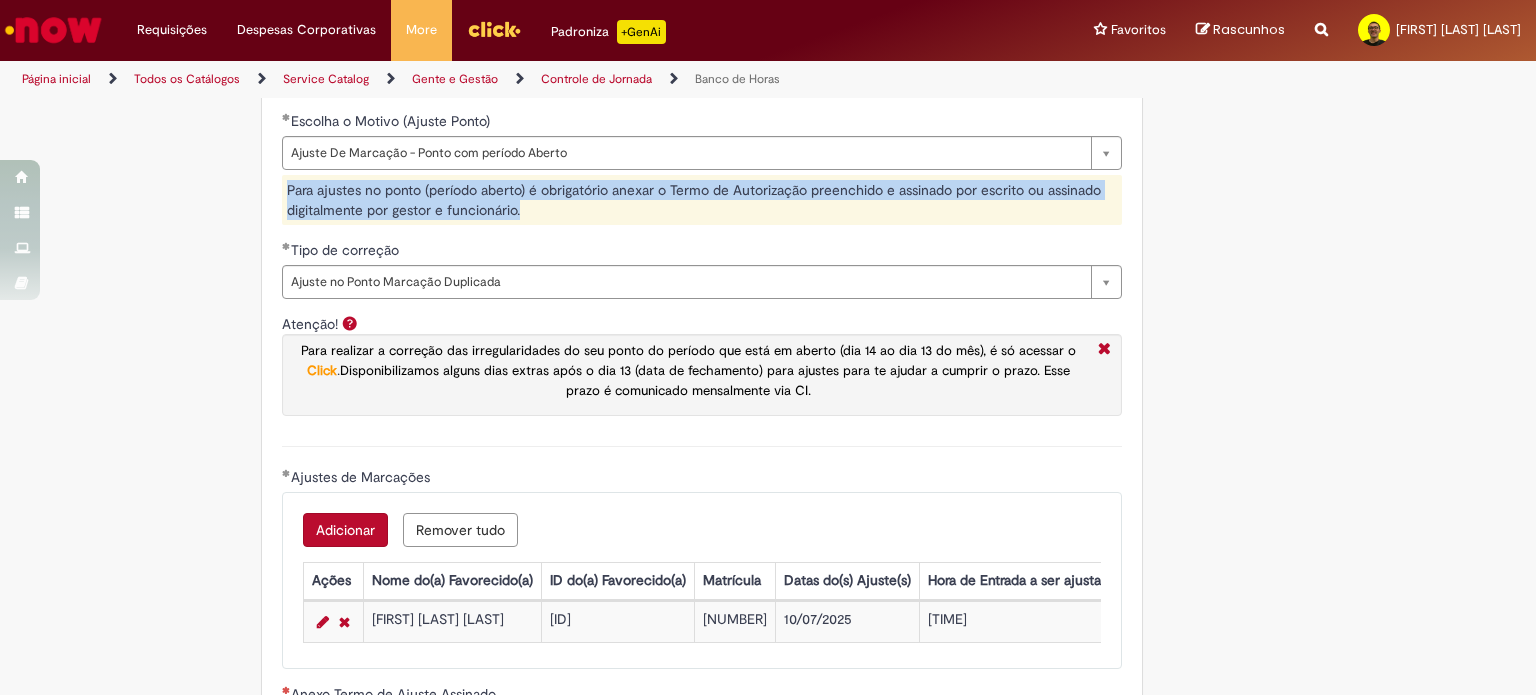 drag, startPoint x: 514, startPoint y: 204, endPoint x: 269, endPoint y: 181, distance: 246.07722 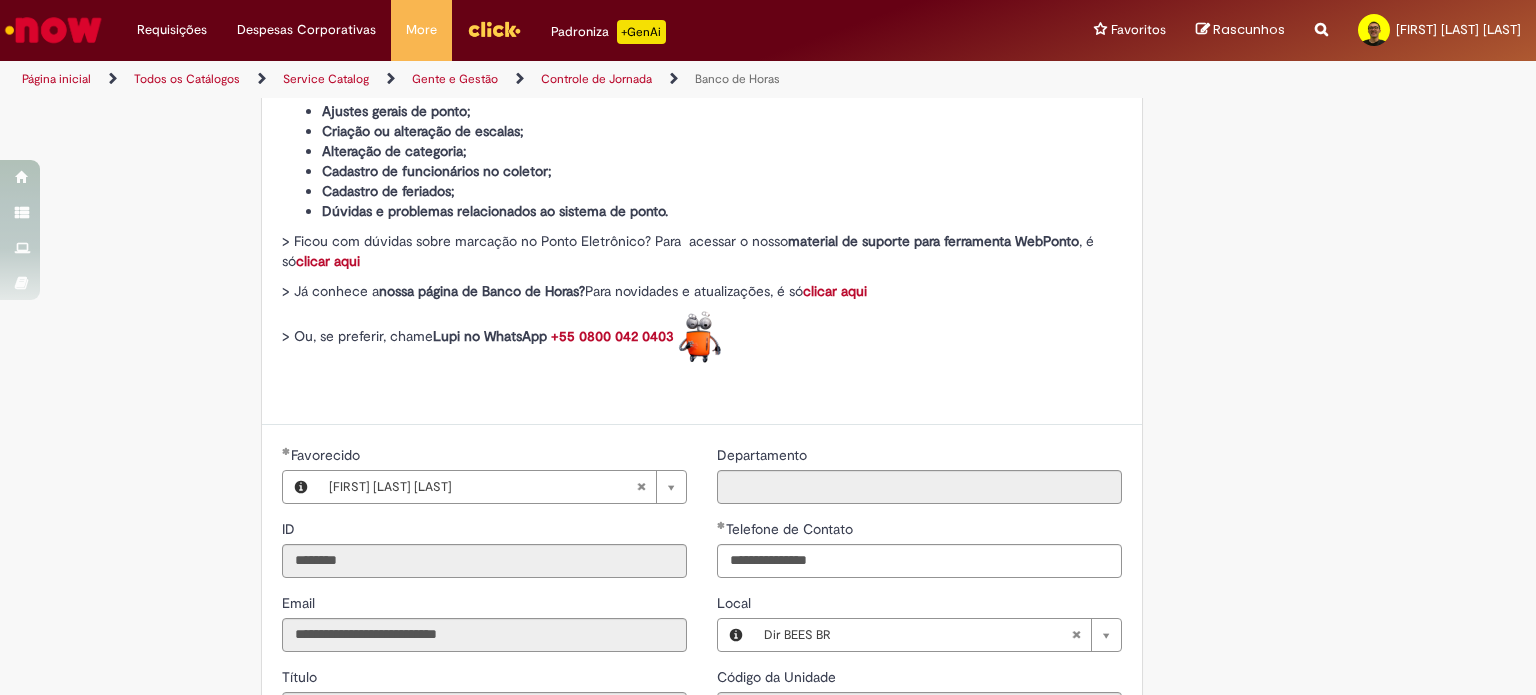 scroll, scrollTop: 600, scrollLeft: 0, axis: vertical 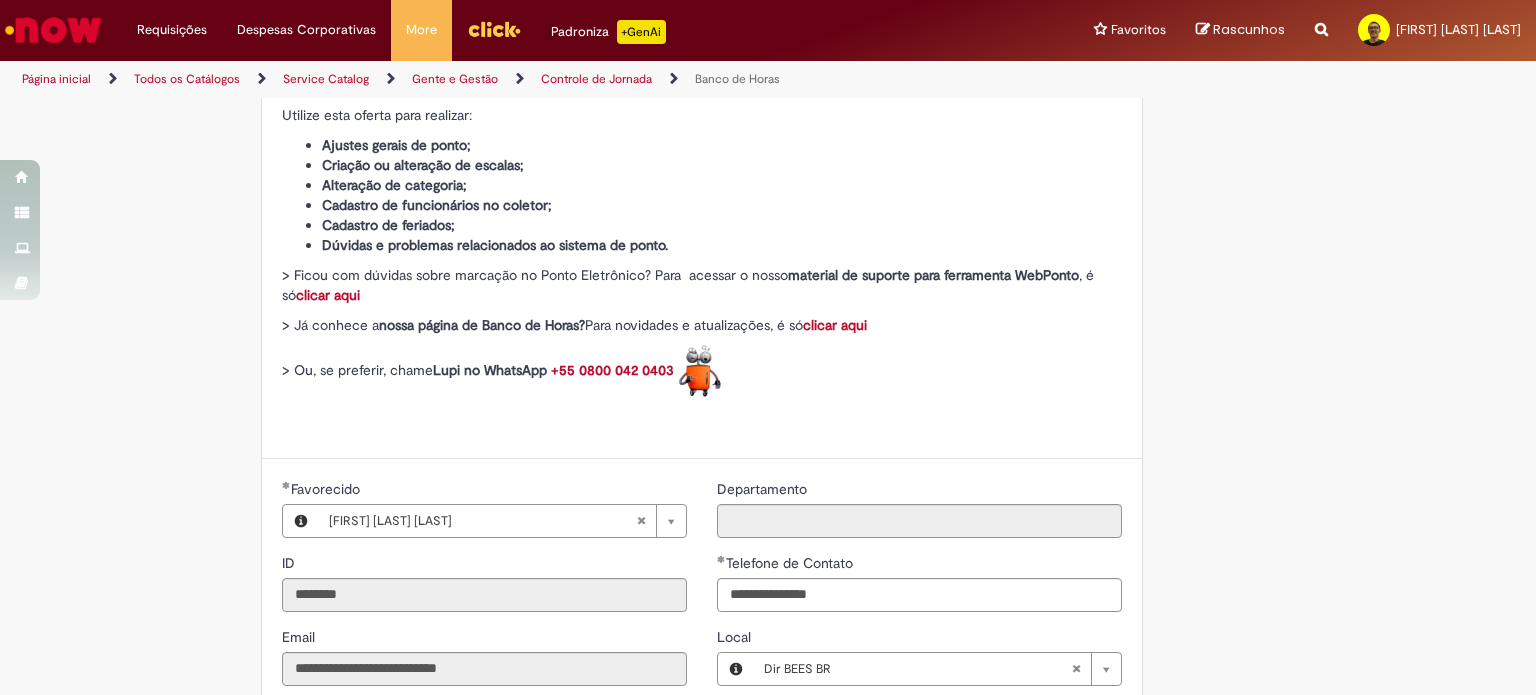 click on "Dúvidas e problemas relacionados ao sistema de ponto." at bounding box center (495, 245) 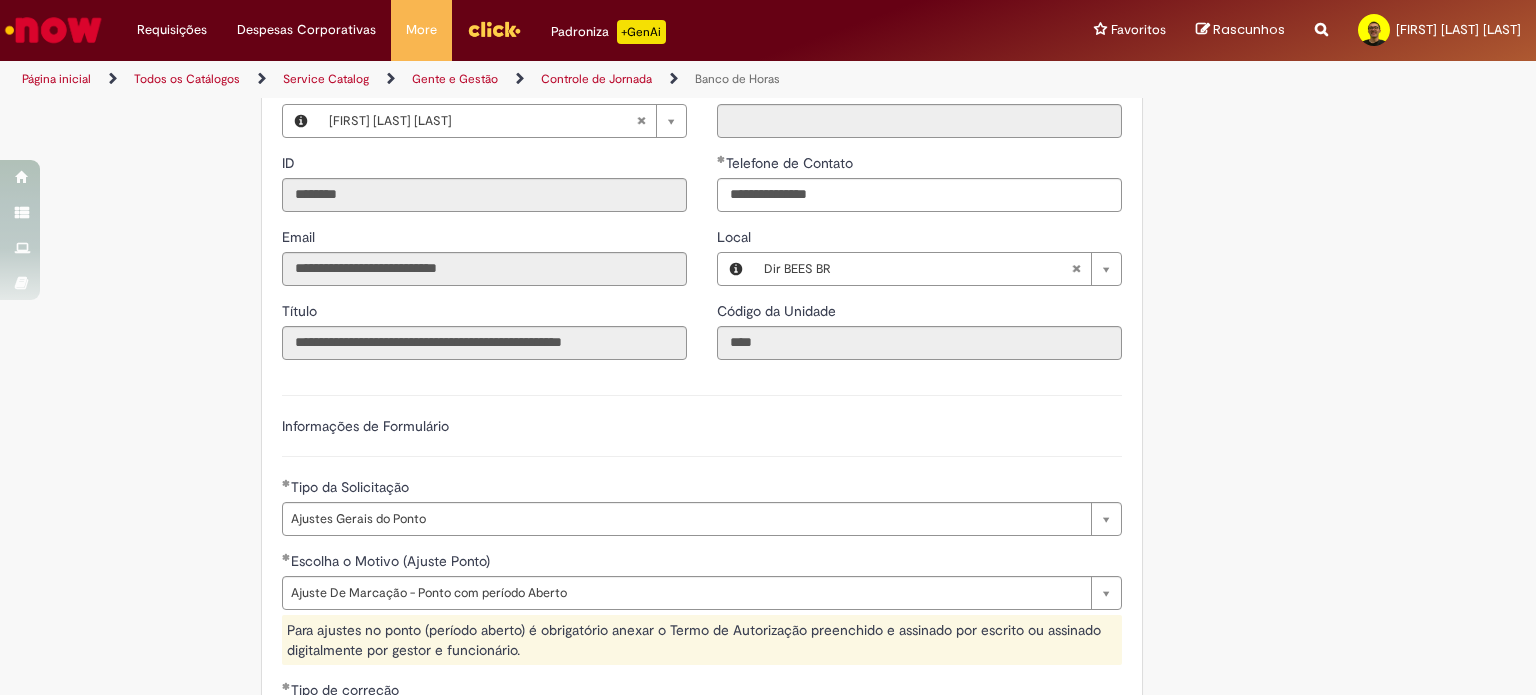 scroll, scrollTop: 1100, scrollLeft: 0, axis: vertical 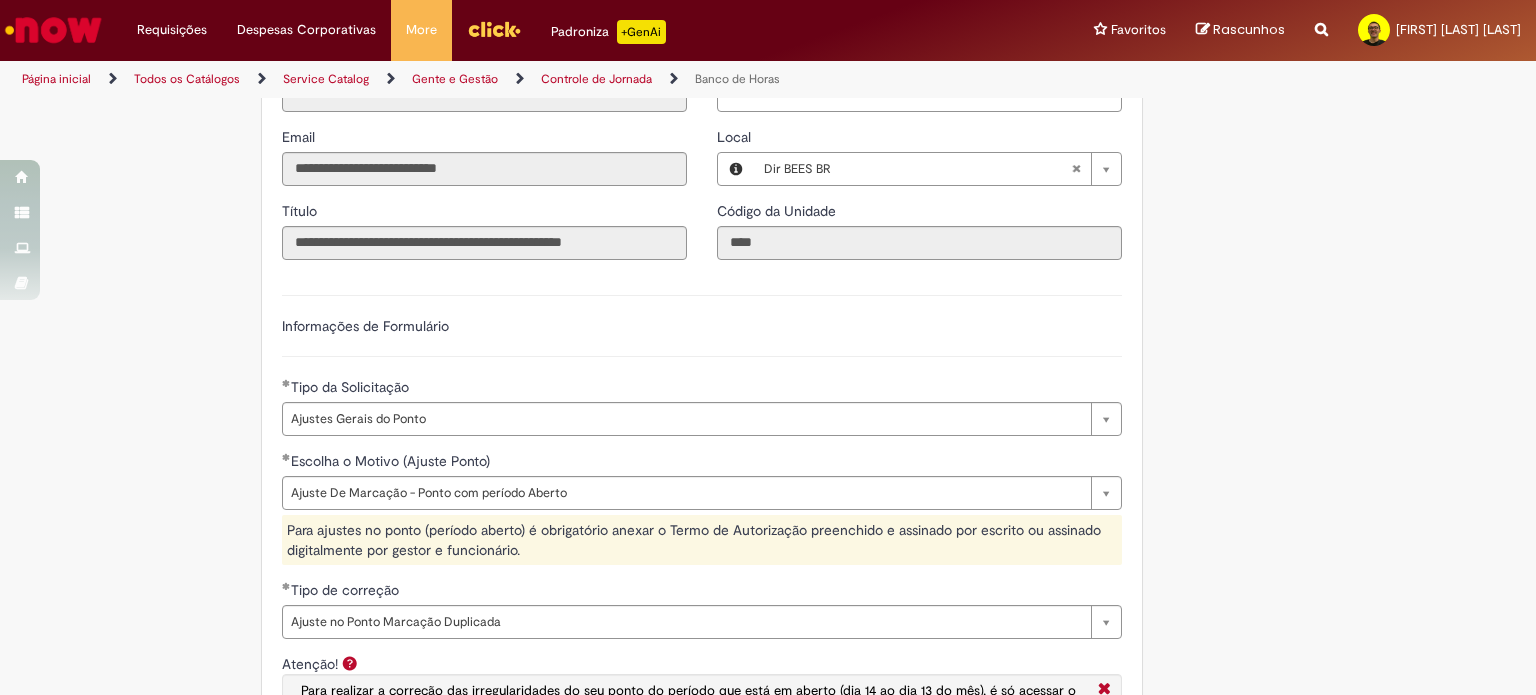 click on "Para ajustes no ponto (período aberto) é obrigatório anexar o Termo de Autorização preenchido e assinado por escrito ou assinado digitalmente por gestor e funcionário." at bounding box center (702, 540) 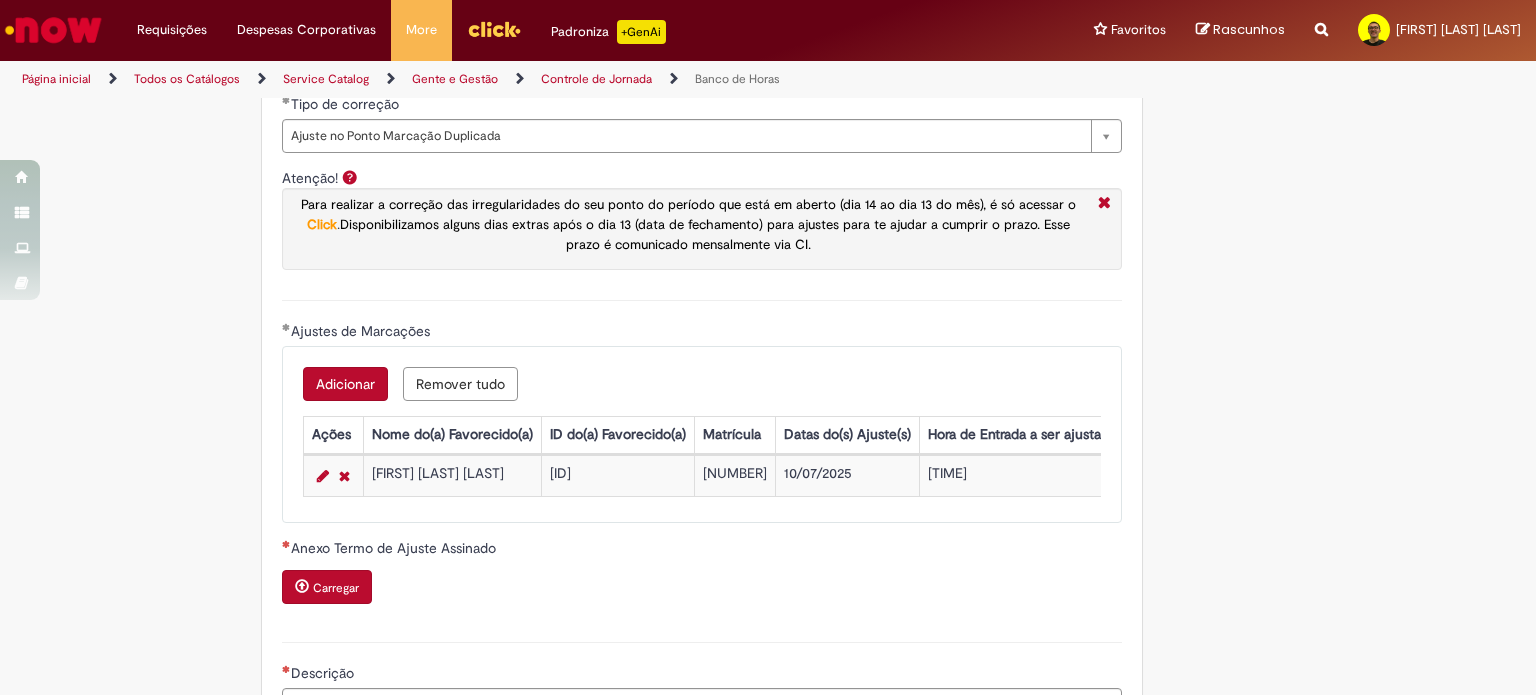 scroll, scrollTop: 1600, scrollLeft: 0, axis: vertical 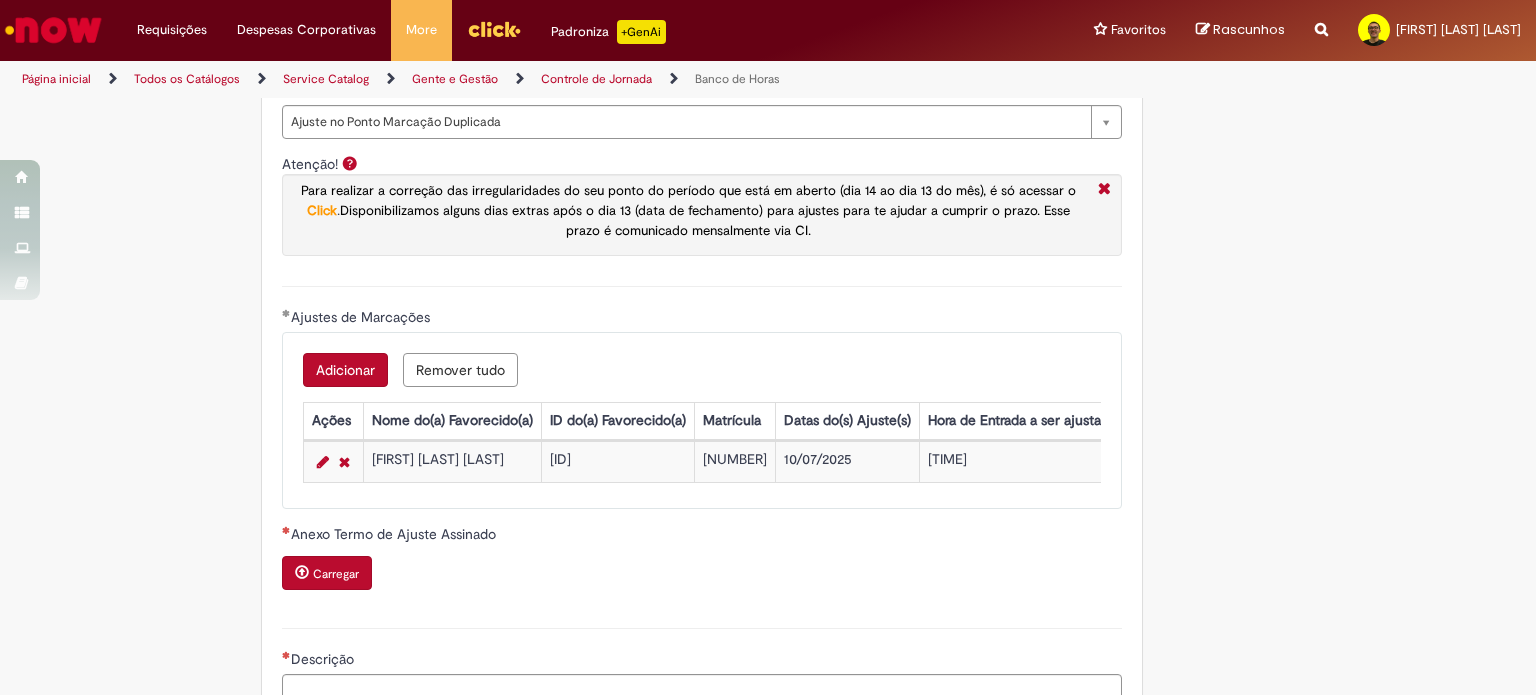 click on "Carregar" at bounding box center [336, 574] 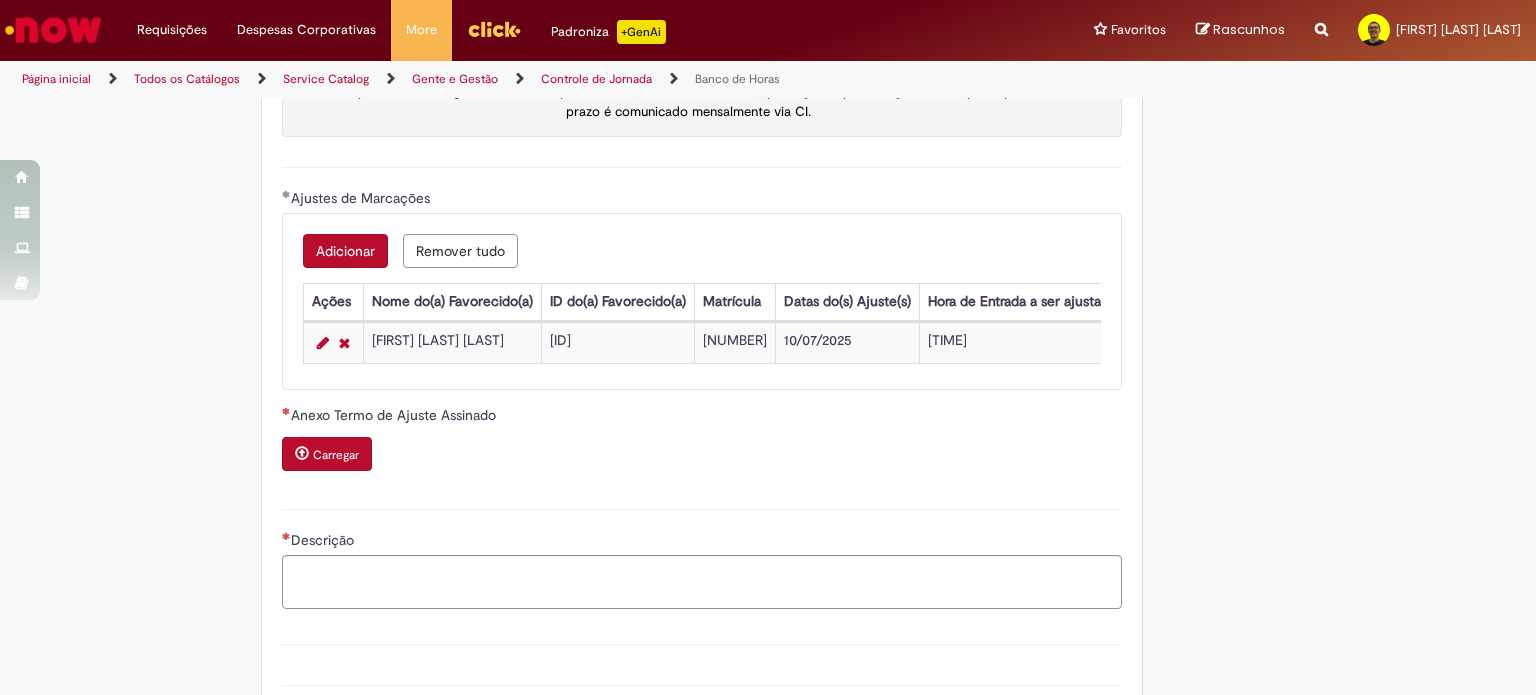 scroll, scrollTop: 1900, scrollLeft: 0, axis: vertical 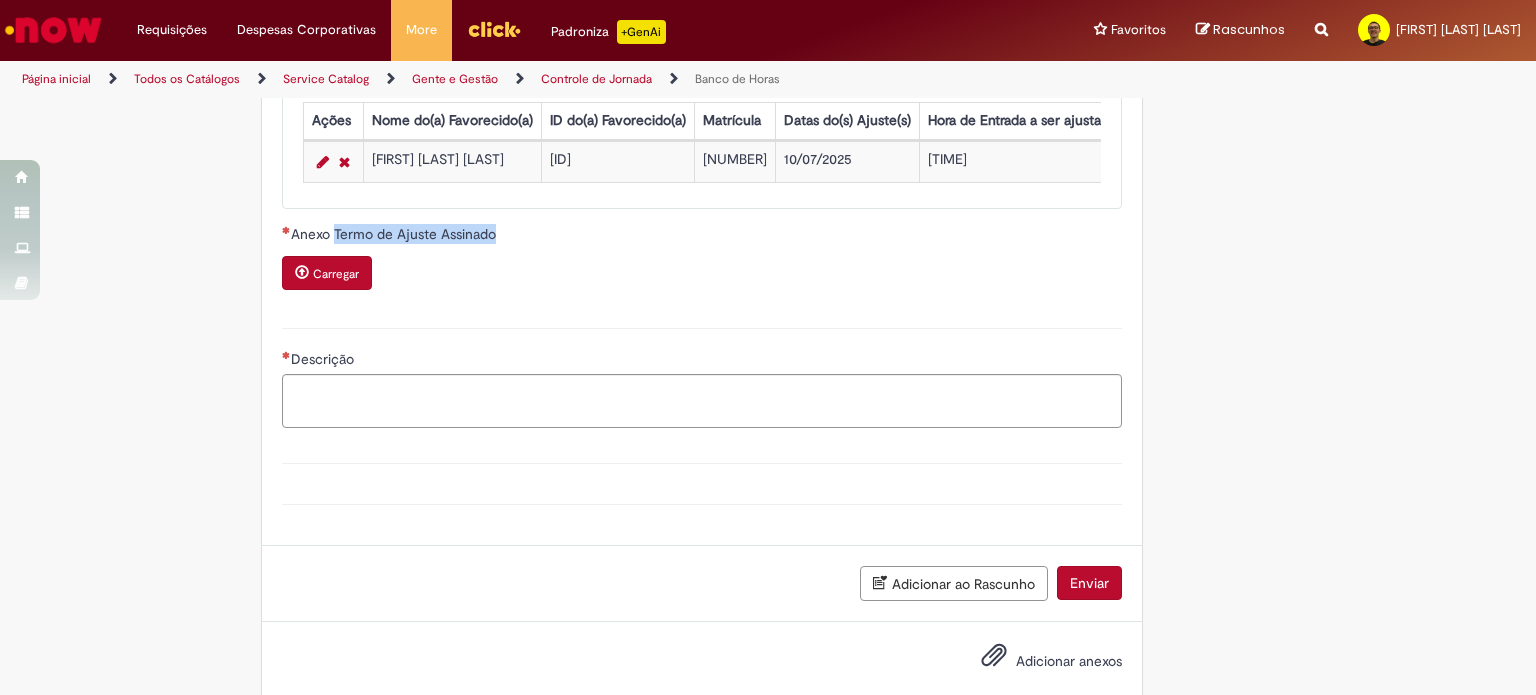 drag, startPoint x: 514, startPoint y: 243, endPoint x: 327, endPoint y: 240, distance: 187.02406 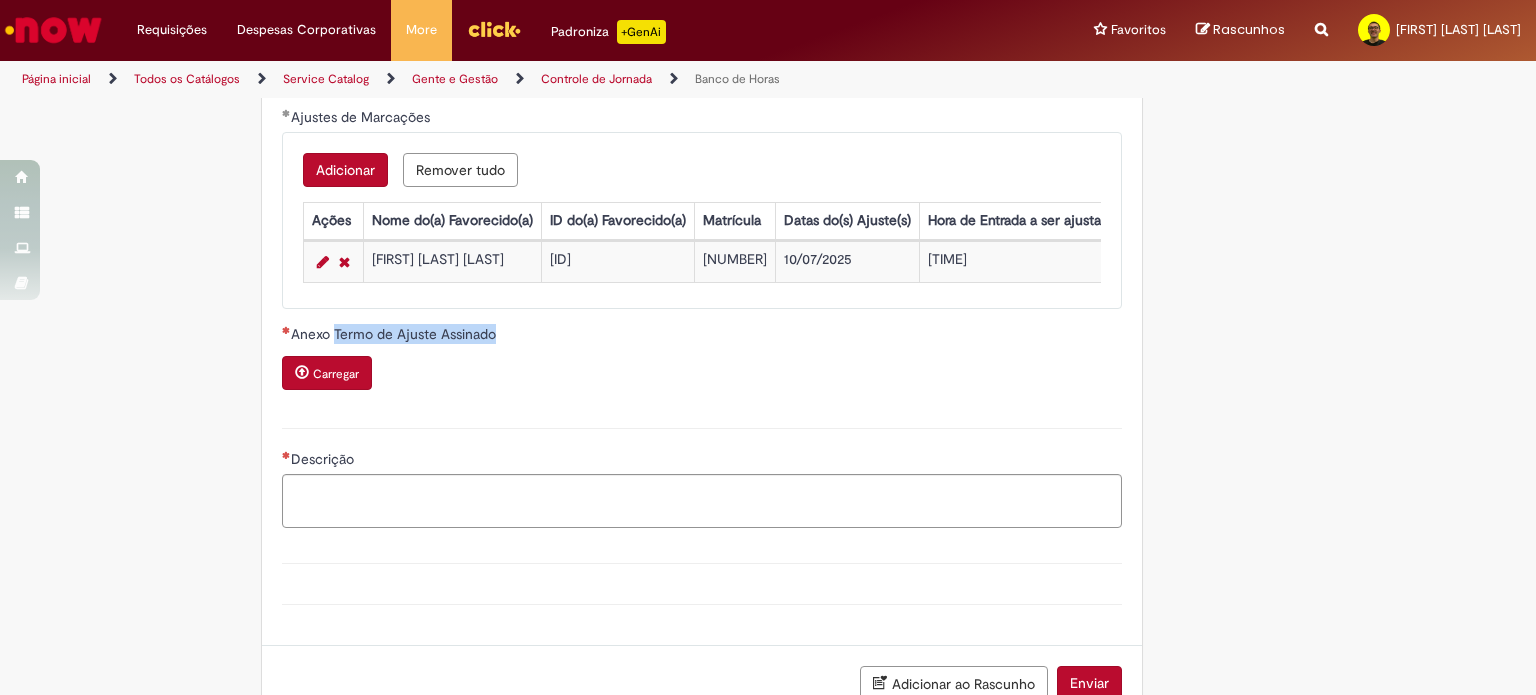 scroll, scrollTop: 1500, scrollLeft: 0, axis: vertical 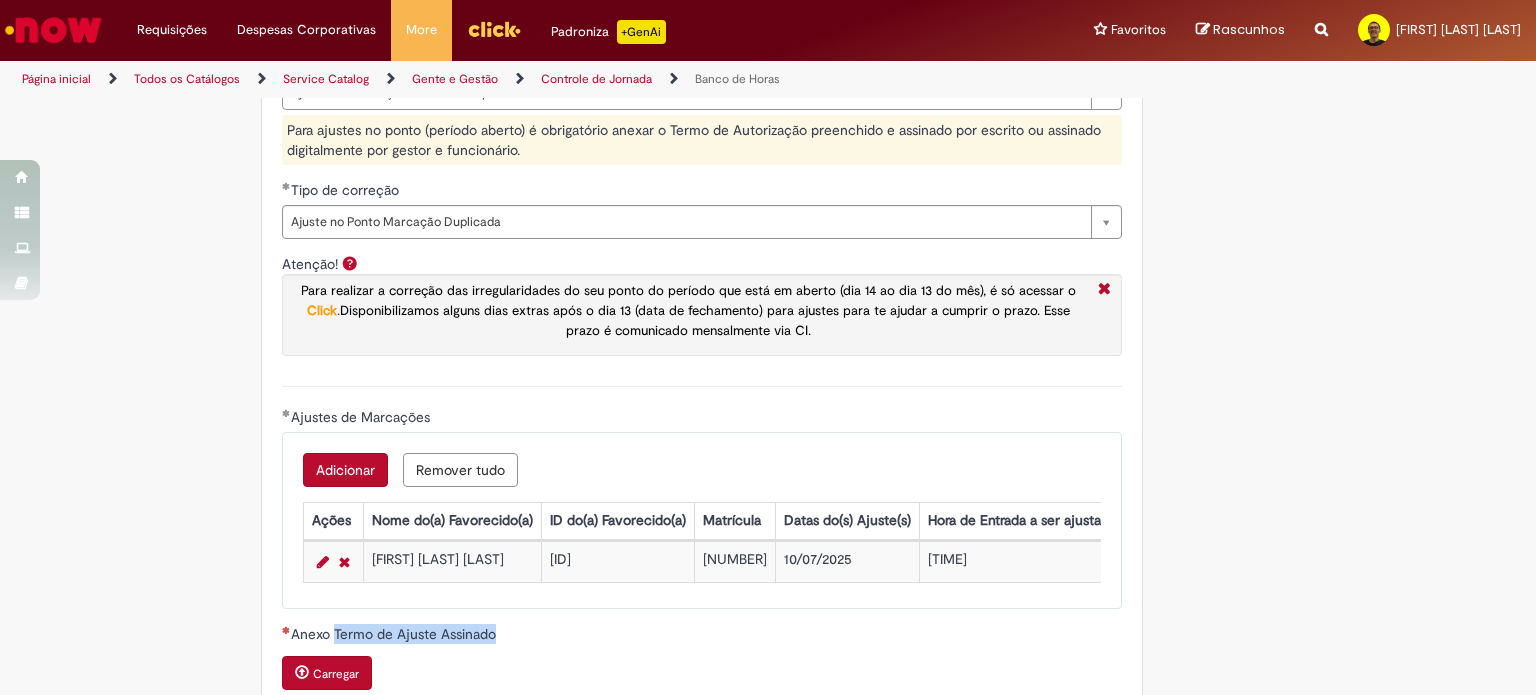 copy on "Termo de Ajuste Assinado" 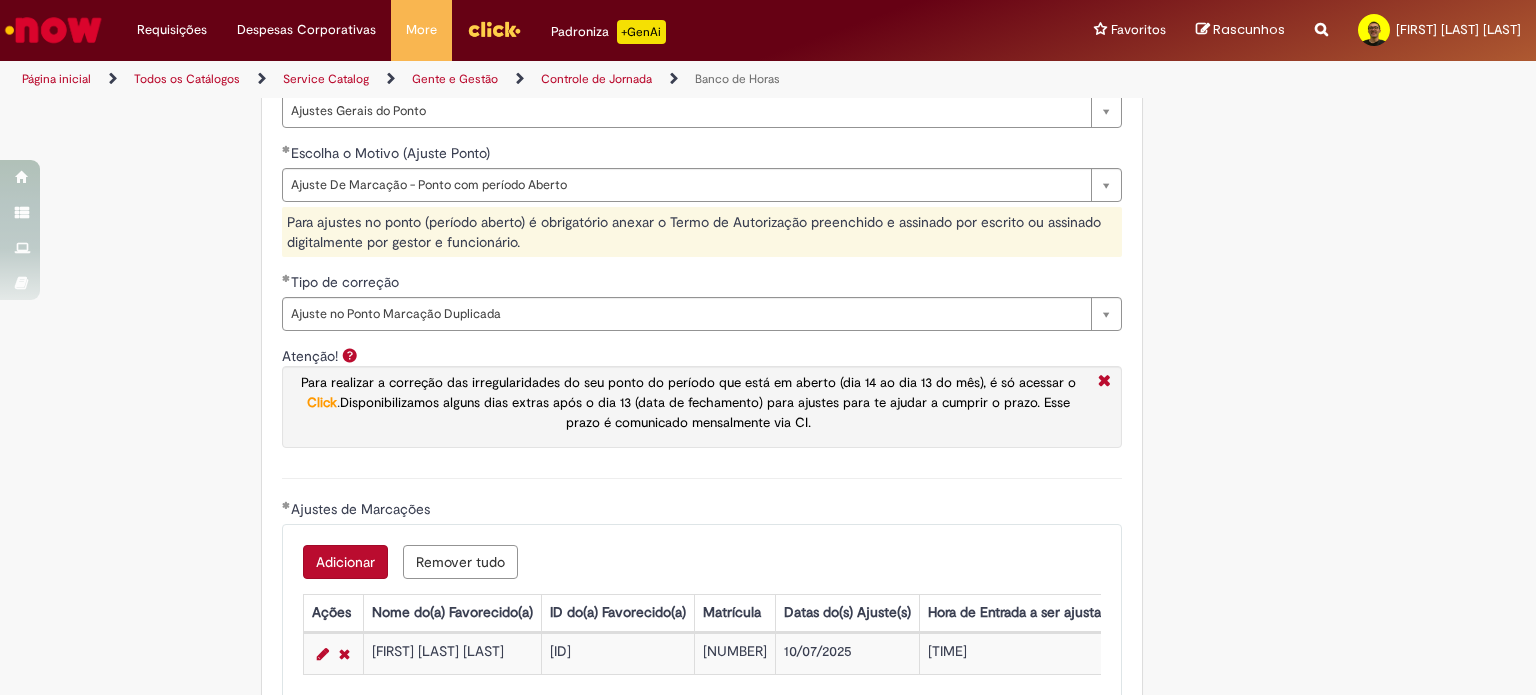 scroll, scrollTop: 1300, scrollLeft: 0, axis: vertical 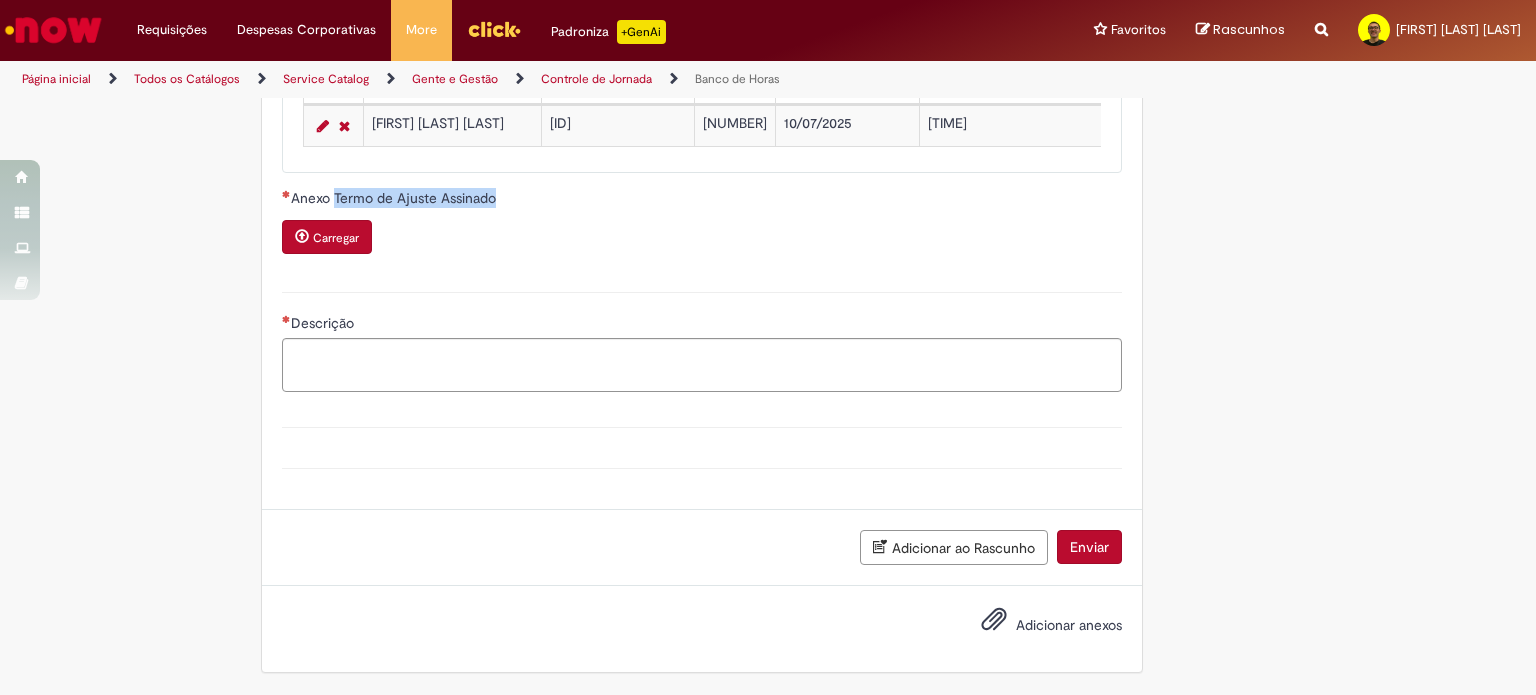click on "Enviar" at bounding box center [1089, 547] 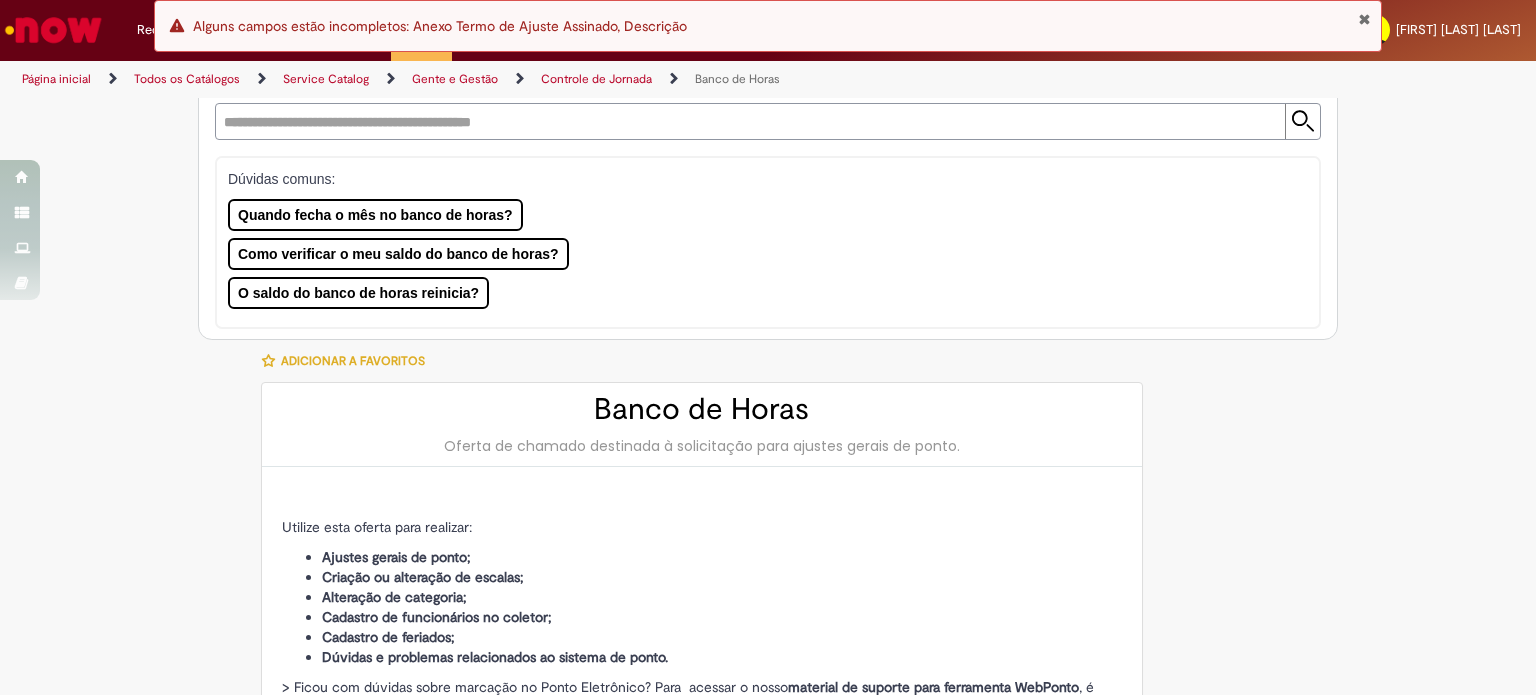 scroll, scrollTop: 140, scrollLeft: 0, axis: vertical 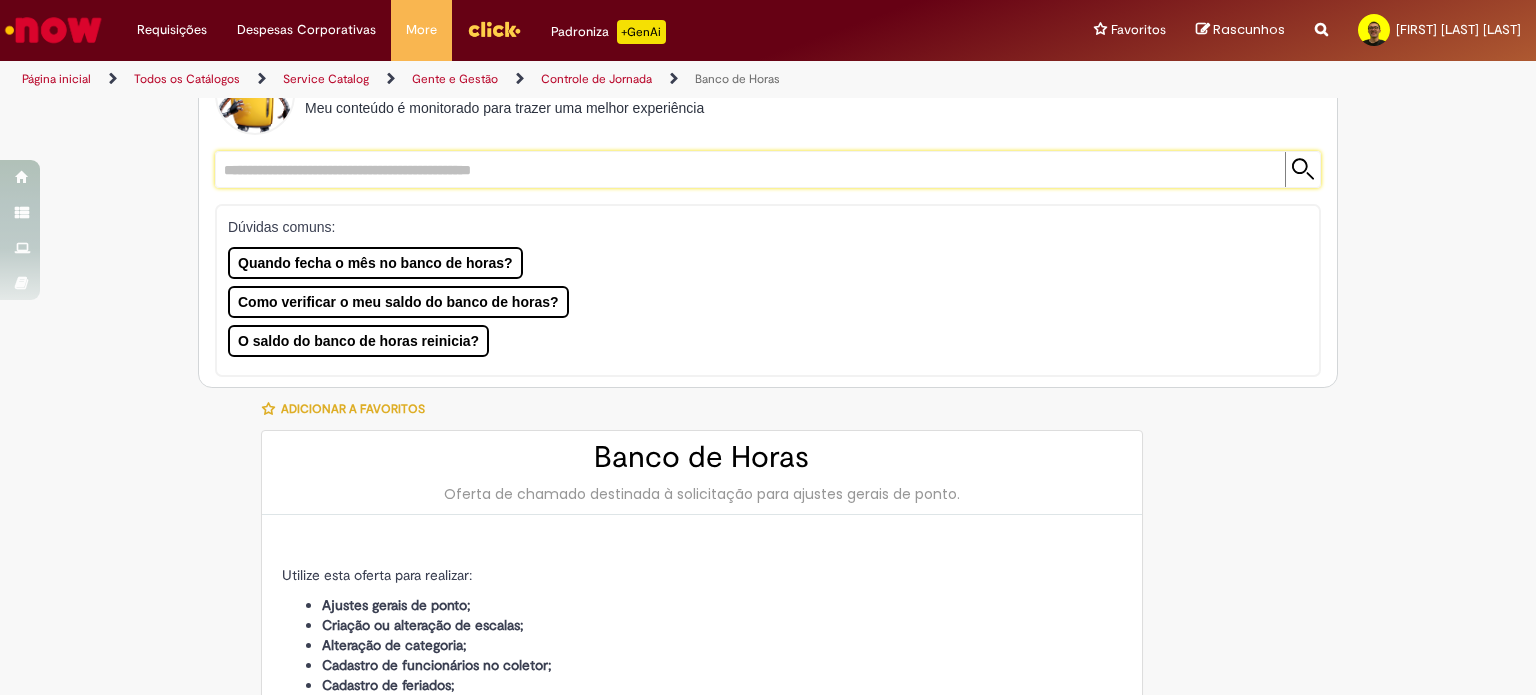 click at bounding box center (748, 169) 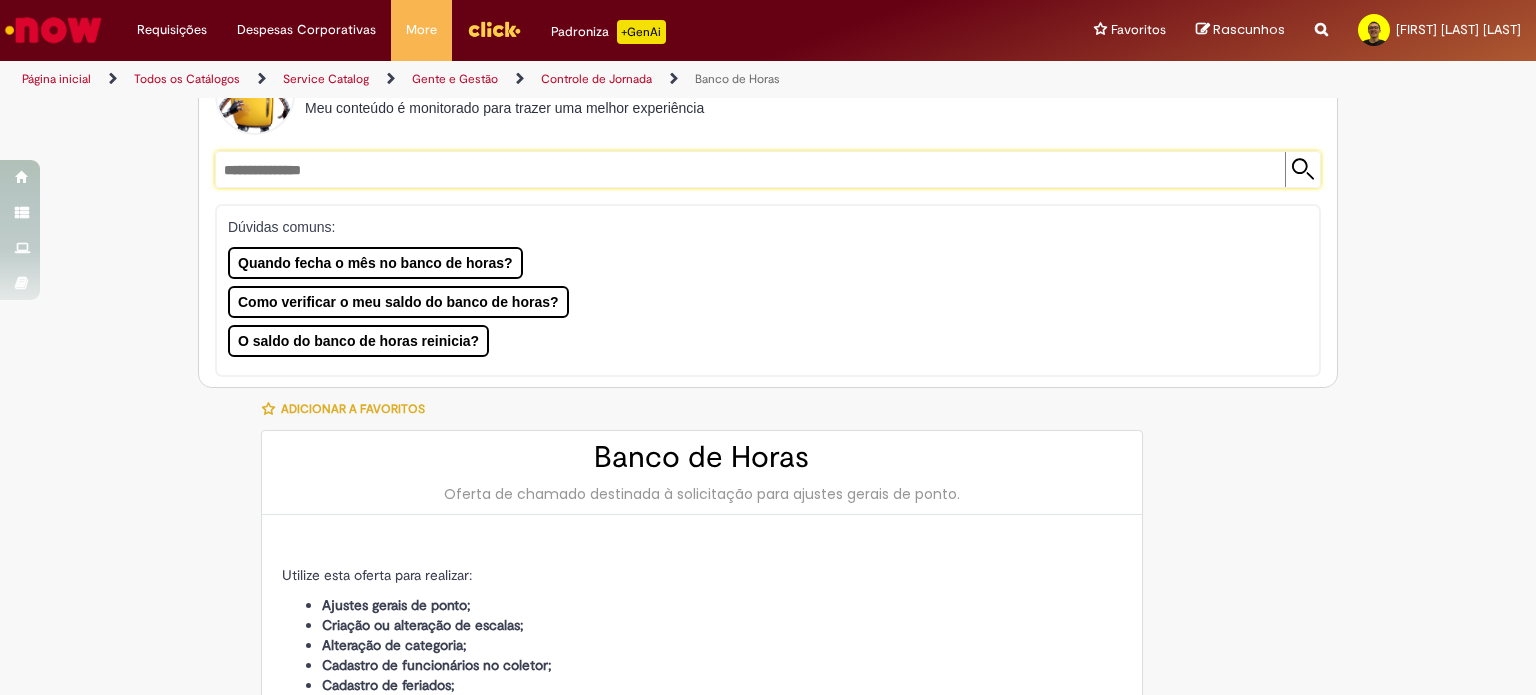 type on "**********" 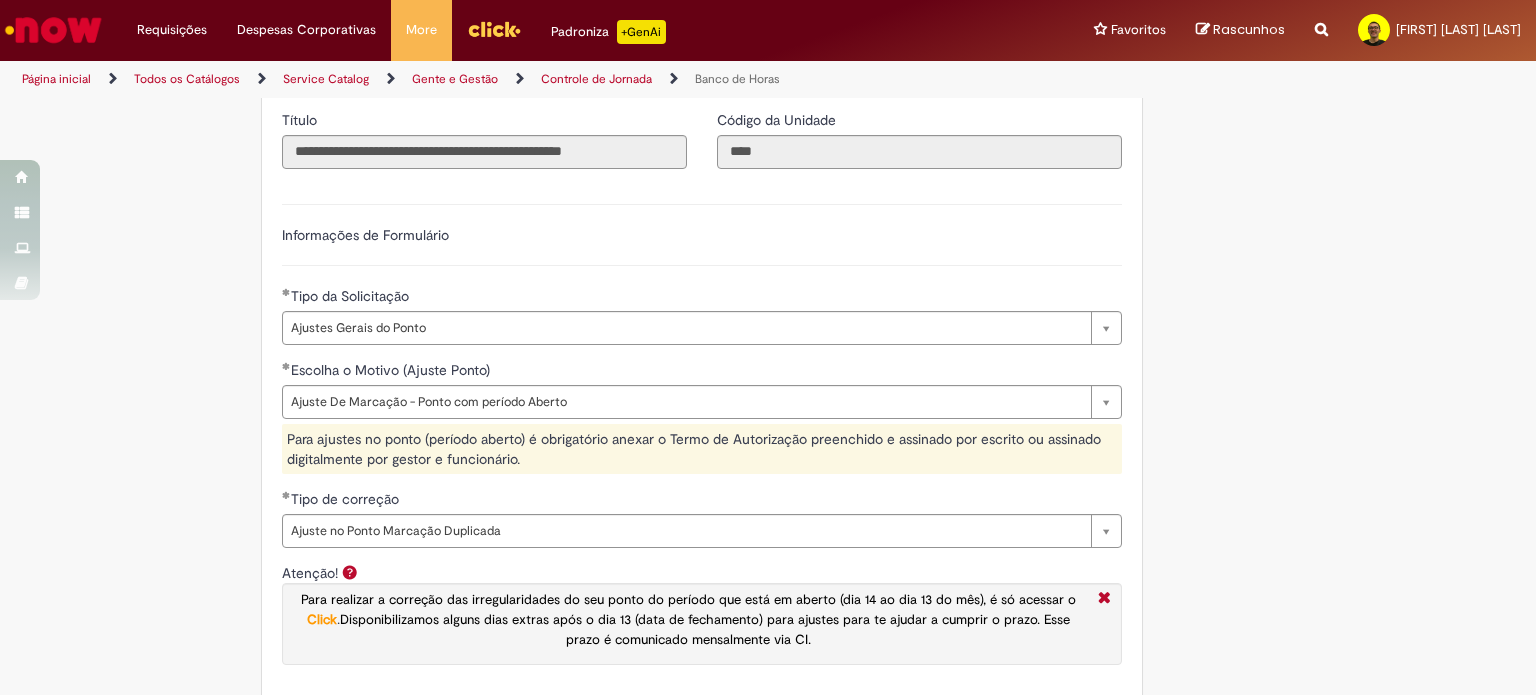 scroll, scrollTop: 1304, scrollLeft: 0, axis: vertical 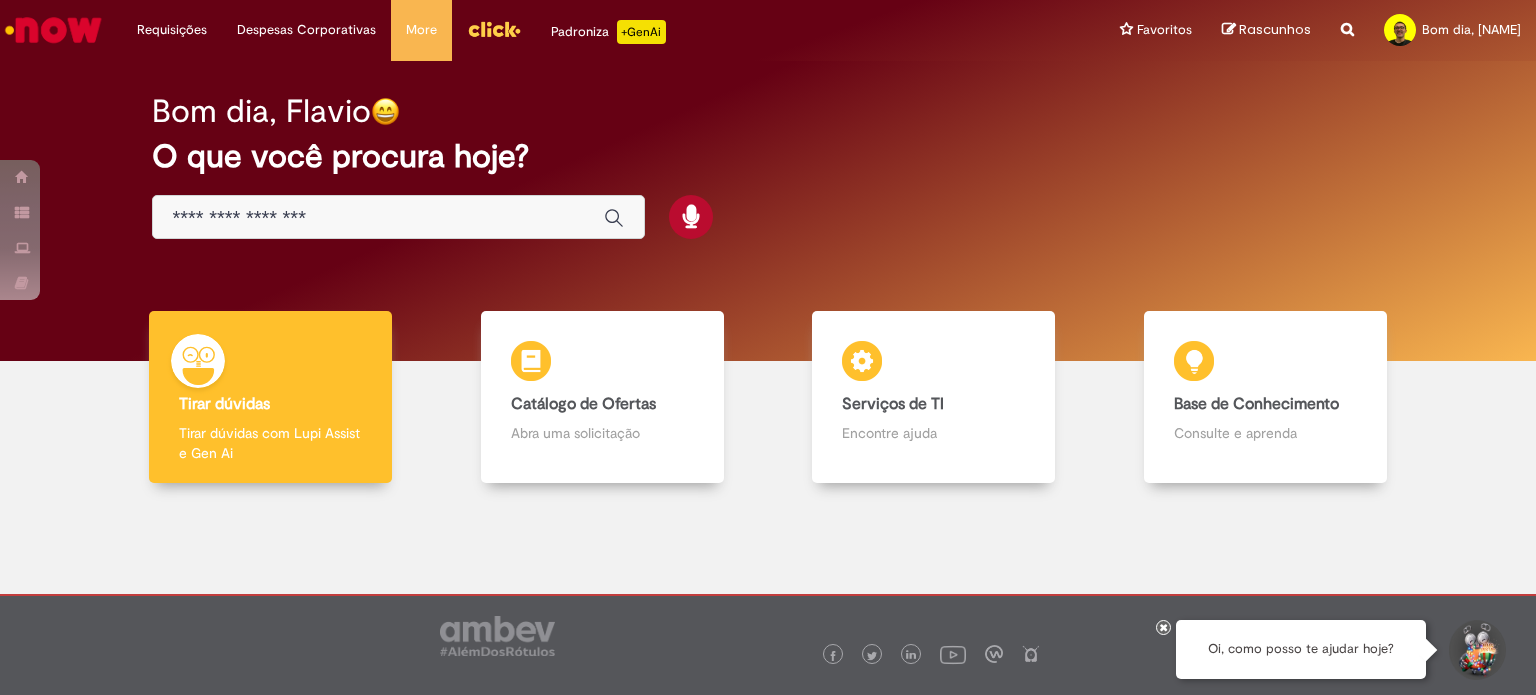click at bounding box center (378, 218) 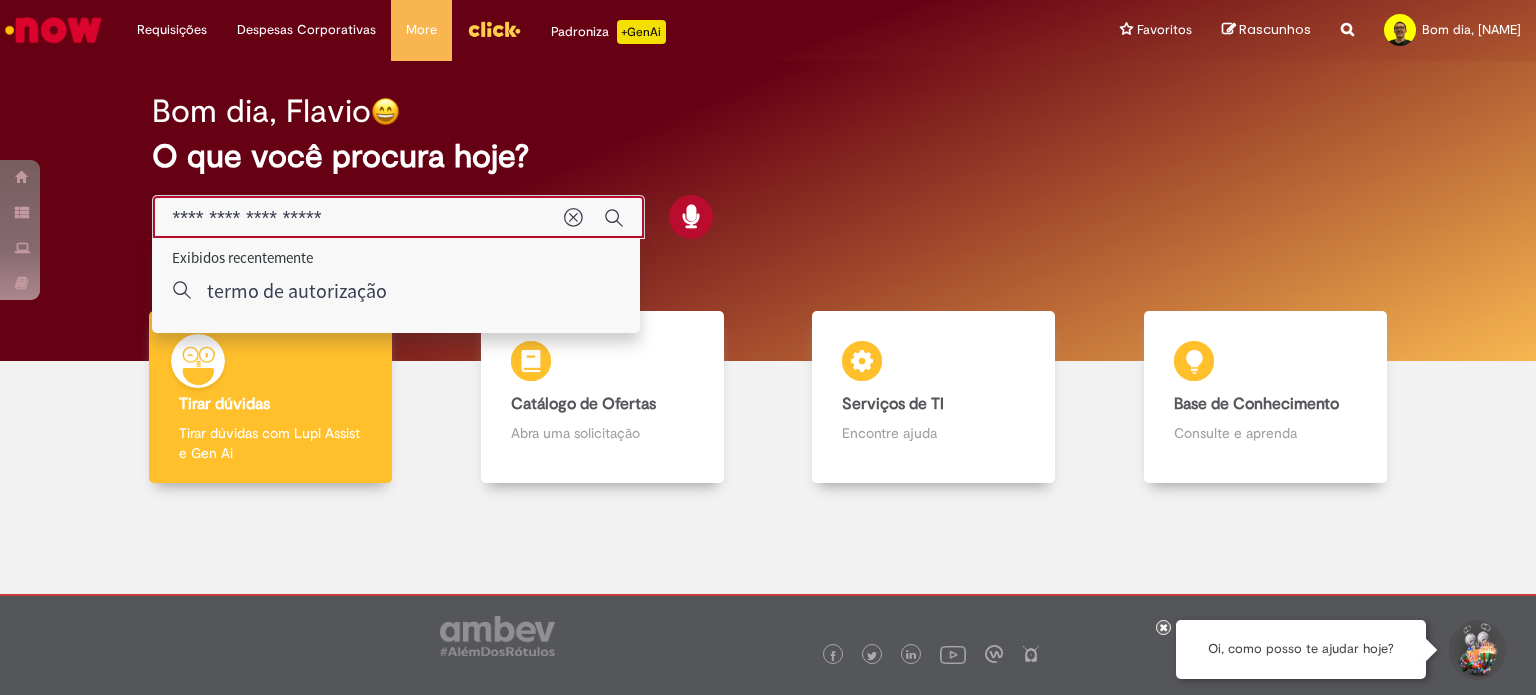 type on "**********" 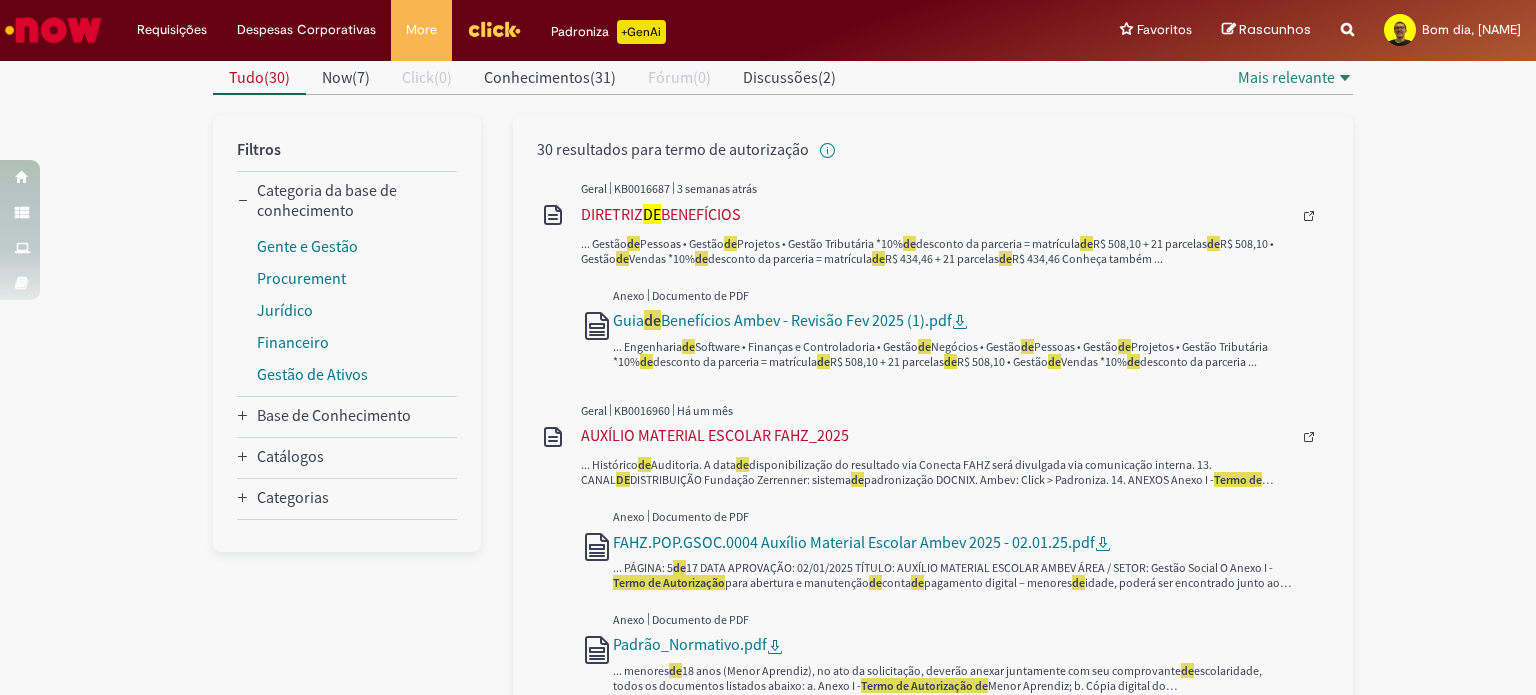 scroll, scrollTop: 209, scrollLeft: 0, axis: vertical 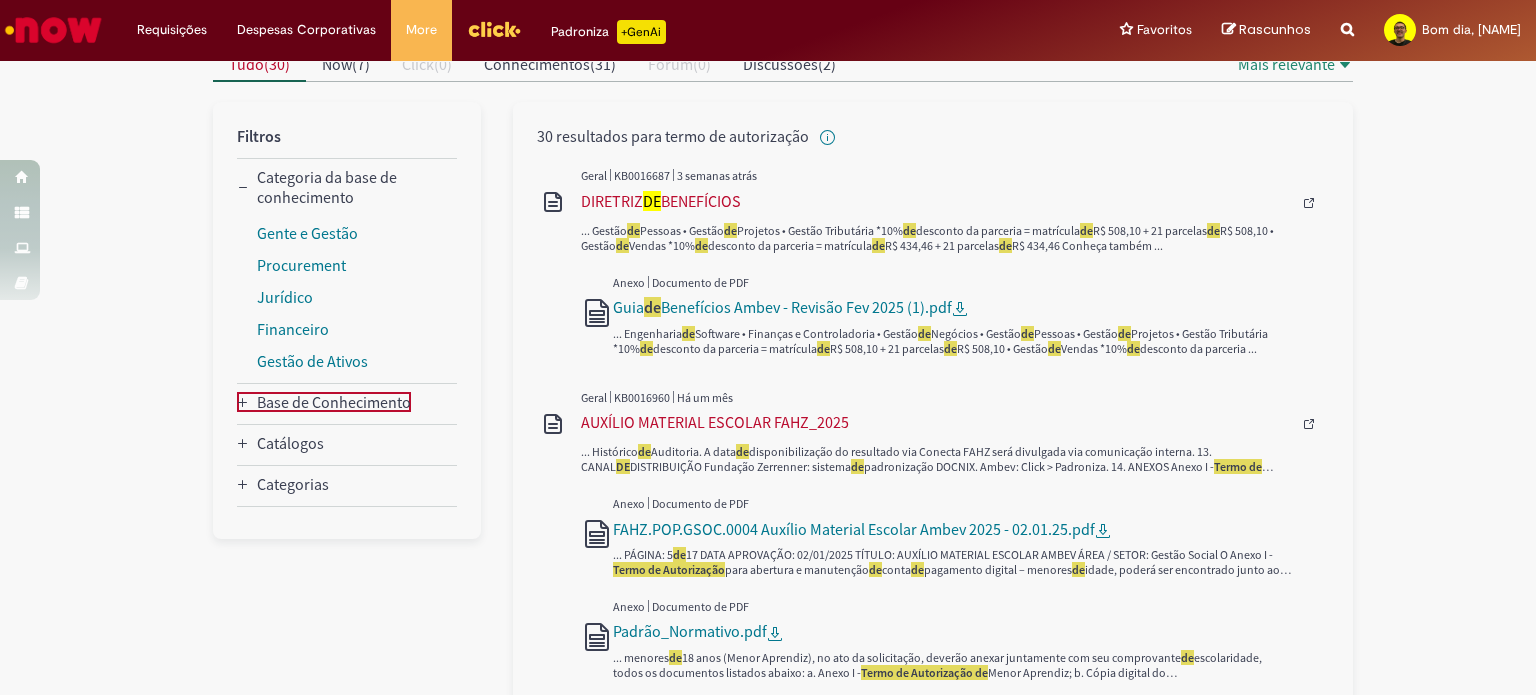 click 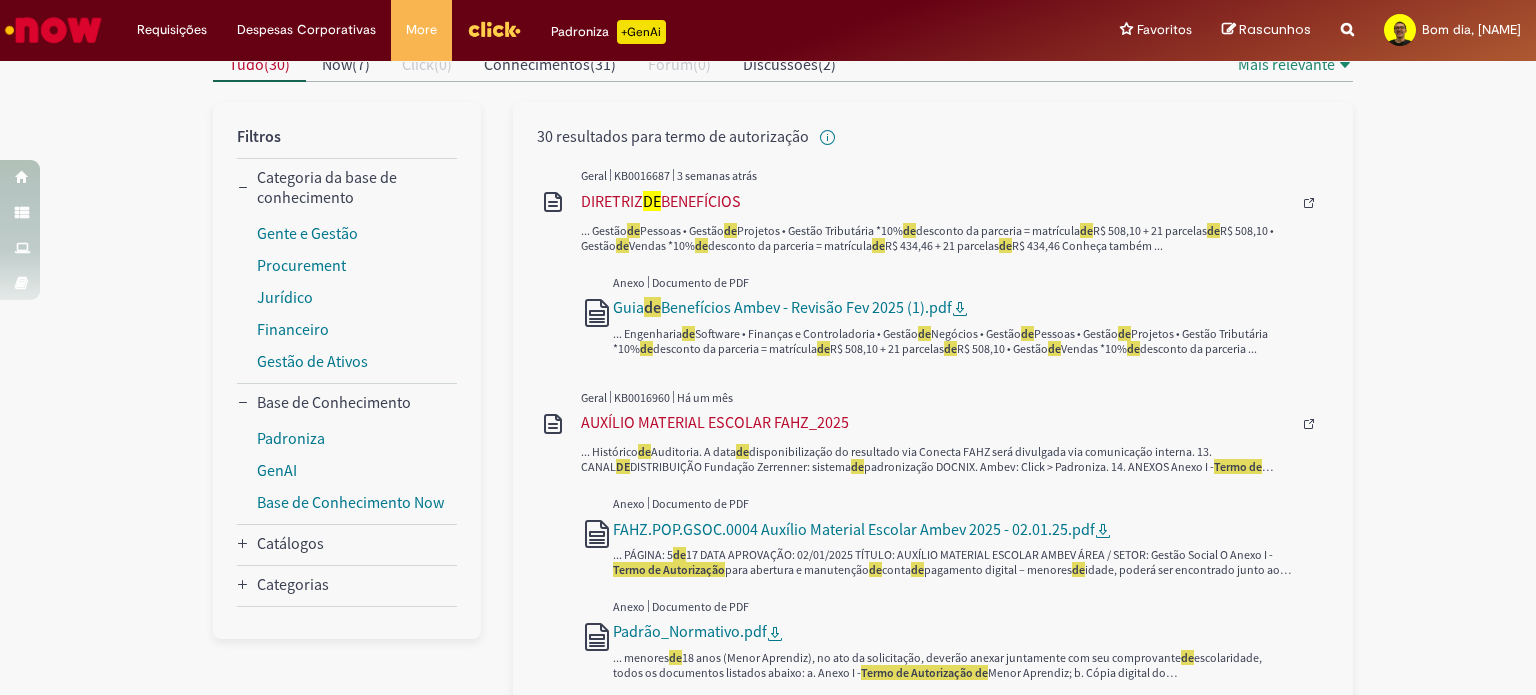 click on "Categoria da base de conhecimento Base de Conhecimento Catálogos Categorias" at bounding box center (347, 370) 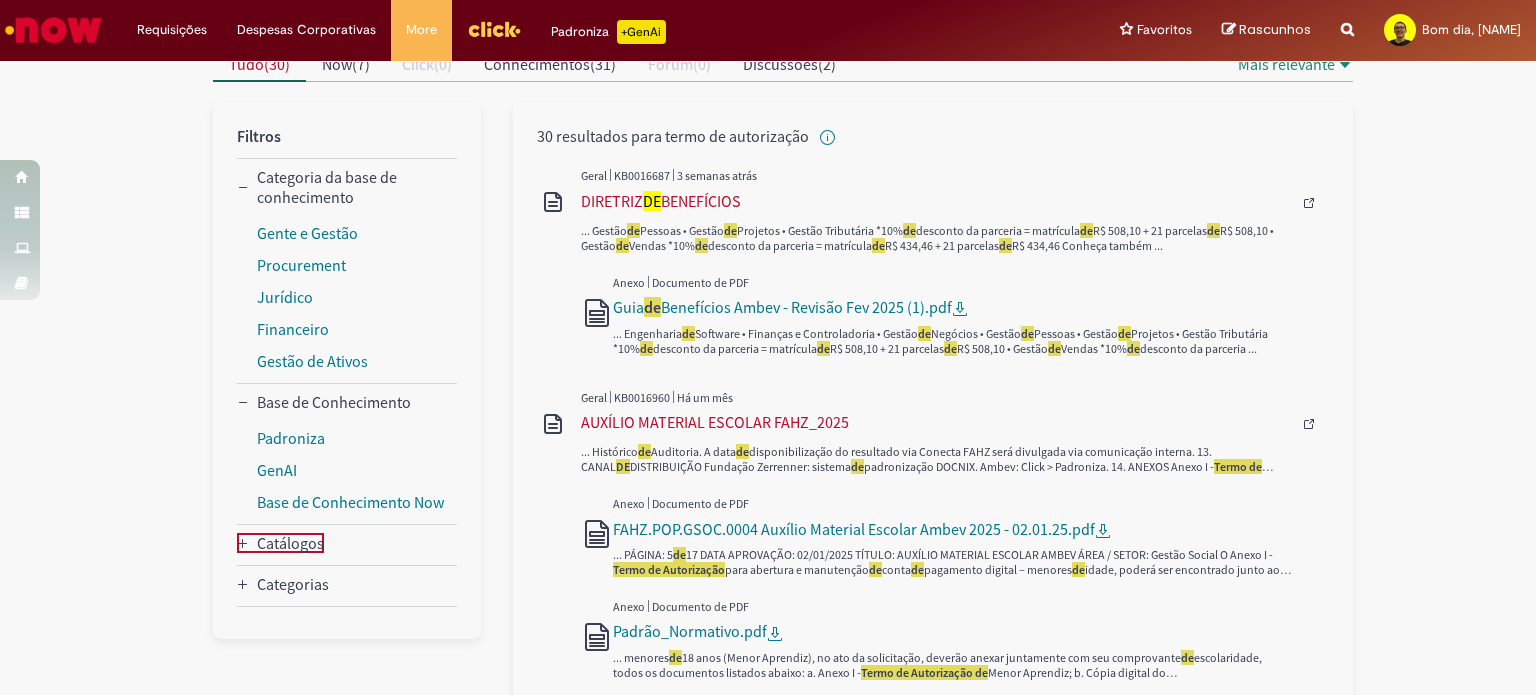 click 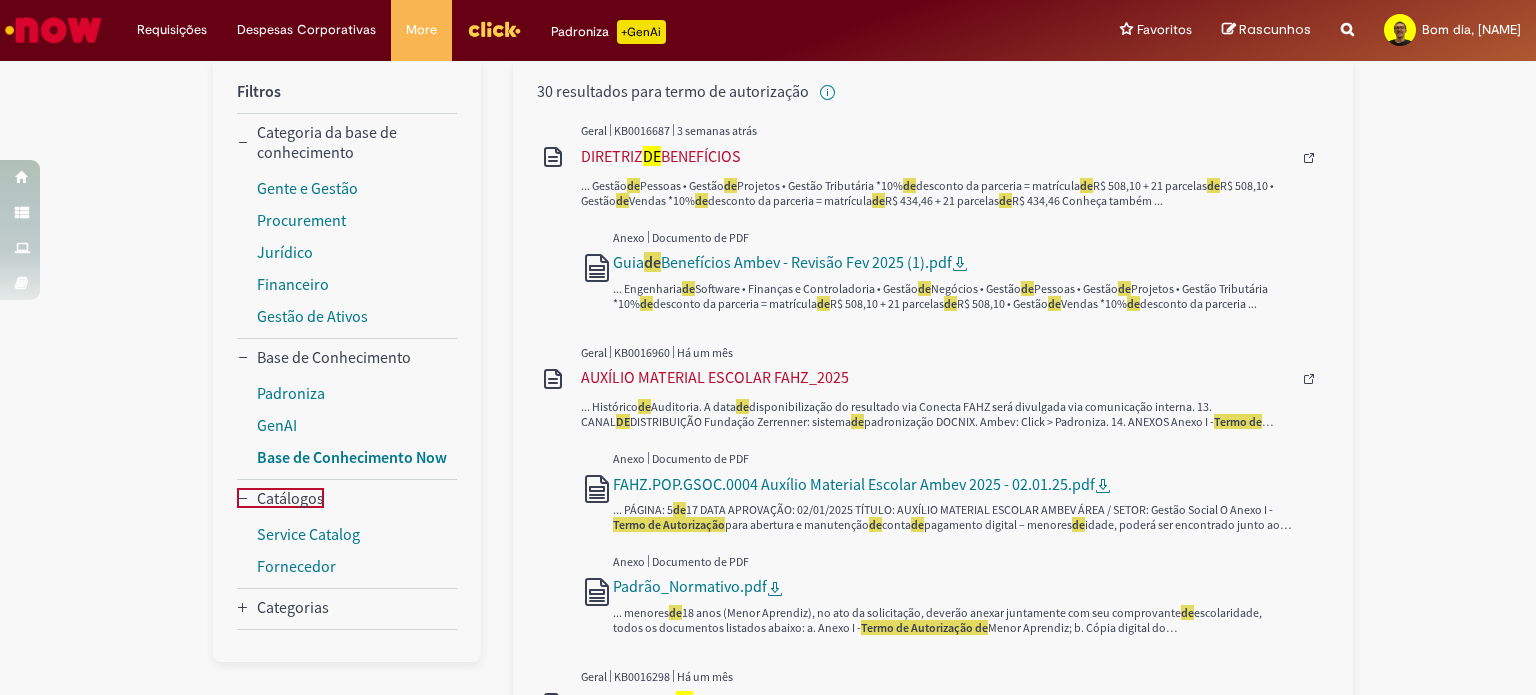scroll, scrollTop: 0, scrollLeft: 0, axis: both 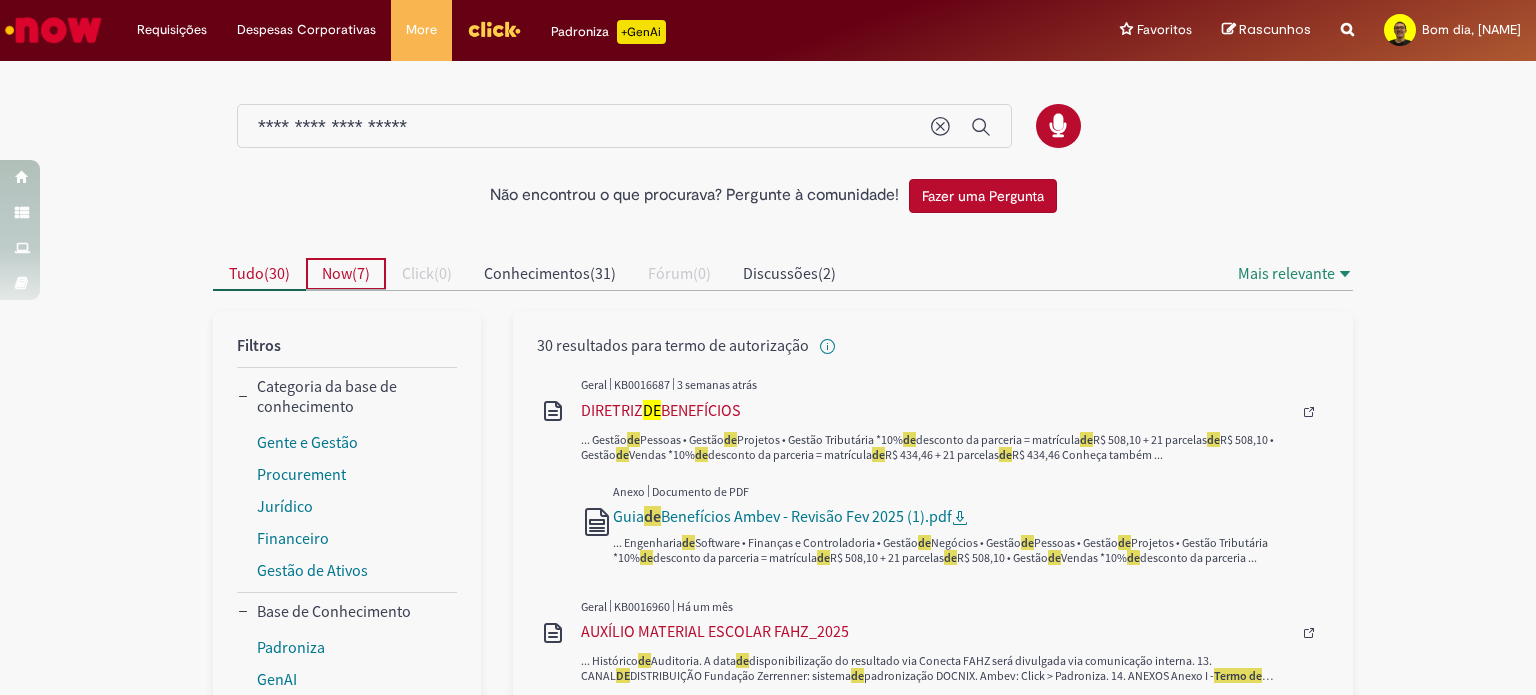 click on "7" at bounding box center [361, 273] 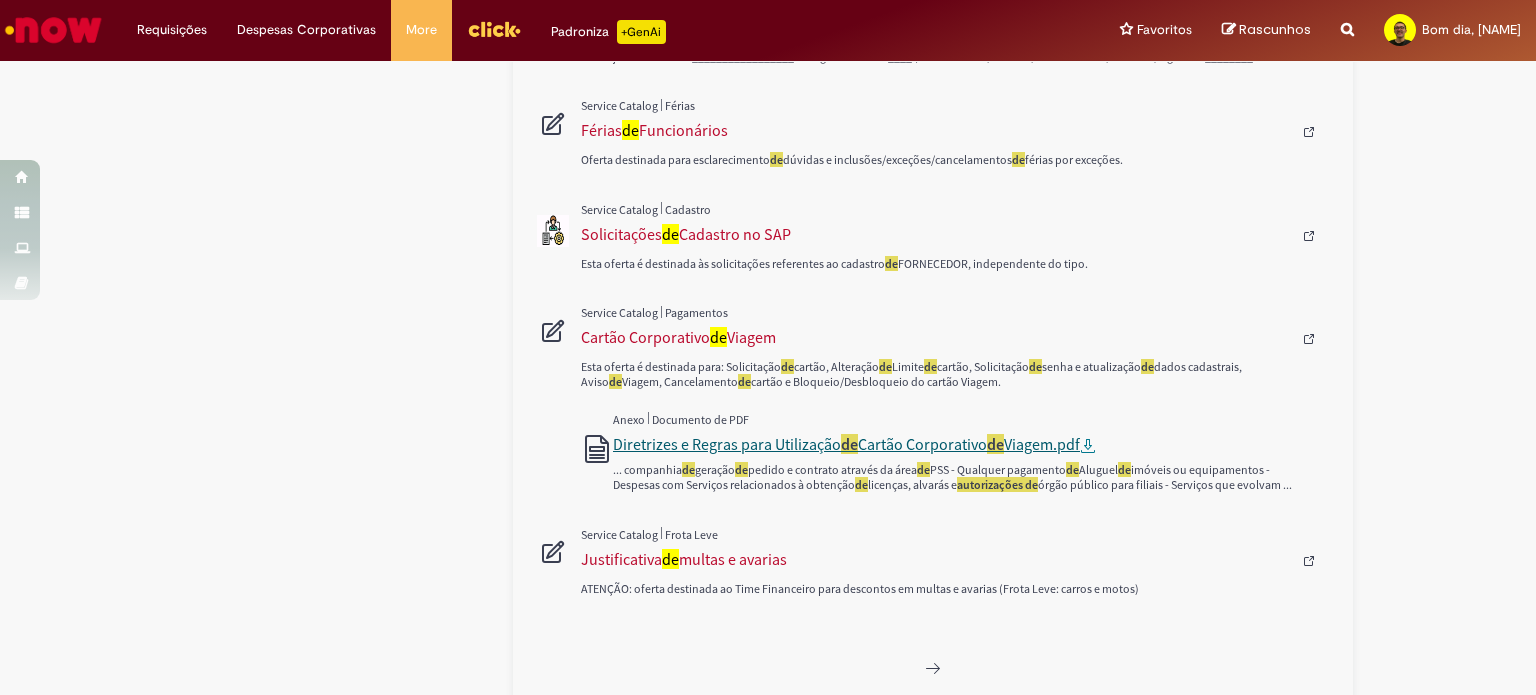 scroll, scrollTop: 1244, scrollLeft: 0, axis: vertical 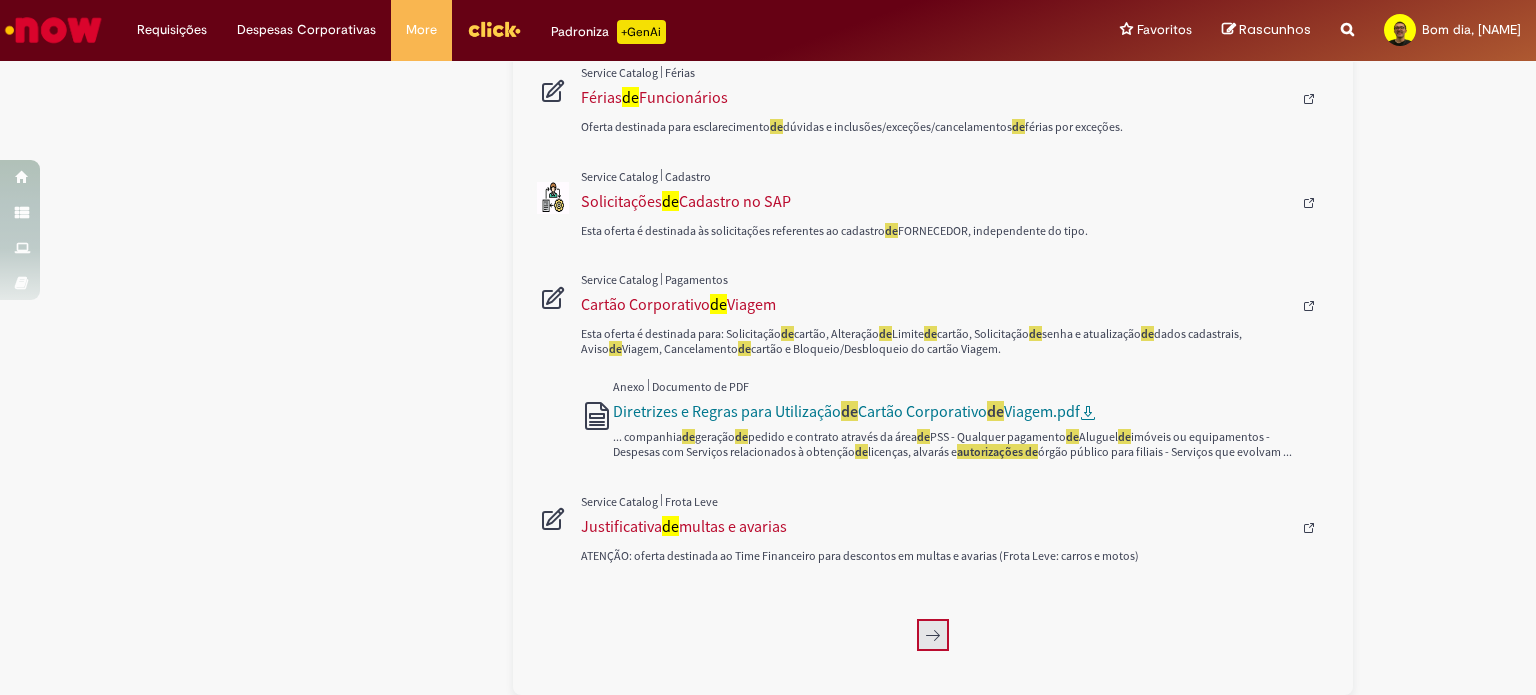 click 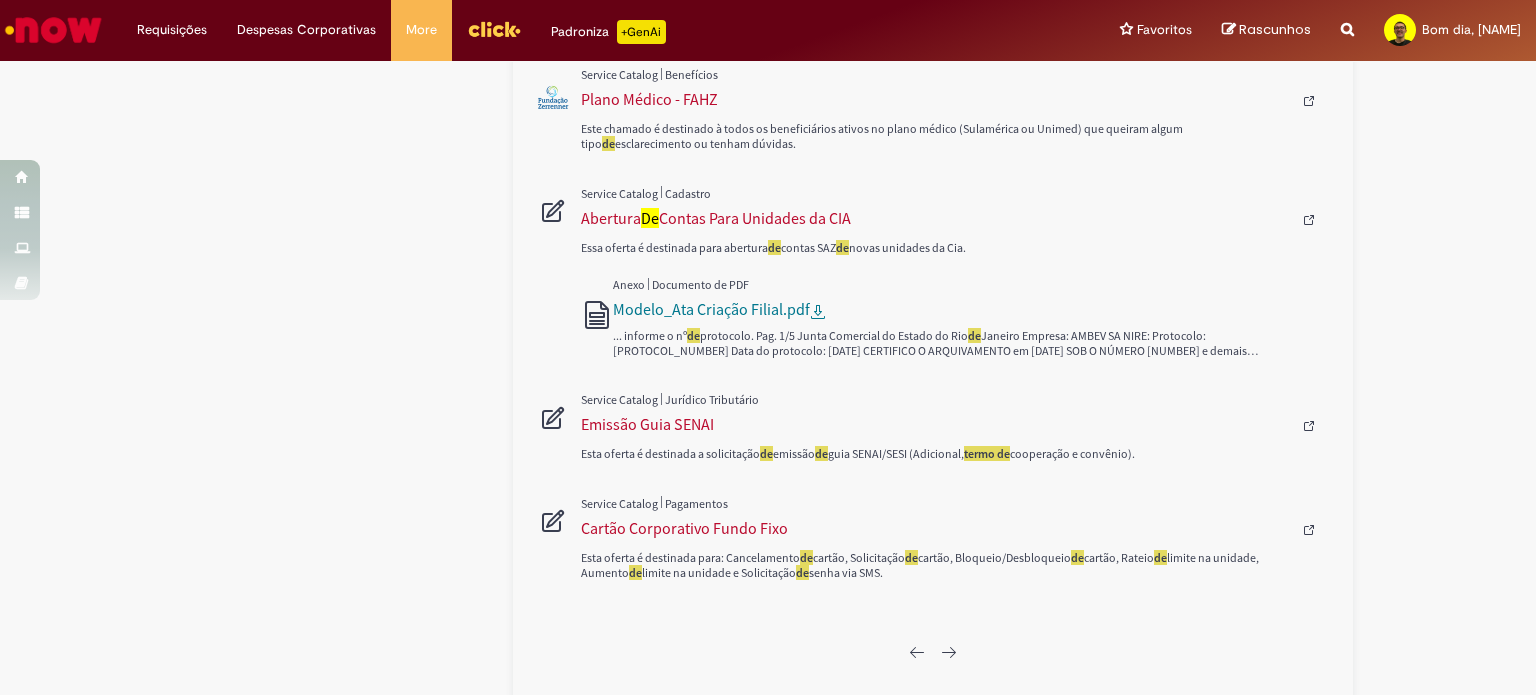 scroll, scrollTop: 1244, scrollLeft: 0, axis: vertical 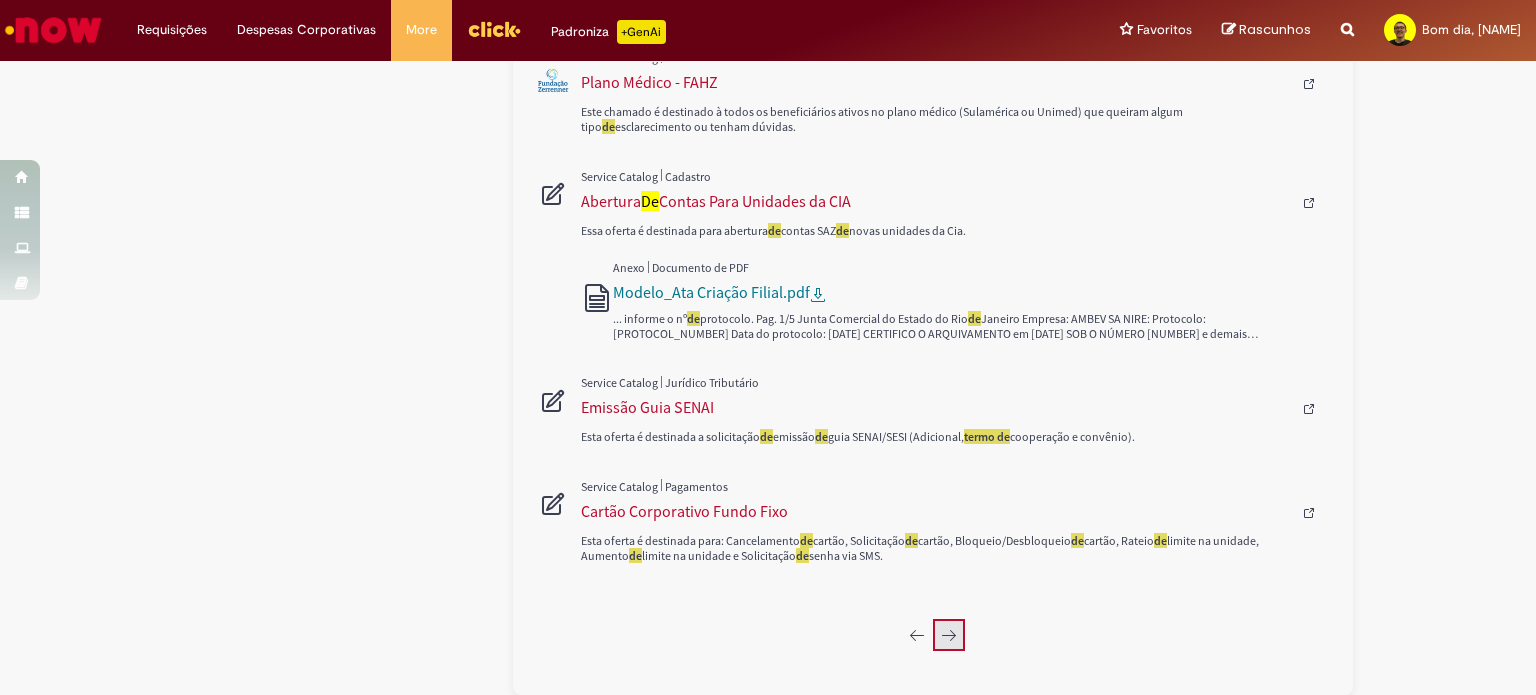 click 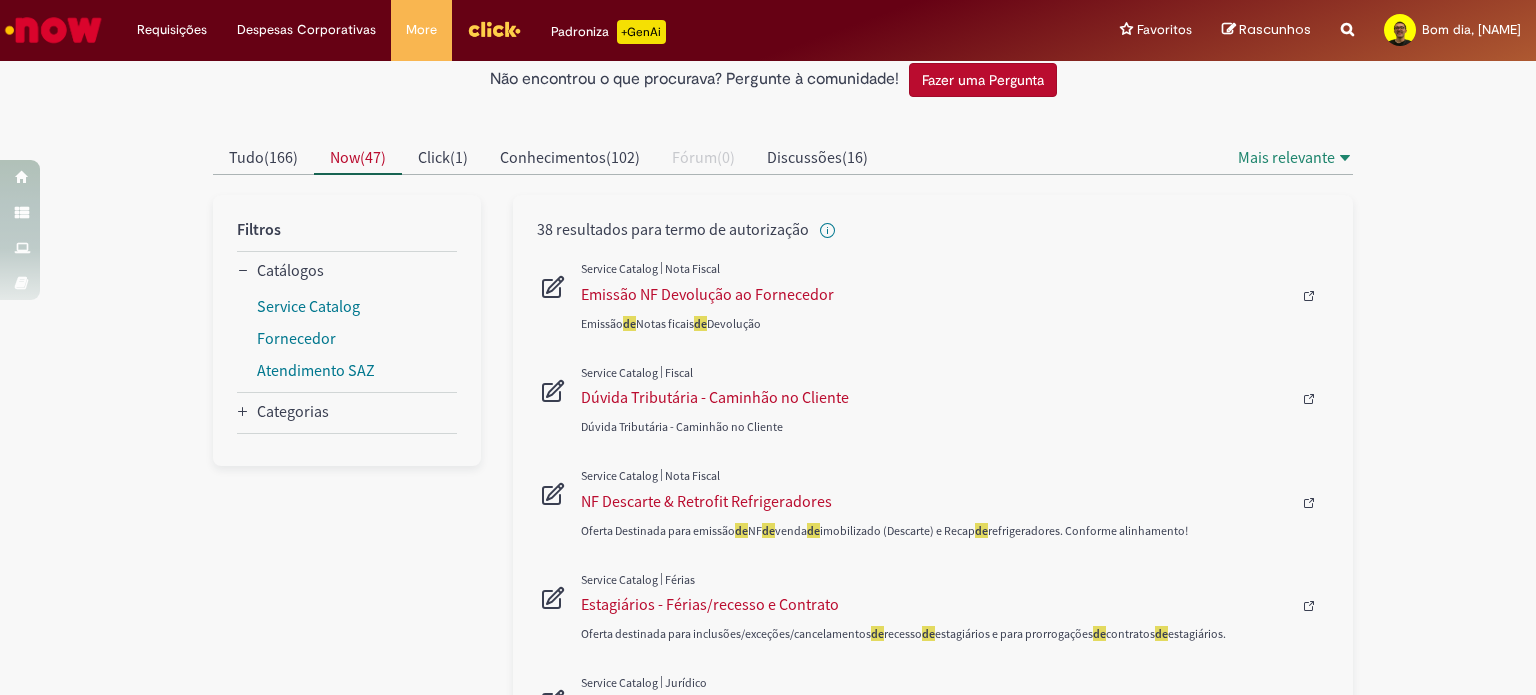 scroll, scrollTop: 0, scrollLeft: 0, axis: both 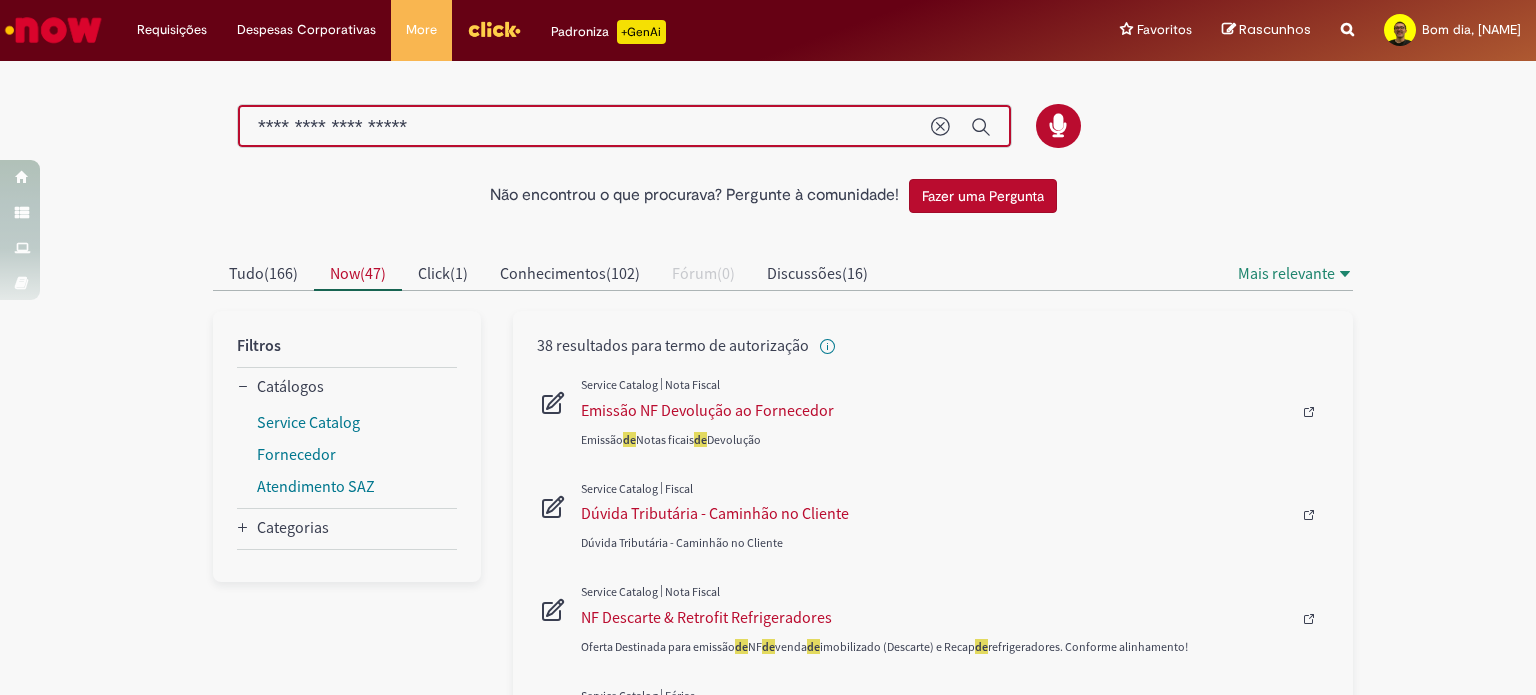 click on "**********" at bounding box center [584, 127] 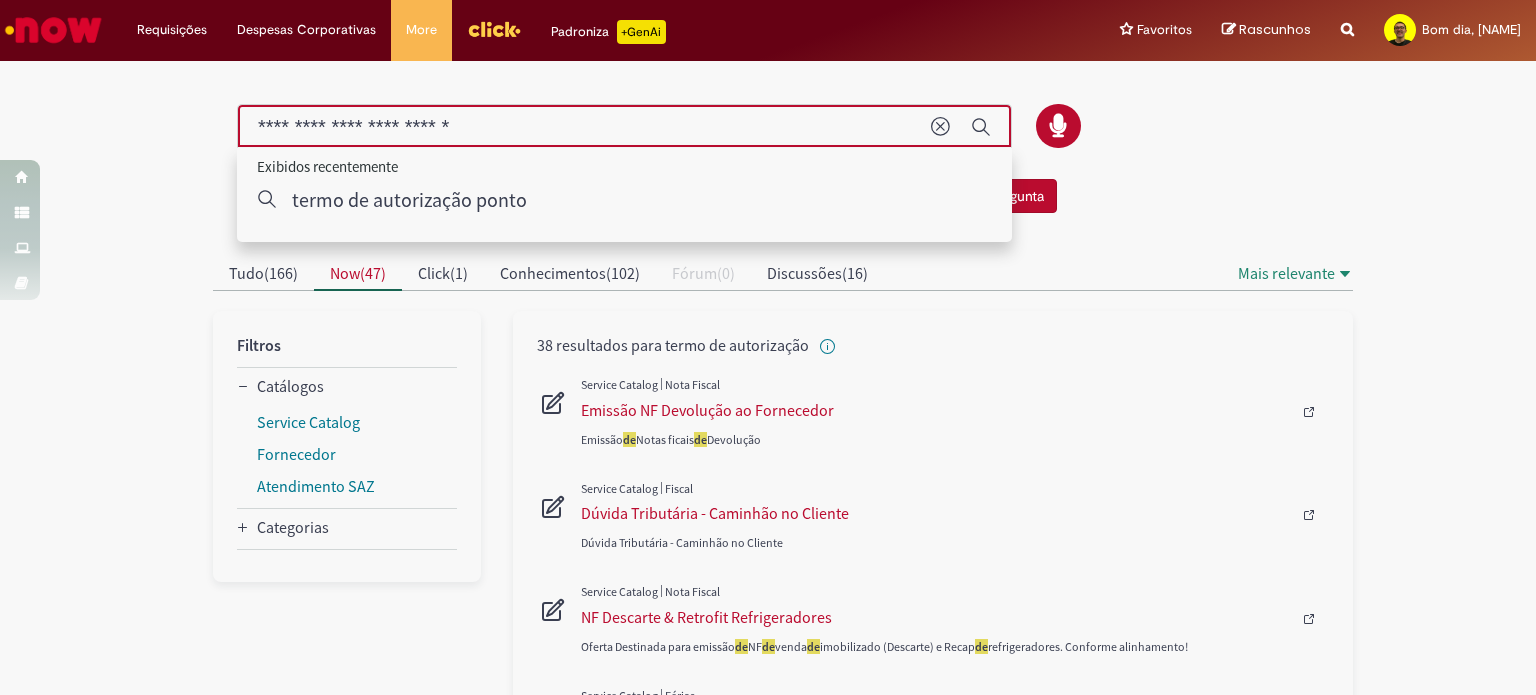 type on "**********" 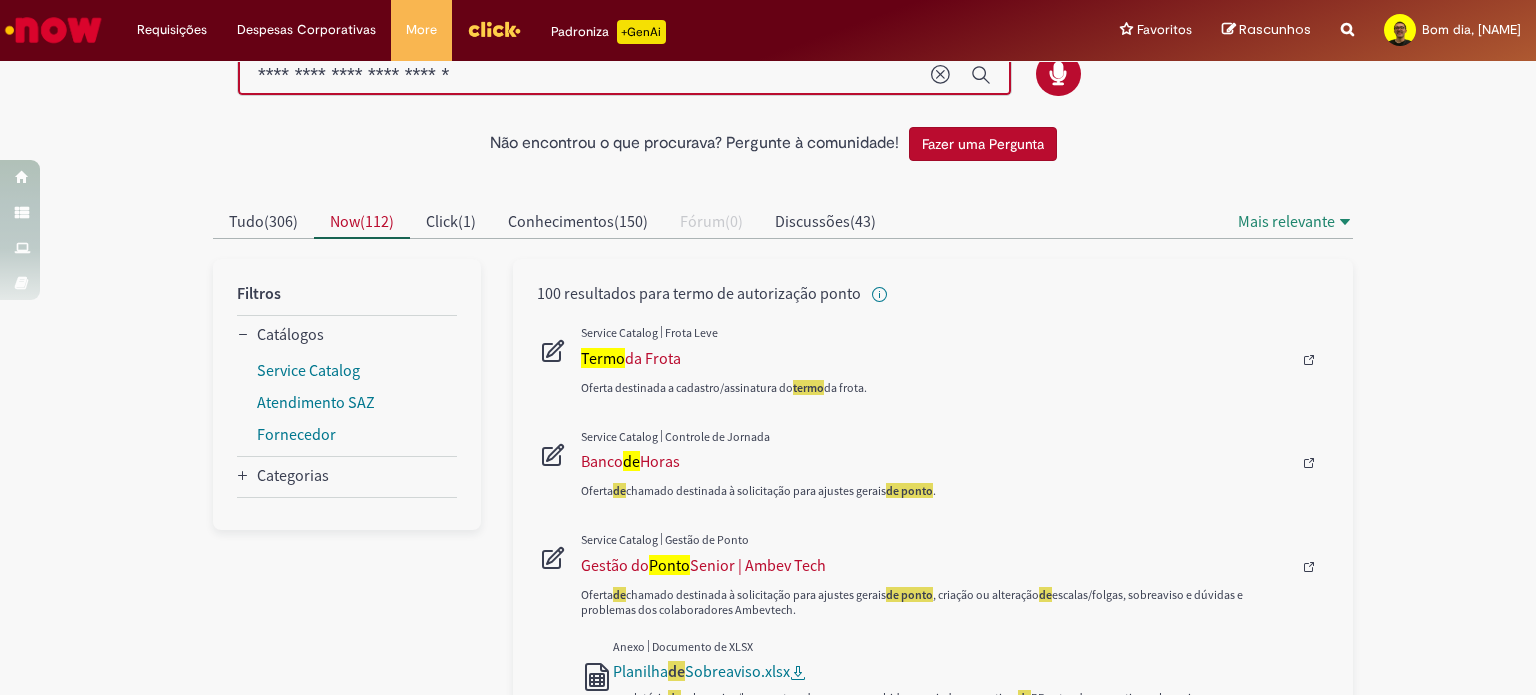 scroll, scrollTop: 100, scrollLeft: 0, axis: vertical 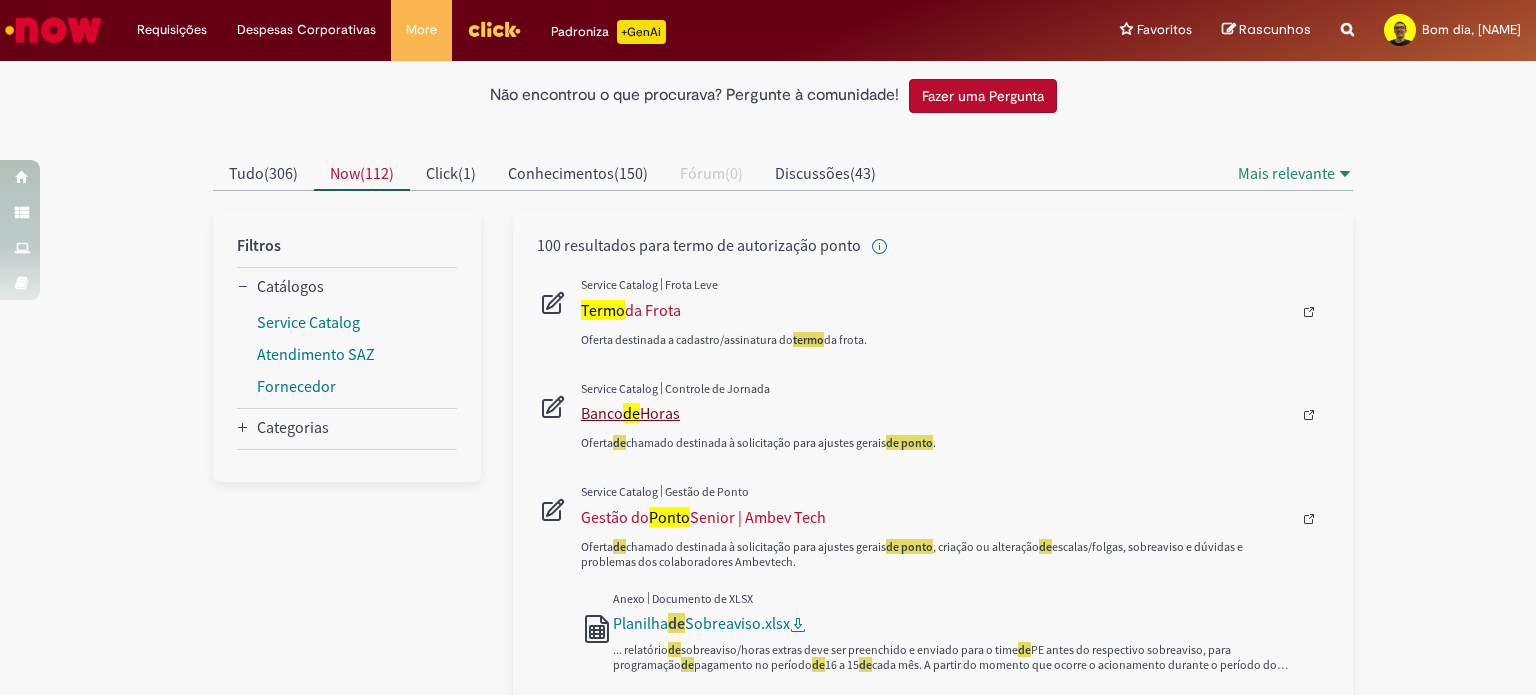click on "Banco  de  Horas" at bounding box center [936, 413] 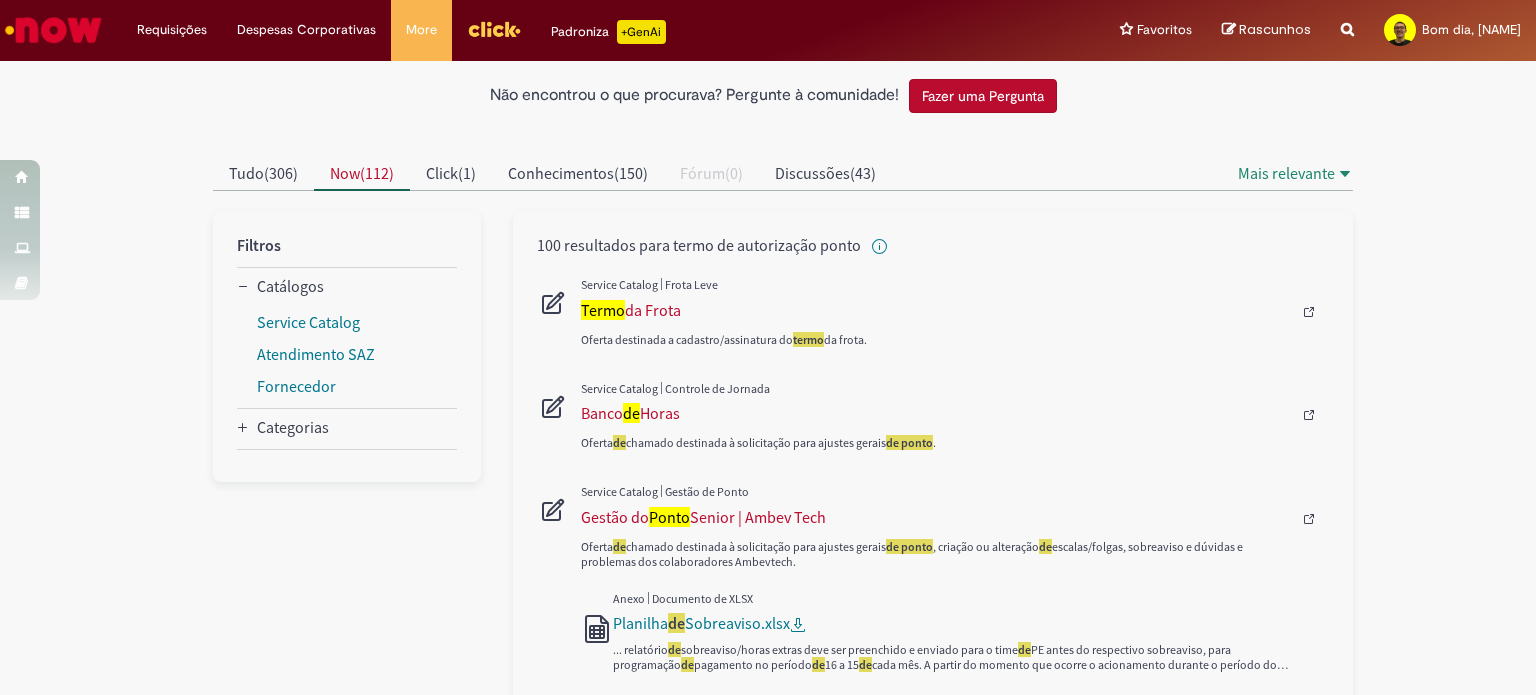 scroll, scrollTop: 0, scrollLeft: 0, axis: both 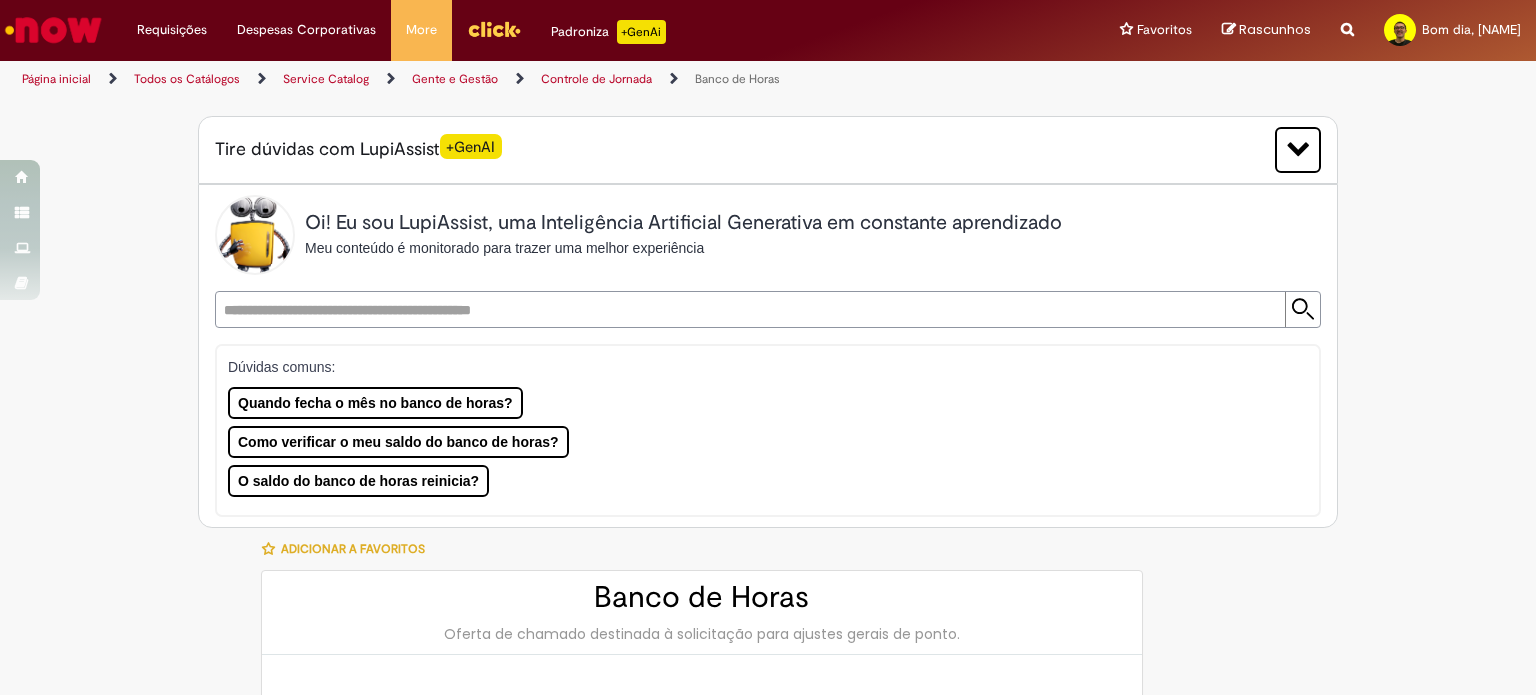 type on "********" 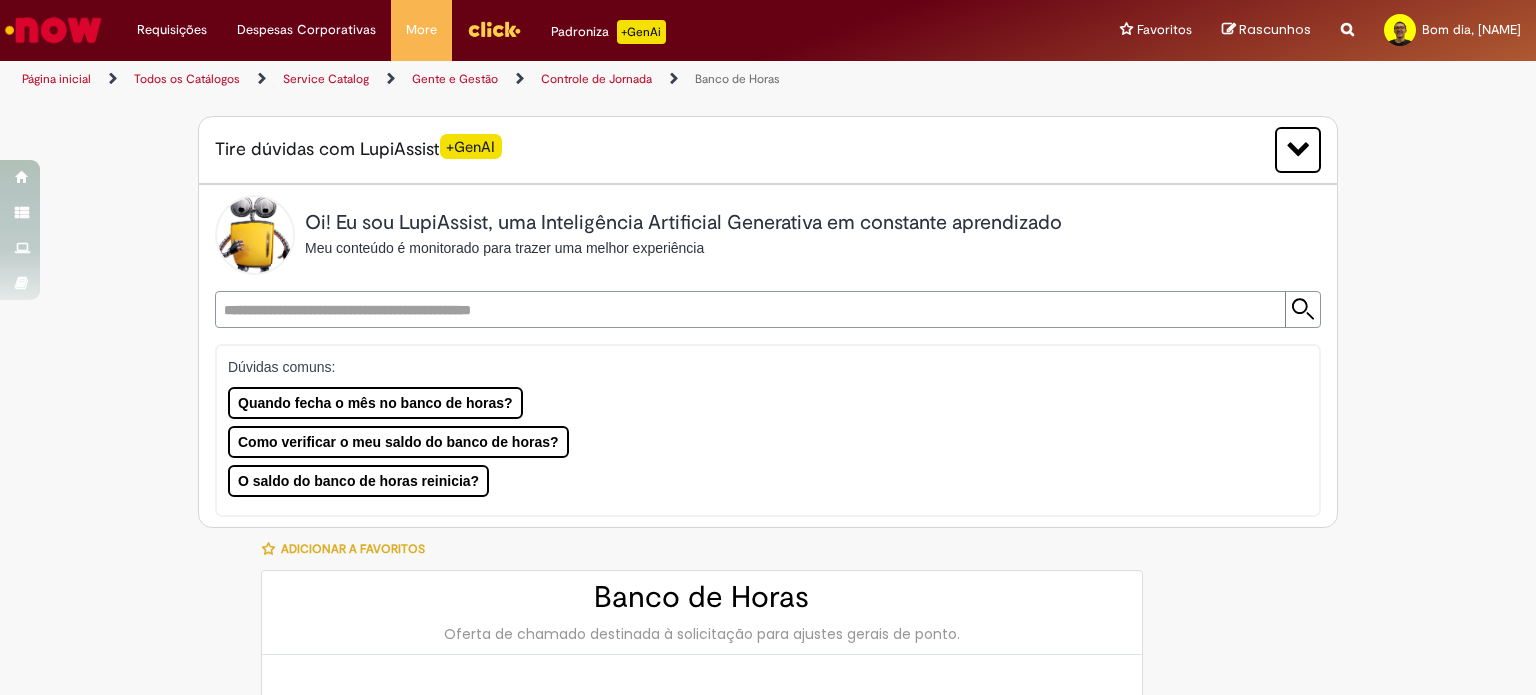 type on "**********" 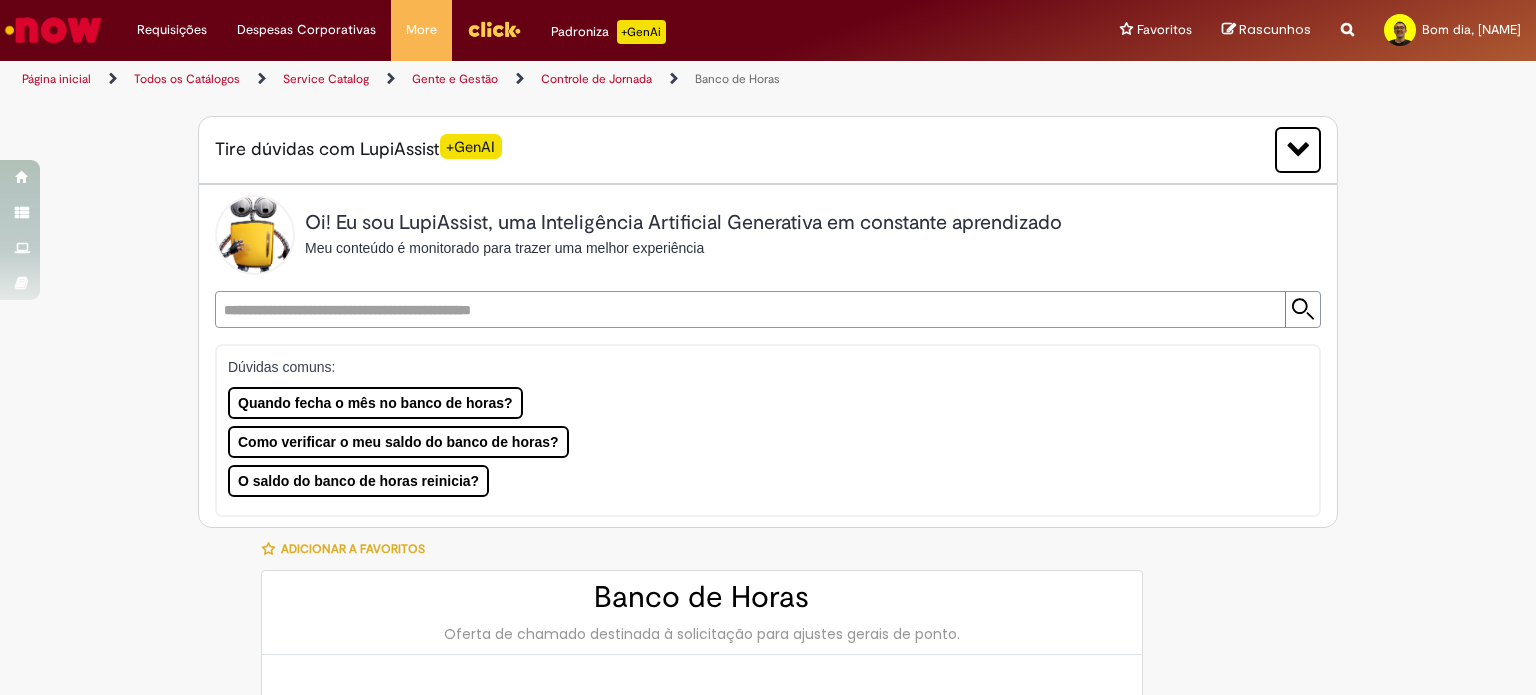 type on "**********" 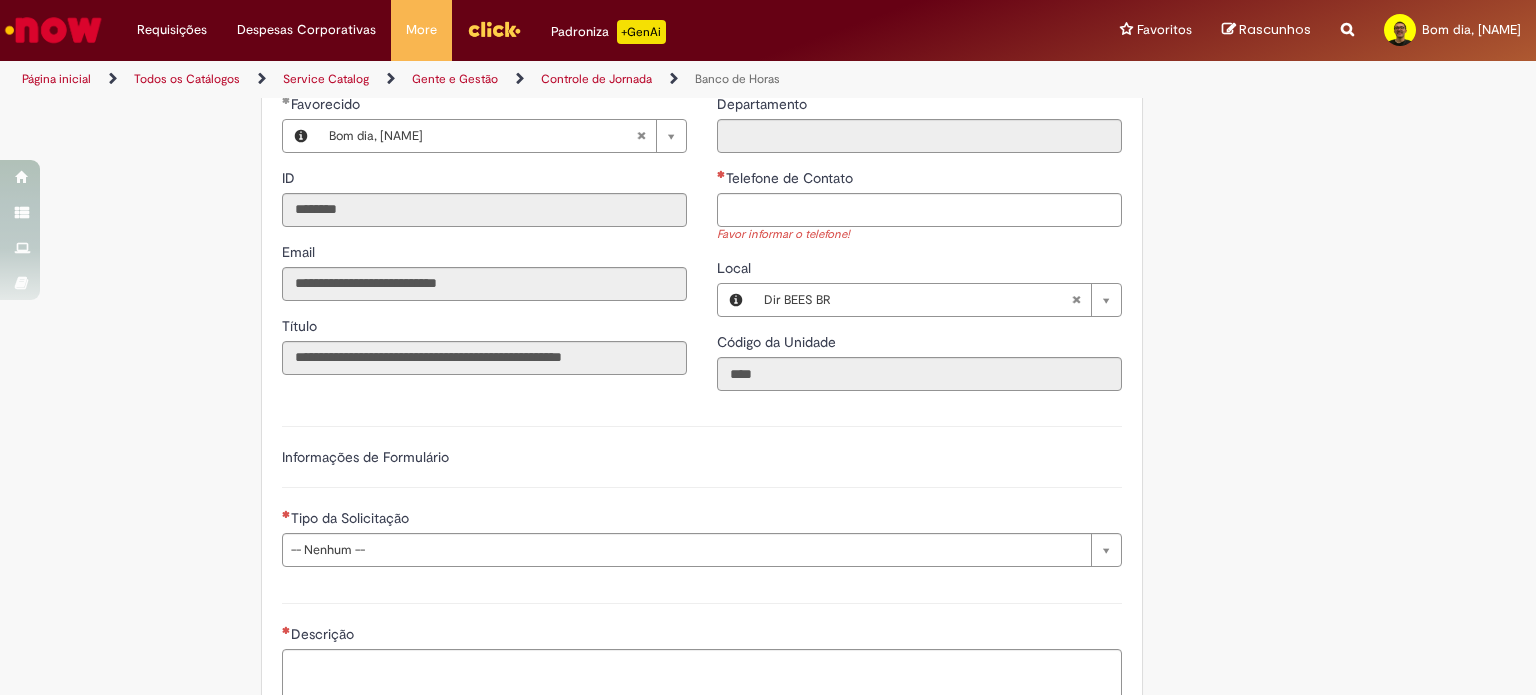 scroll, scrollTop: 1087, scrollLeft: 0, axis: vertical 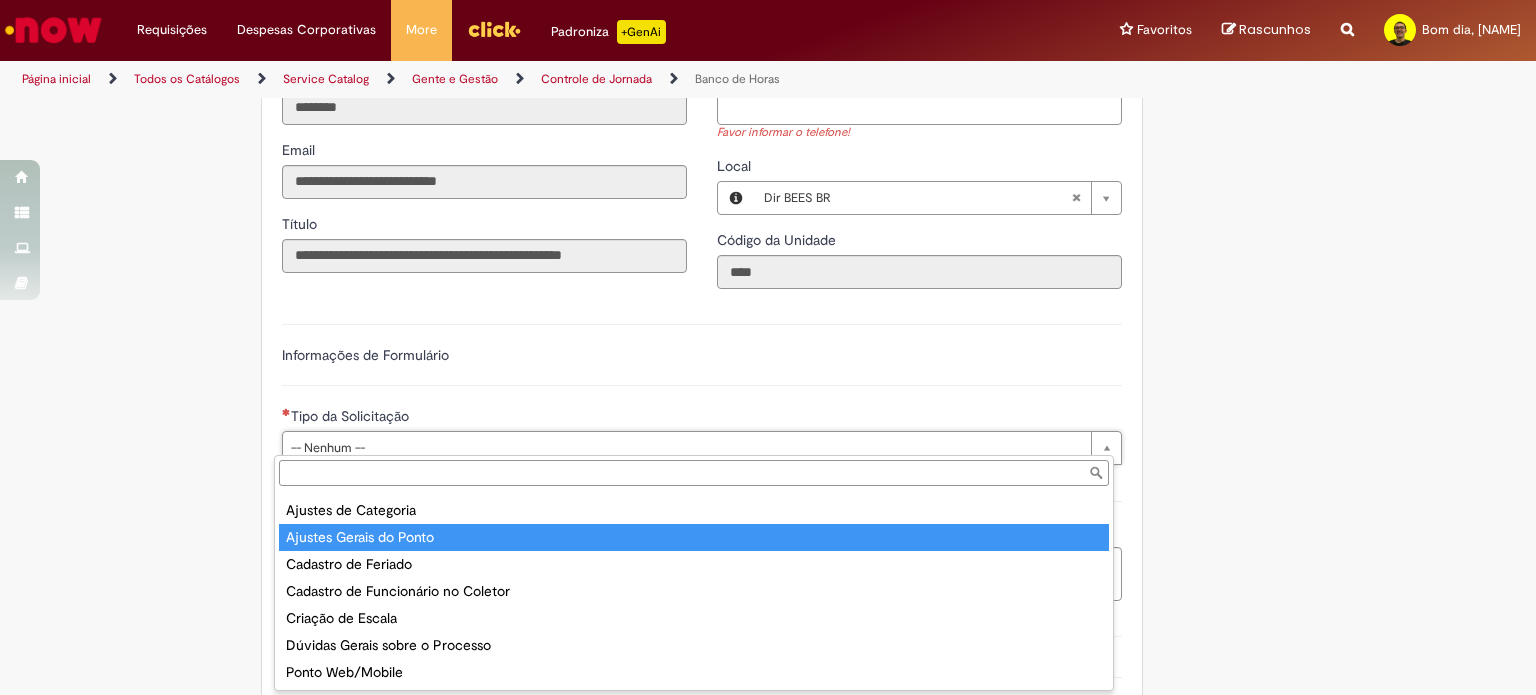 type on "**********" 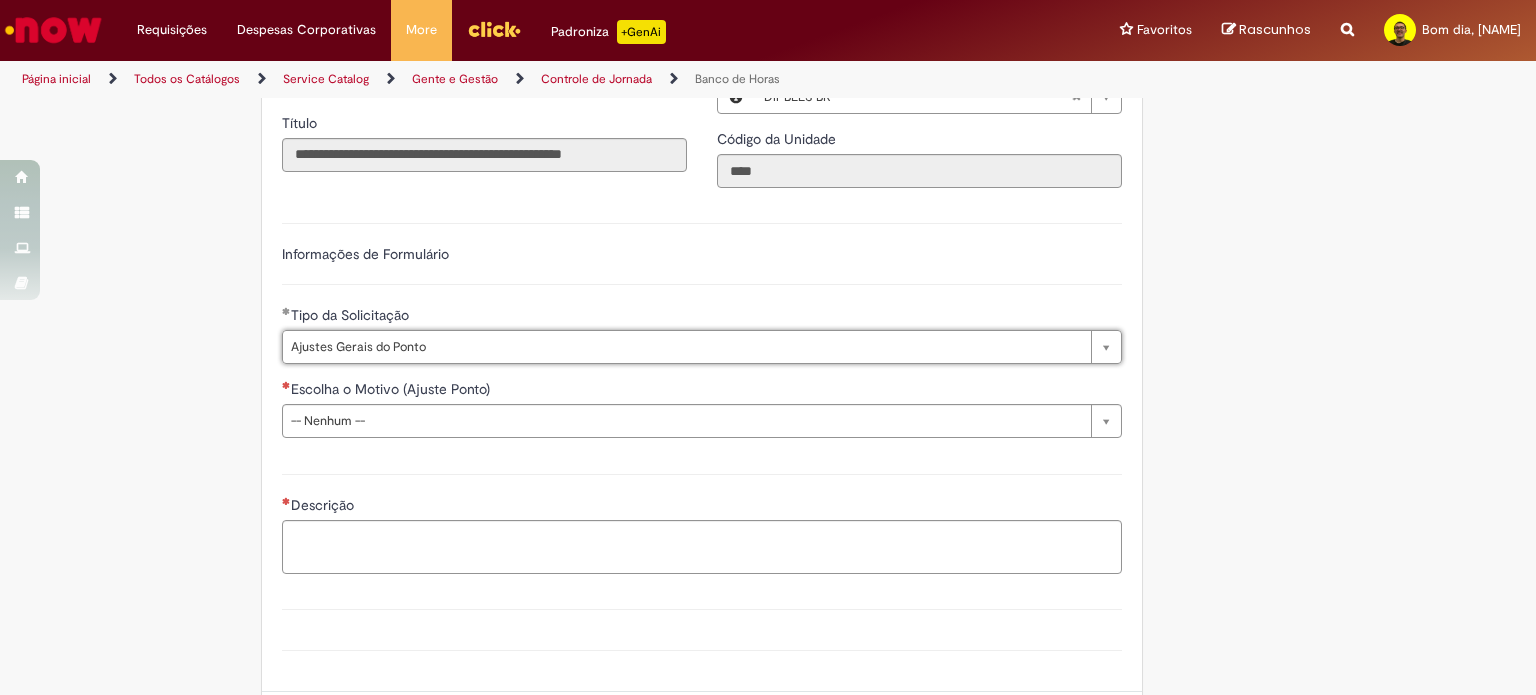 scroll, scrollTop: 1287, scrollLeft: 0, axis: vertical 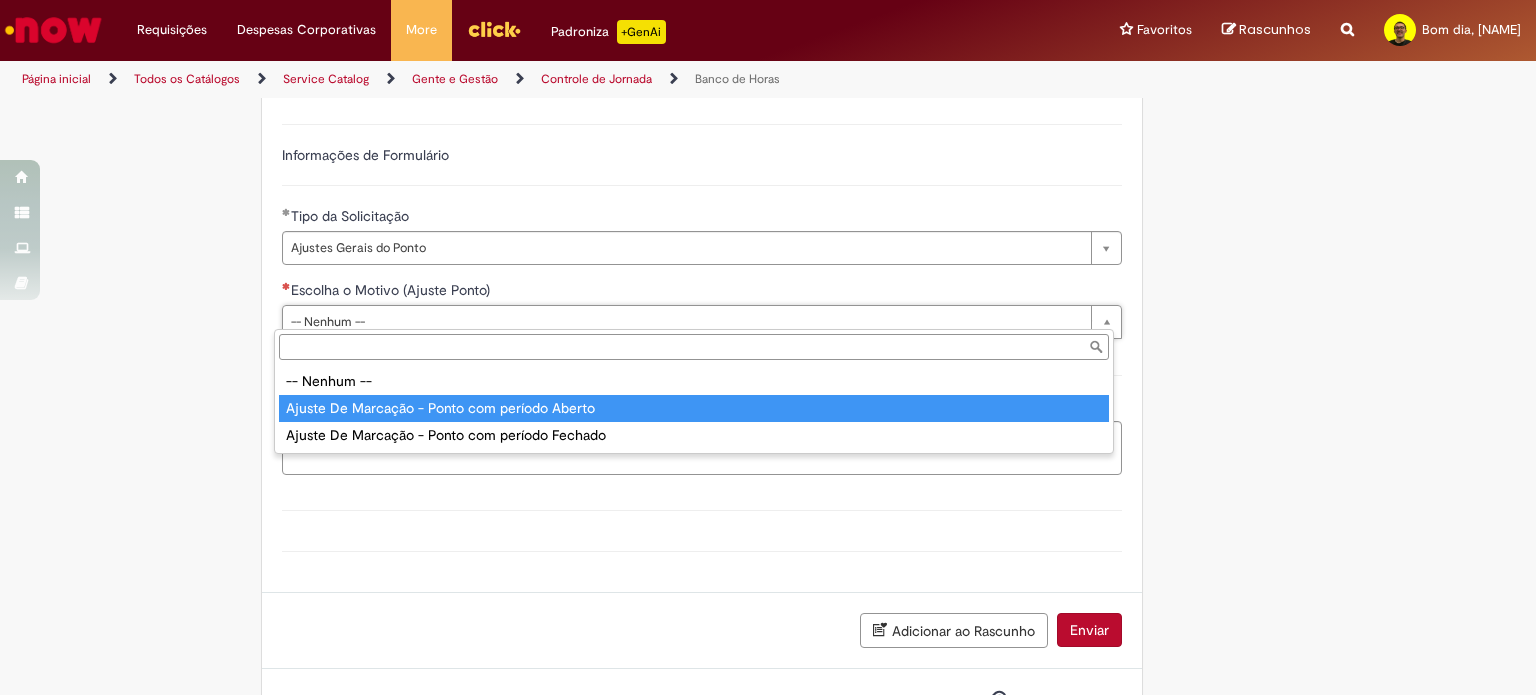 type on "**********" 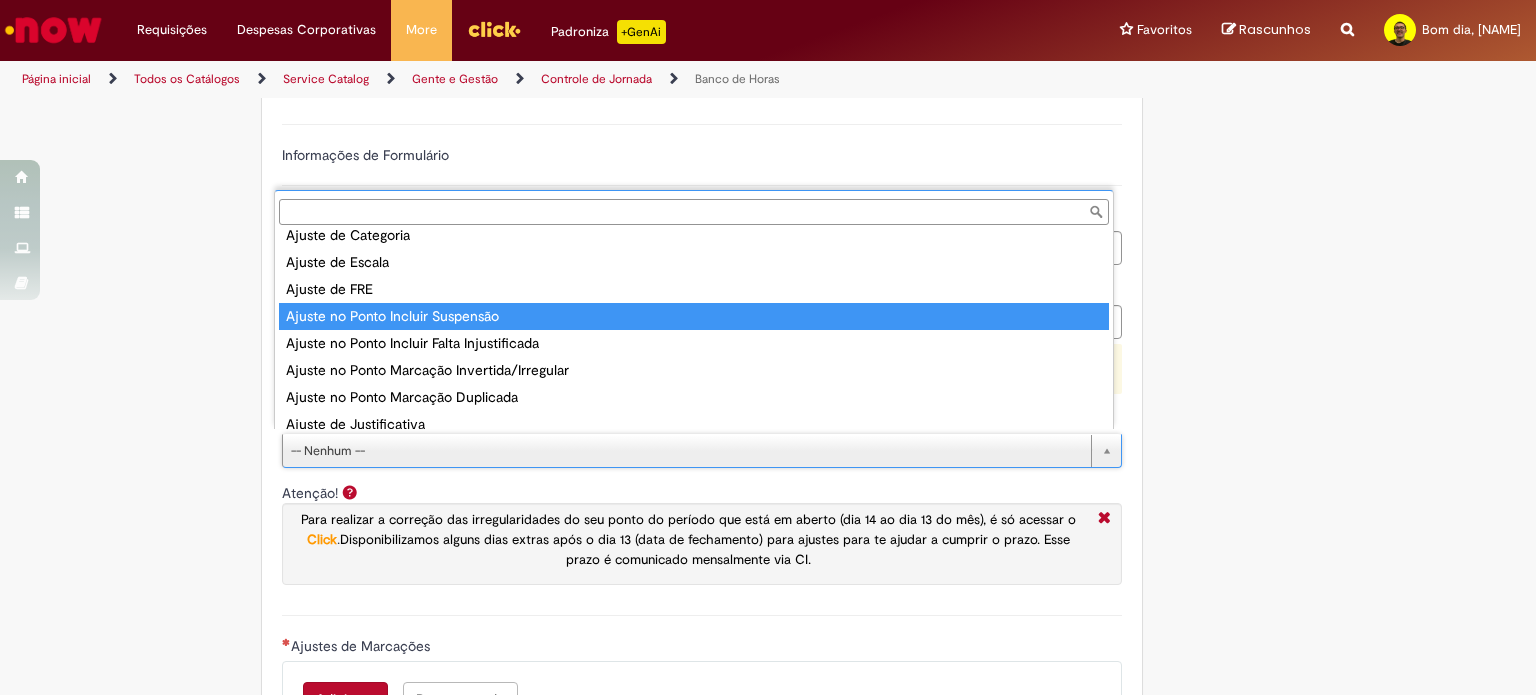 scroll, scrollTop: 104, scrollLeft: 0, axis: vertical 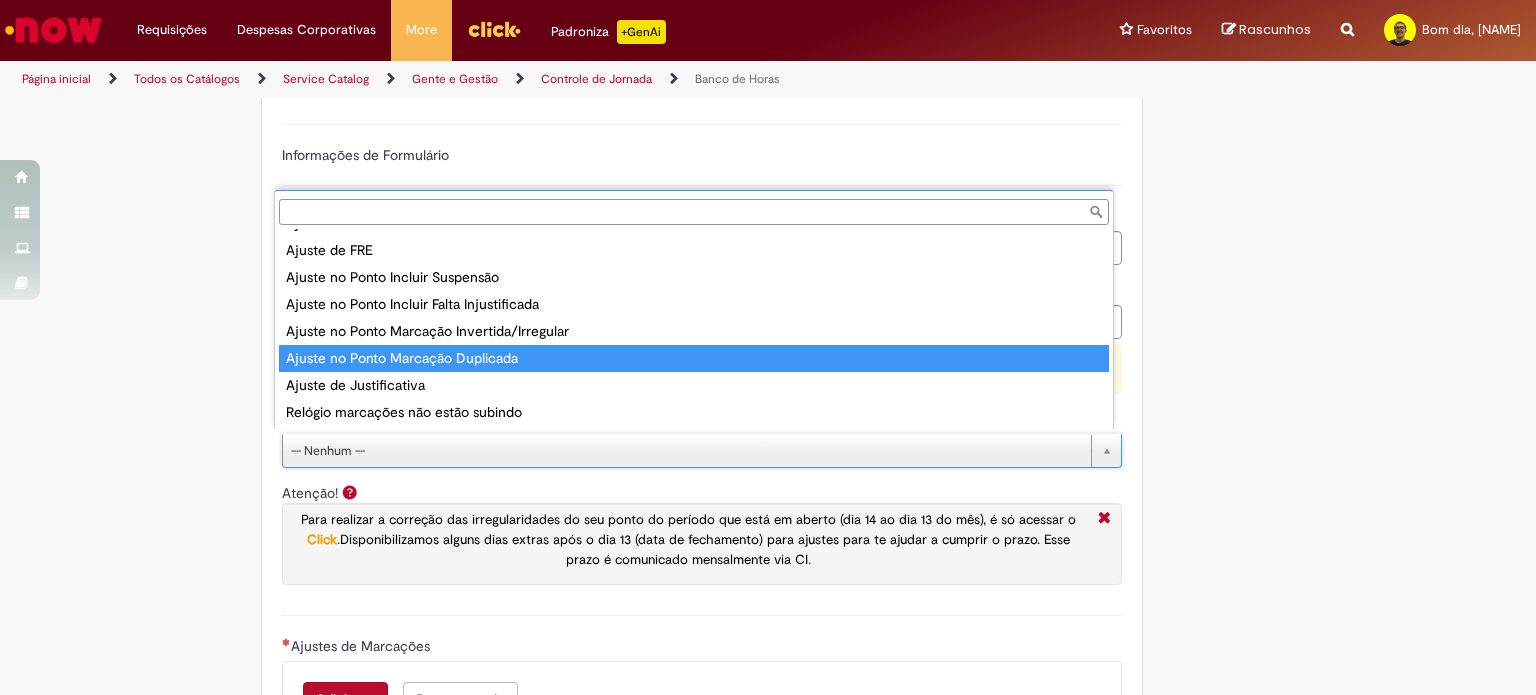 type on "**********" 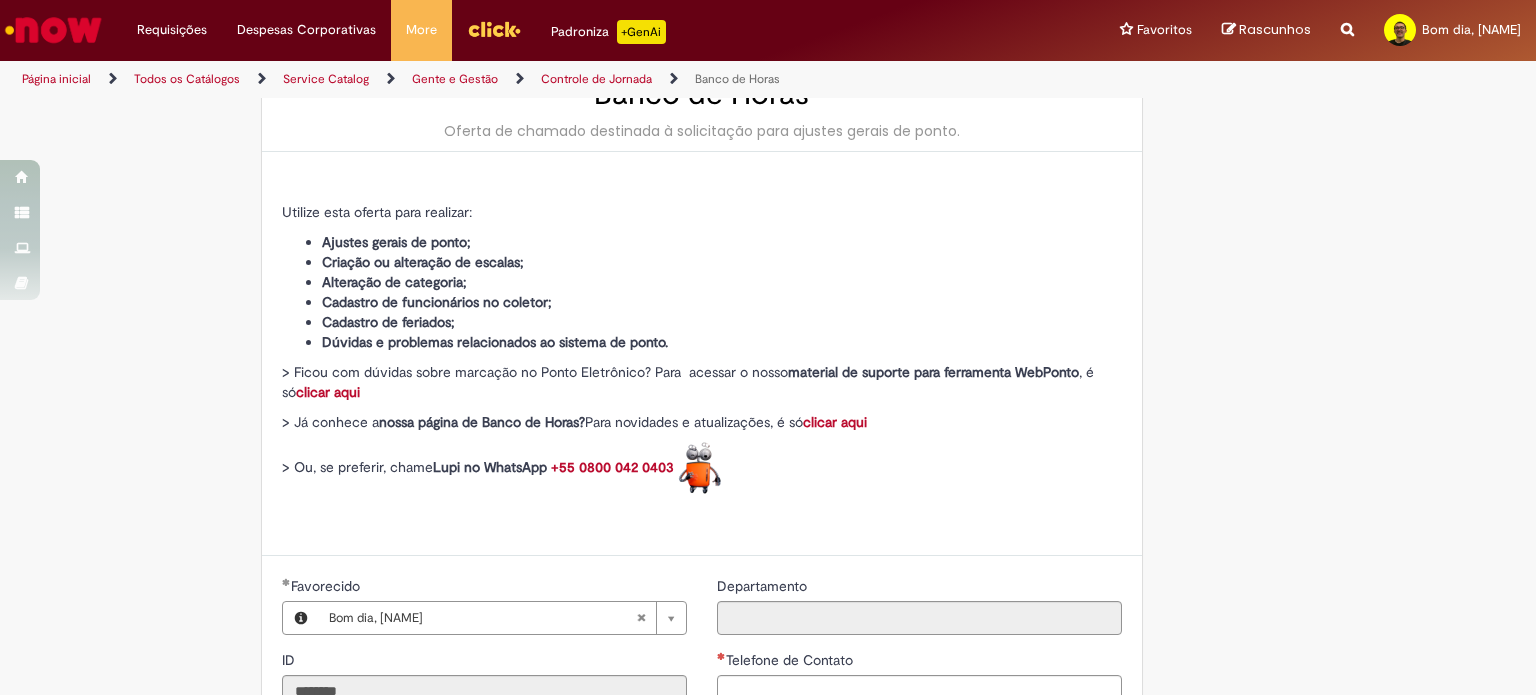 scroll, scrollTop: 487, scrollLeft: 0, axis: vertical 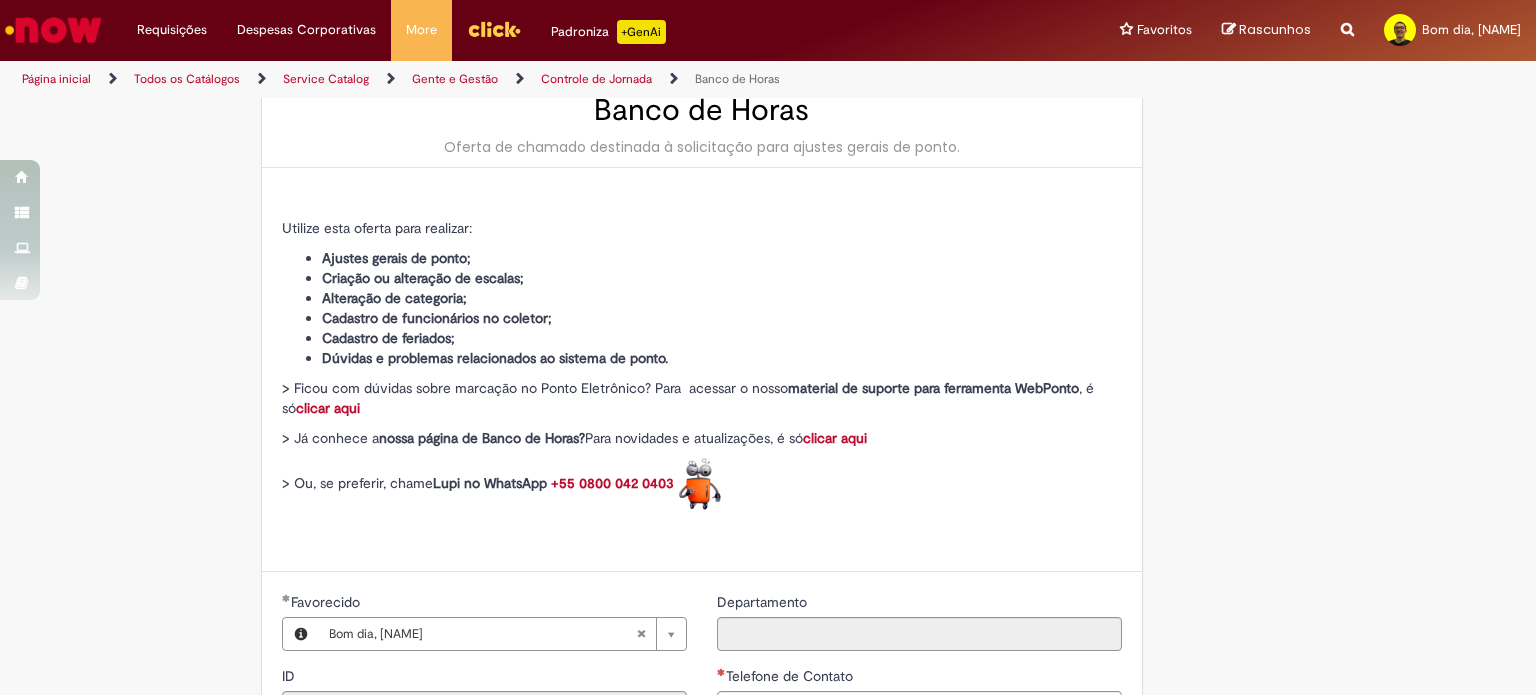click on "clicar aqui" at bounding box center (835, 438) 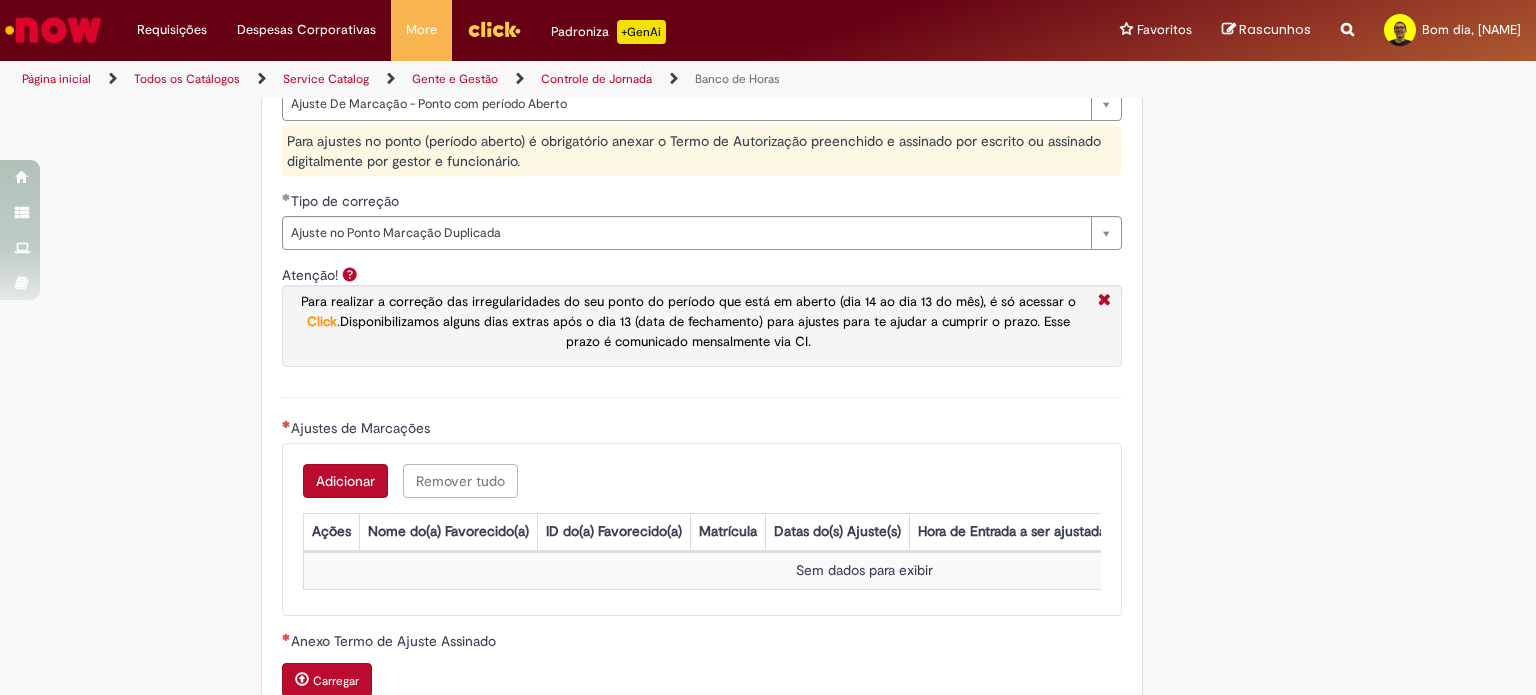 scroll, scrollTop: 1487, scrollLeft: 0, axis: vertical 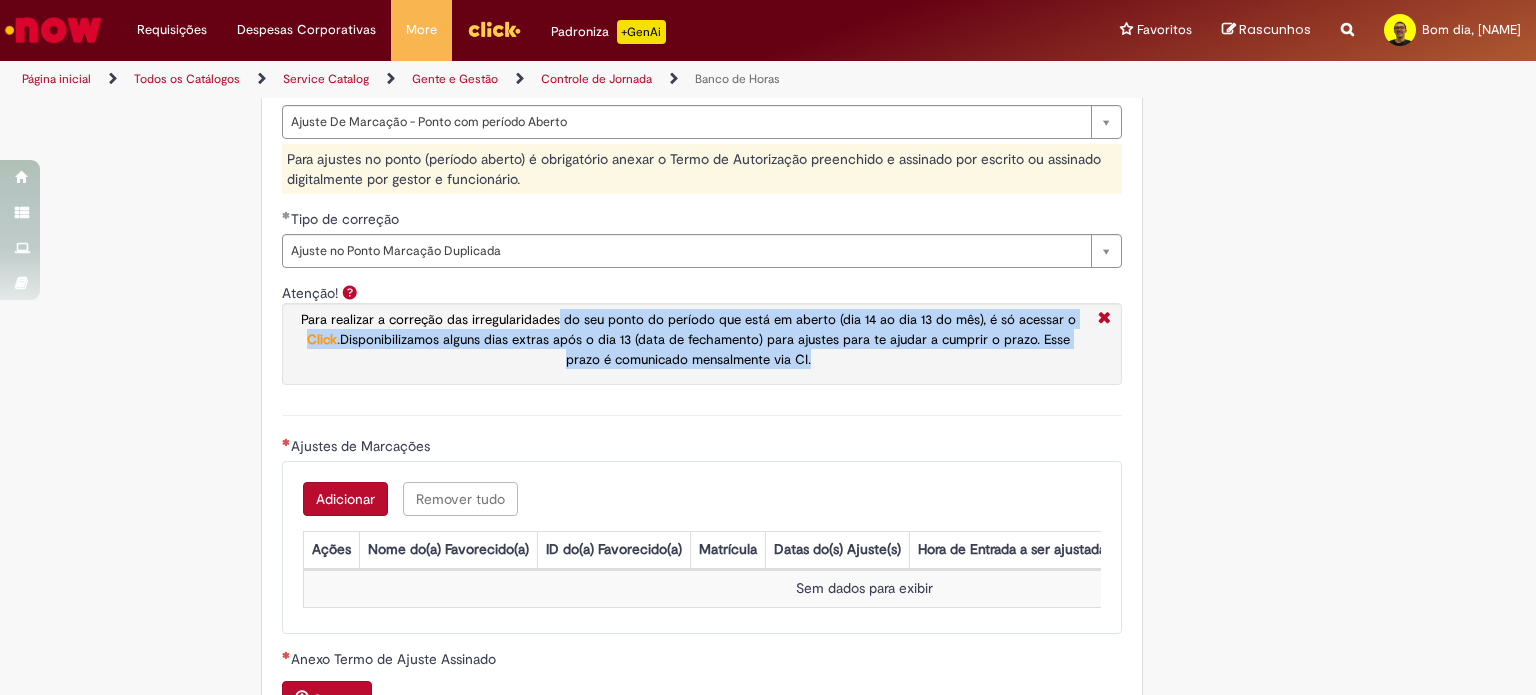 drag, startPoint x: 805, startPoint y: 347, endPoint x: 536, endPoint y: 314, distance: 271.0166 